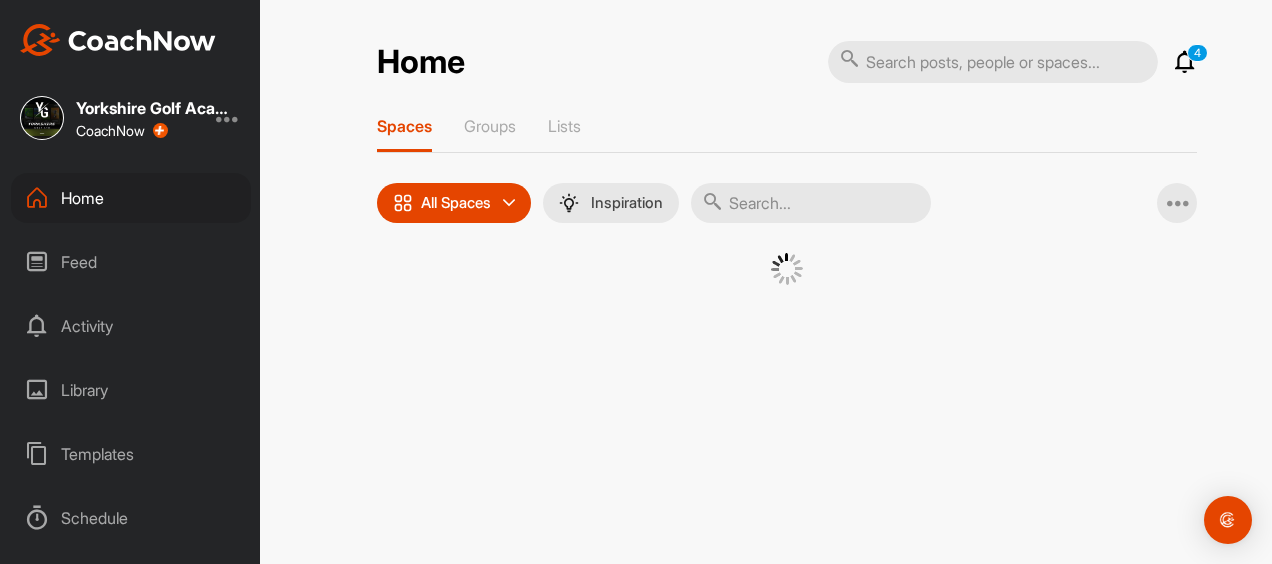 scroll, scrollTop: 0, scrollLeft: 0, axis: both 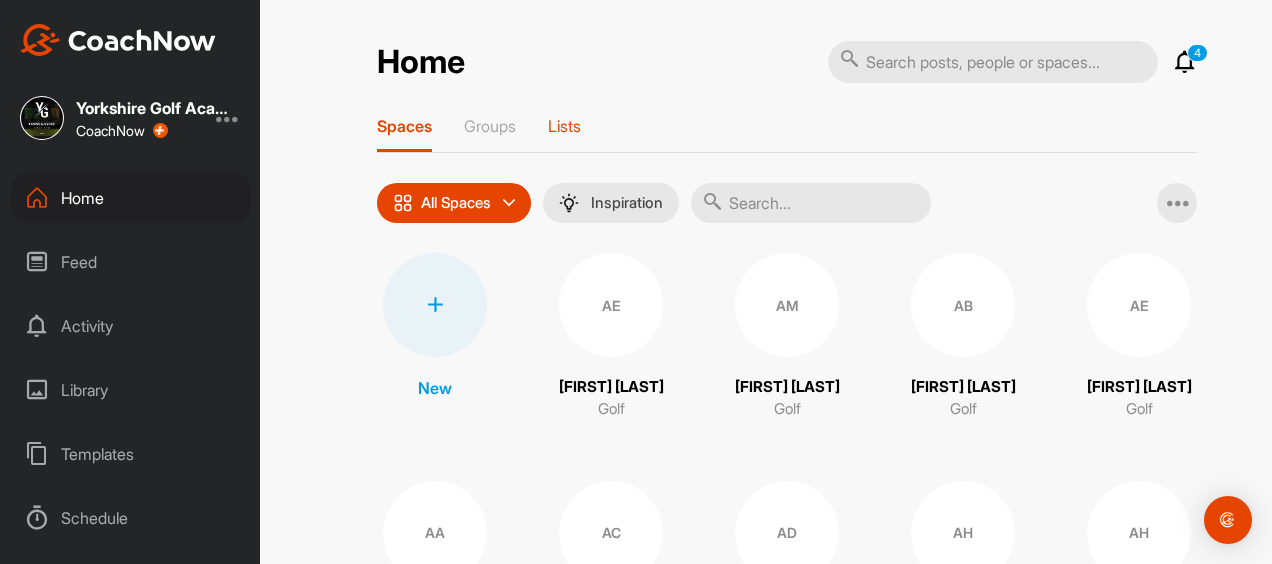 click on "Lists" at bounding box center (564, 126) 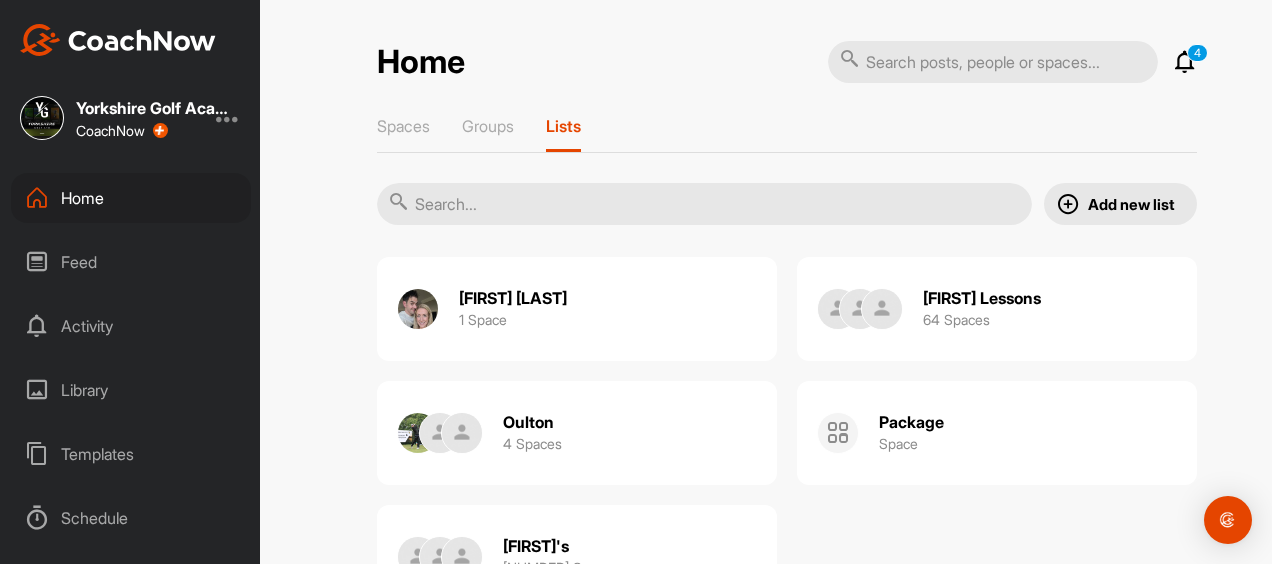 click on "[NUMBER] Notifications Invitations This Week [FIRST] [INITIAL].   created a post : "Thanks for today mate! [FIRST]..." [NUMBER] d  • [FIRST] [INITIAL]. / Golf [INITIAL] [INITIAL] [FIRST] [LAST]   accepted your invitation . [NUMBER] d  • [FIRST] [LAST] / Golf [INITIAL] [INITIAL] [FIRST] [LAST]   accepted your invitation . [NUMBER] d  • [FIRST] / Golf [INITIAL] [FIRST] [INITIAL] [FIRST] [LAST]   accepted your invitation . [NUMBER] d  • [FIRST] [LAST] / Golf [FIRST] [LAST]   posted an image : " [NUMBER]rd in his [NUMBER]rd junior open! " [NUMBER] d  • [FIRST] [INITIAL]. / Golf [FIRST] [LAST]   posted a video . [NUMBER] d  • [FIRST] [INITIAL]. / Golf [INITIAL] [INITIAL] [FIRST] [LAST]   accepted your invitation . [NUMBER] d  • [FIRST] [LAST] / Golf [INITIAL] [INITIAL]   ." at bounding box center (1012, 62) 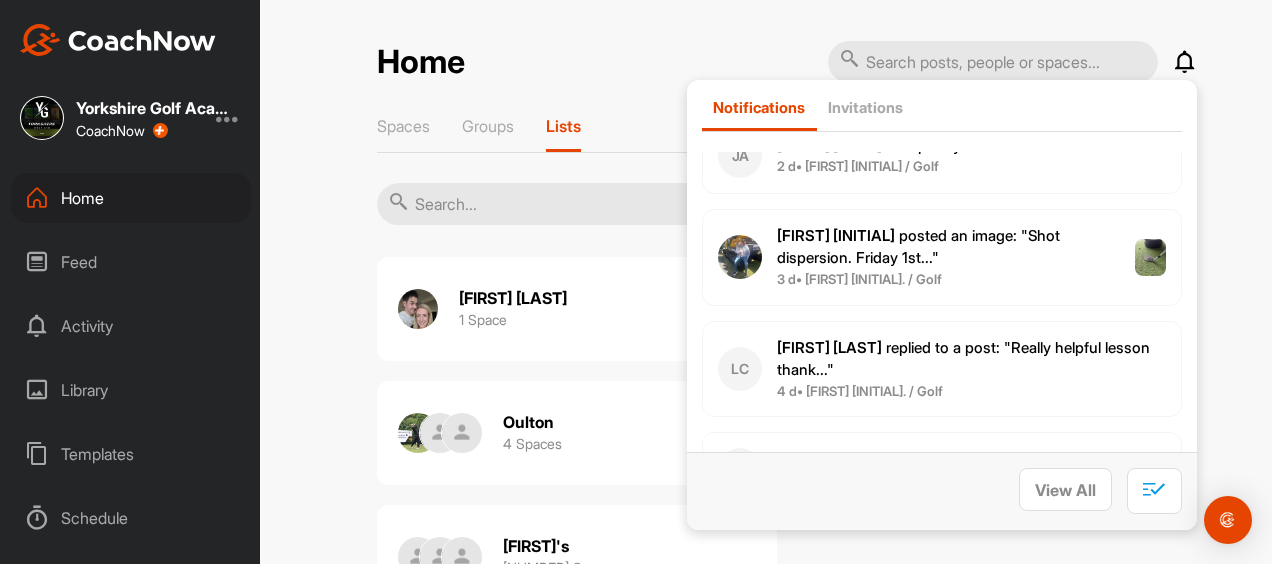 scroll, scrollTop: 500, scrollLeft: 0, axis: vertical 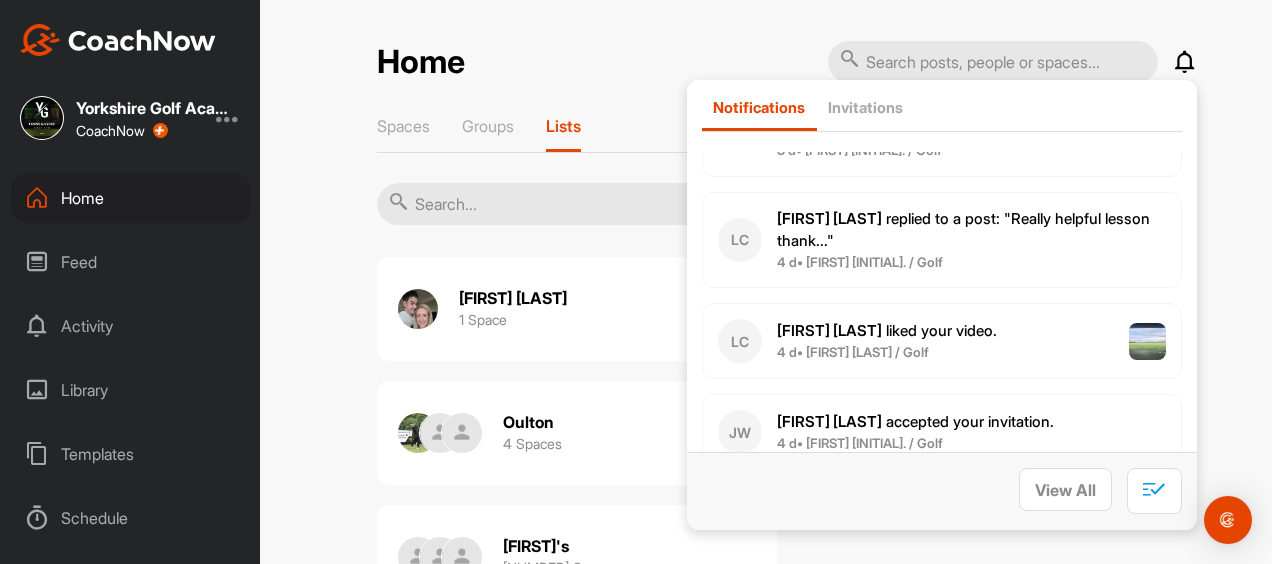 click at bounding box center (1185, 62) 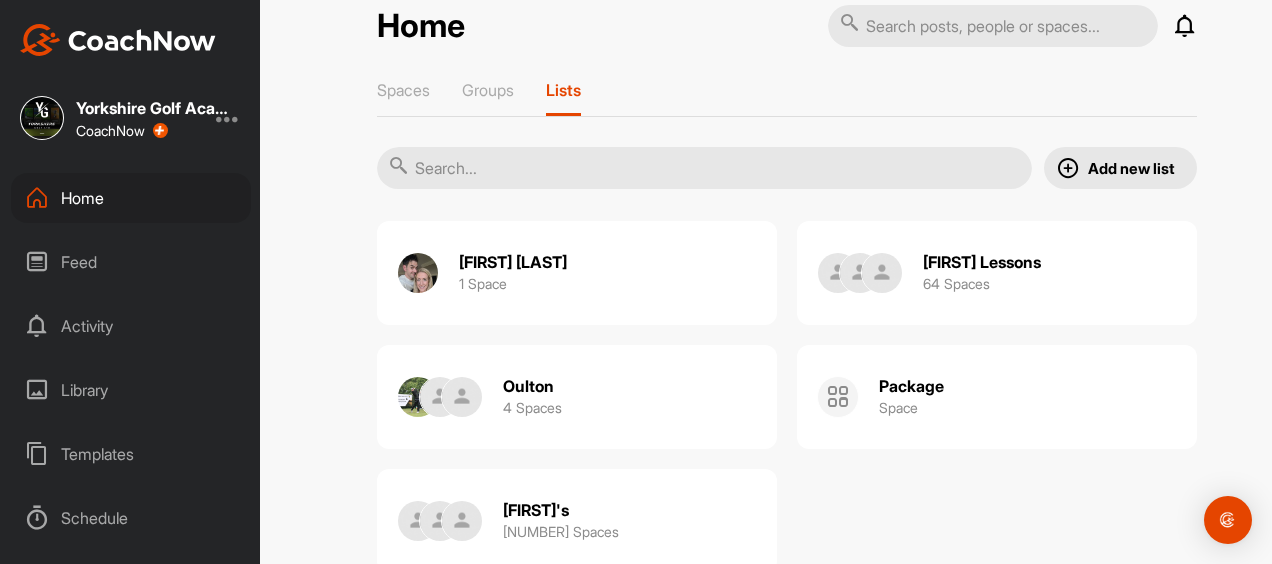 scroll, scrollTop: 90, scrollLeft: 0, axis: vertical 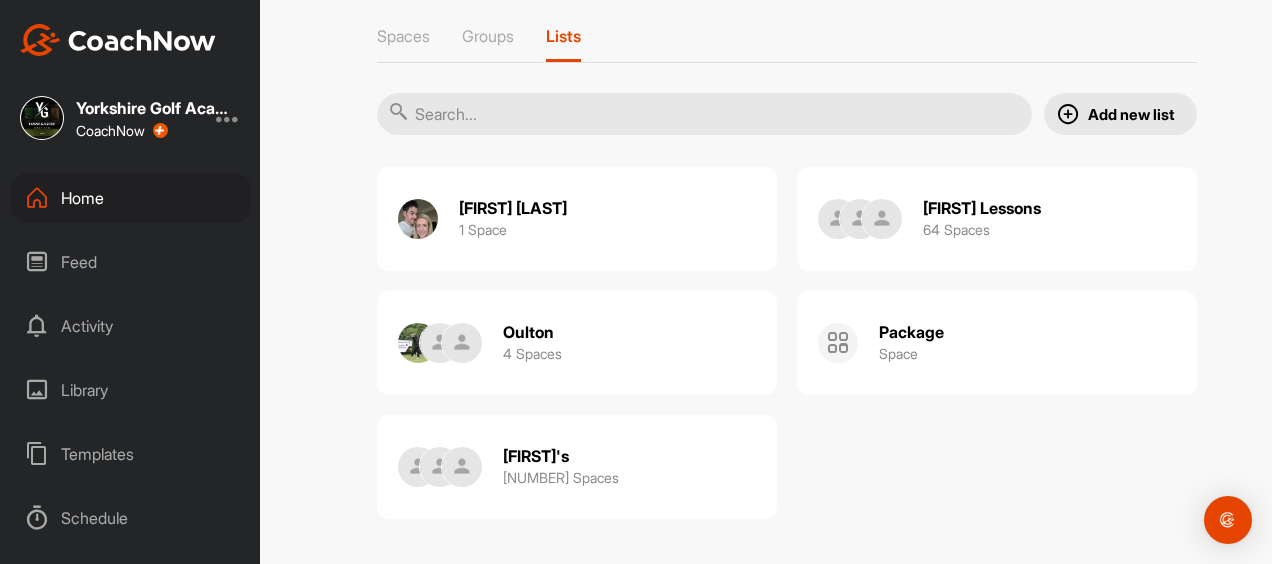 click on "[FIRST] [LAST]" at bounding box center (982, 208) 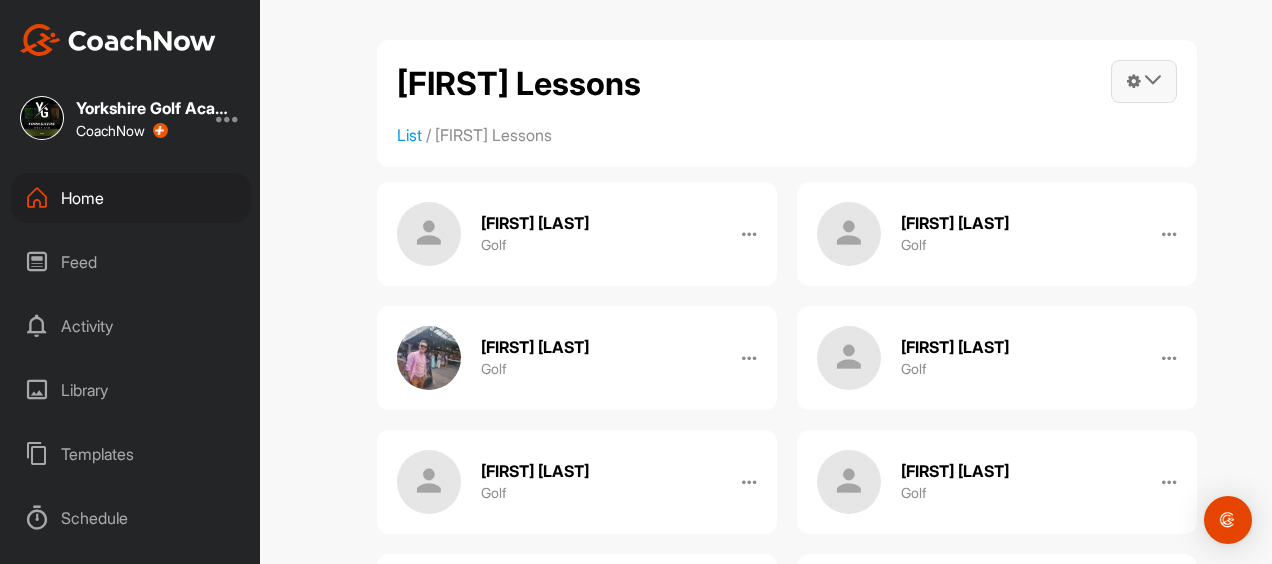 click at bounding box center [1153, 80] 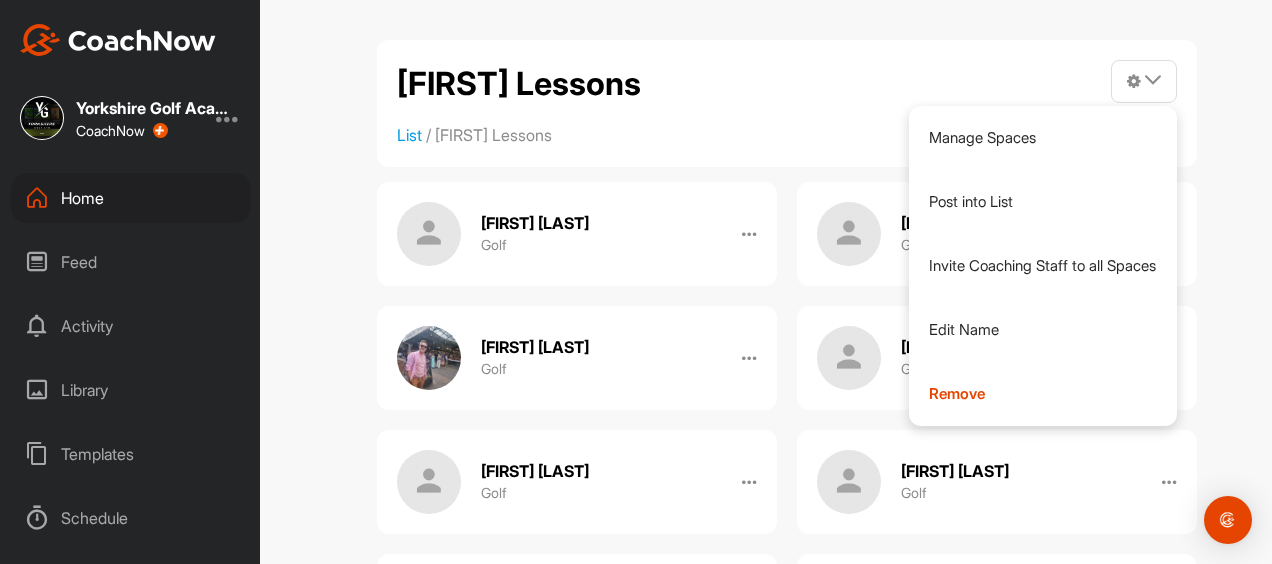 click on "Henry Lessons        Manage Spaces Post into List Invite Coaching Staff to all Spaces Edit Name Remove" at bounding box center (787, 84) 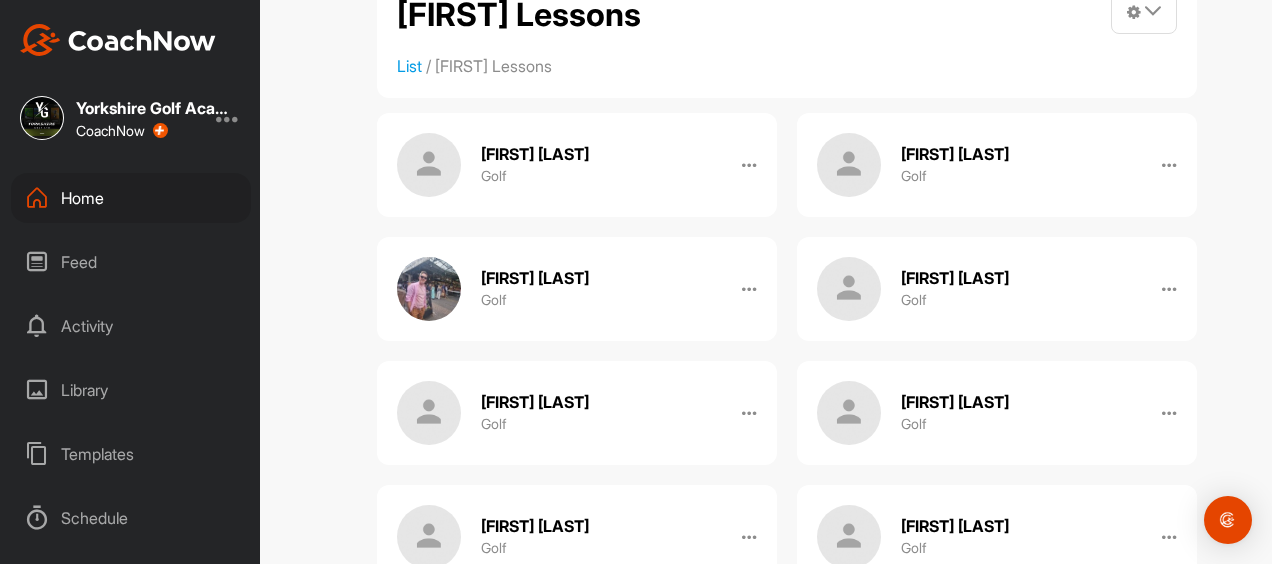 scroll, scrollTop: 100, scrollLeft: 0, axis: vertical 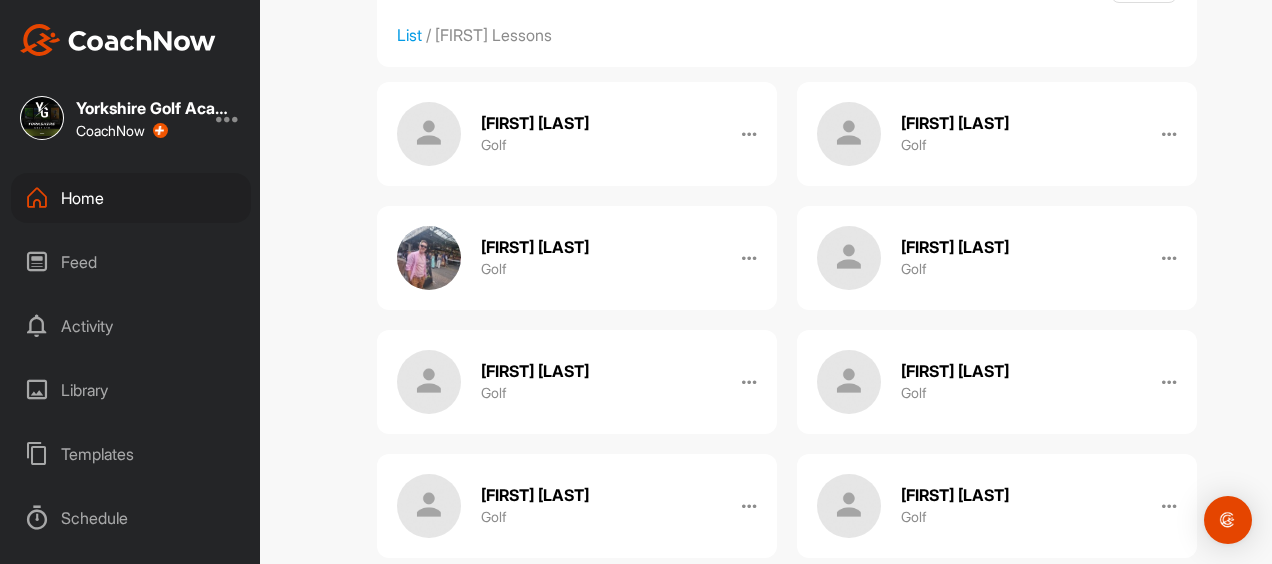 click on "Adam Littlewood" at bounding box center (955, 123) 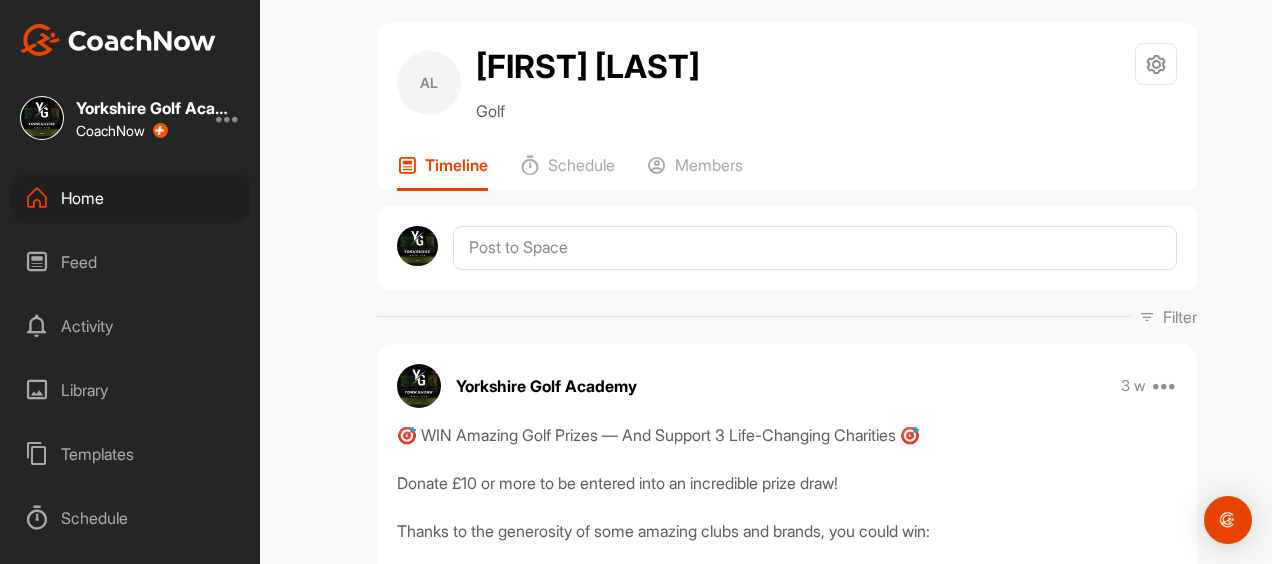 scroll, scrollTop: 0, scrollLeft: 0, axis: both 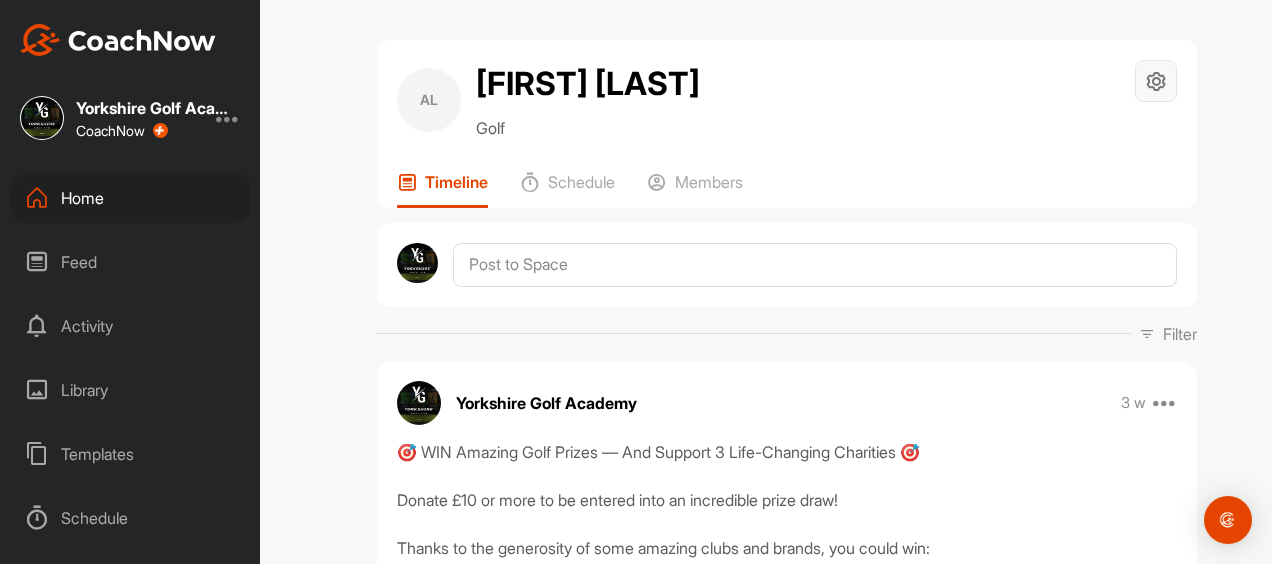 click at bounding box center [1156, 81] 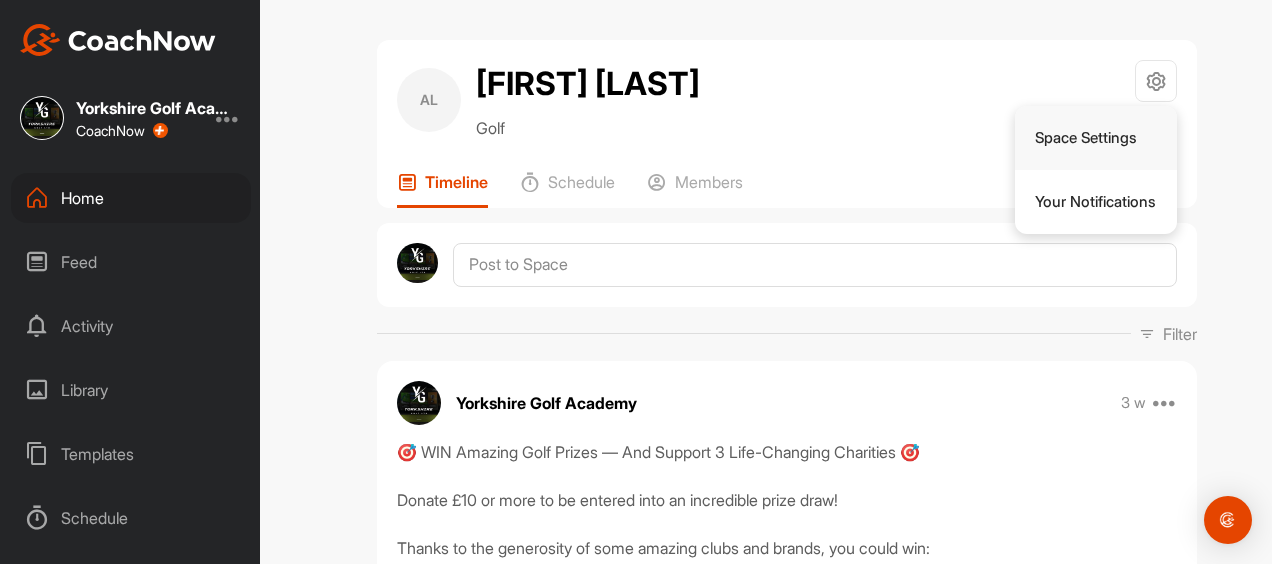 click on "Space Settings" at bounding box center [1096, 138] 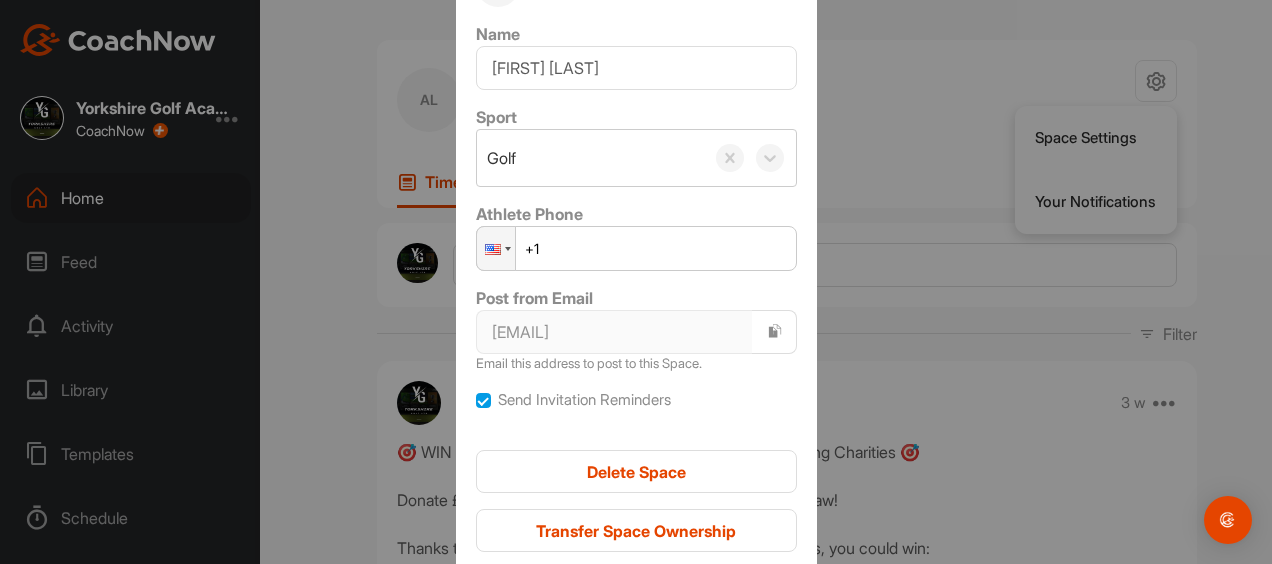scroll, scrollTop: 166, scrollLeft: 0, axis: vertical 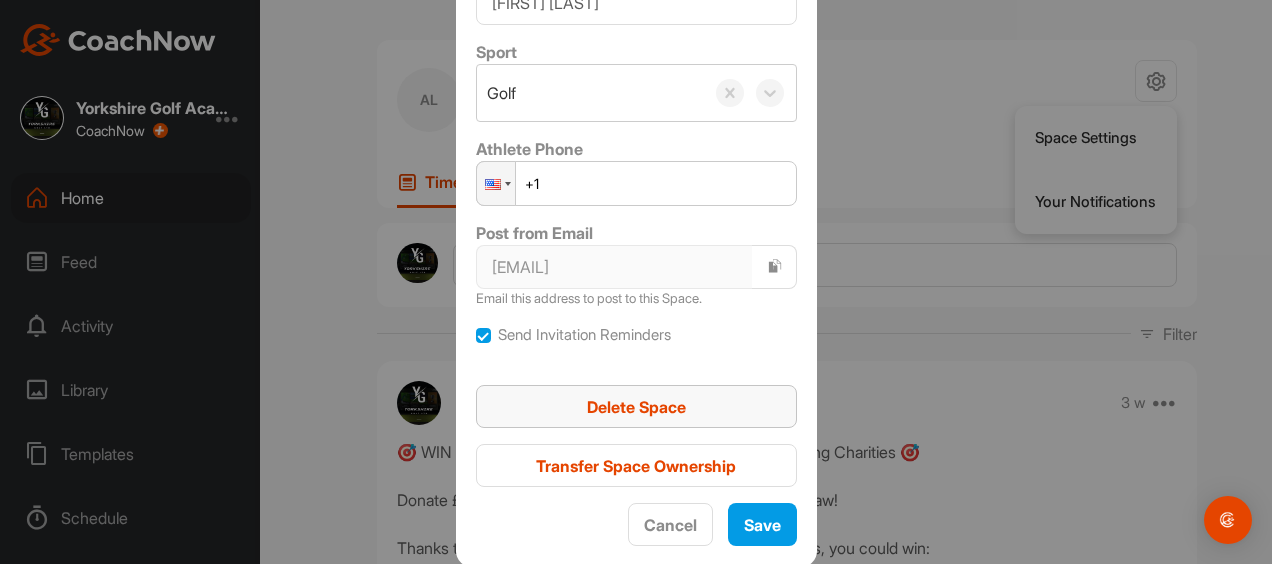 click on "Delete Space" at bounding box center (636, 407) 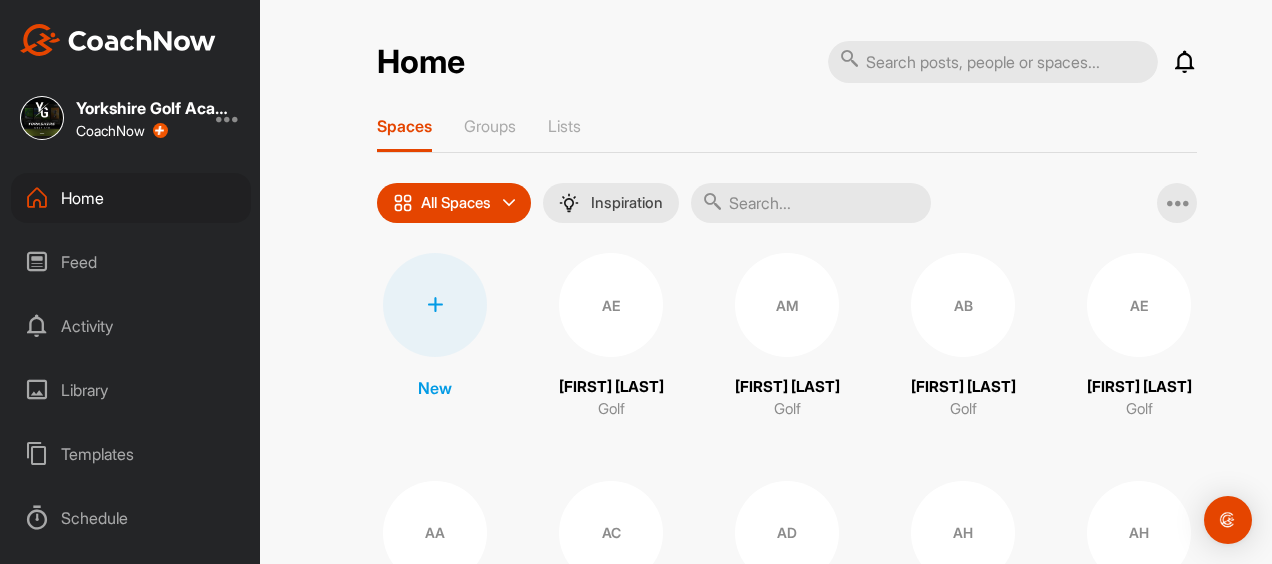 click on "Spaces Groups Lists" at bounding box center (787, 134) 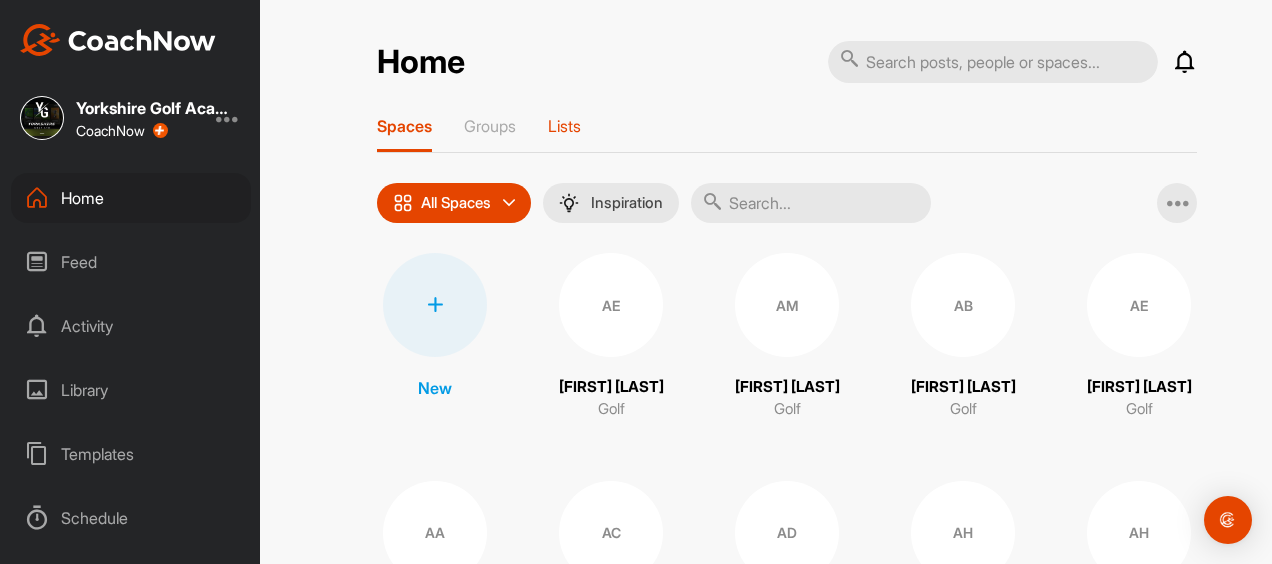 click on "Lists" at bounding box center [564, 126] 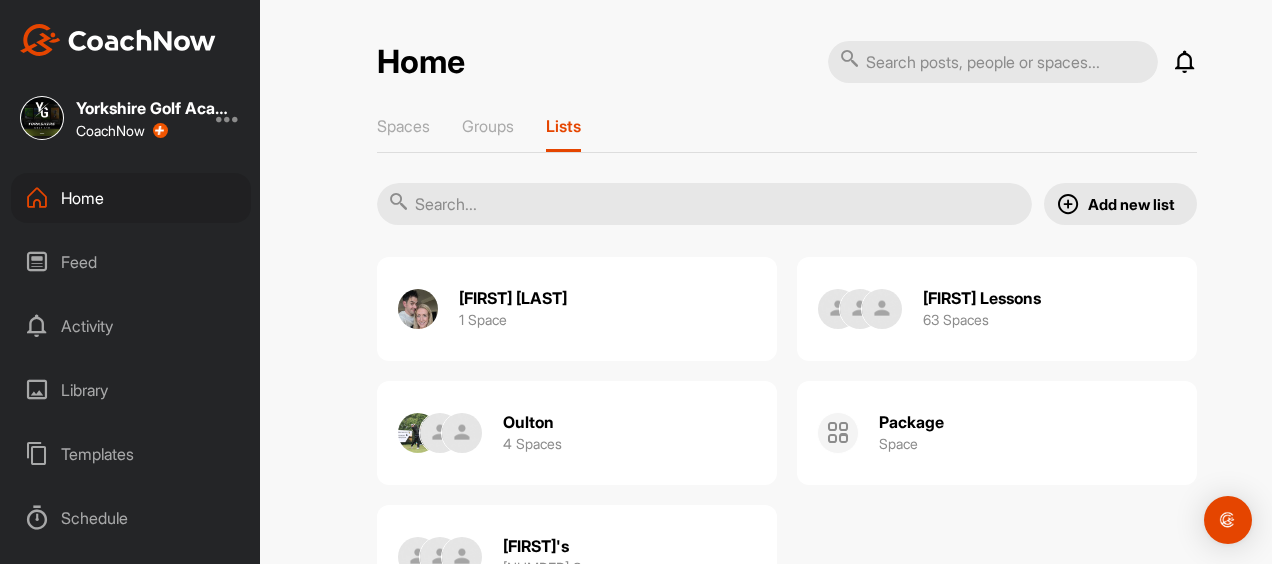 click on "[FIRST] [LAST]" at bounding box center [982, 298] 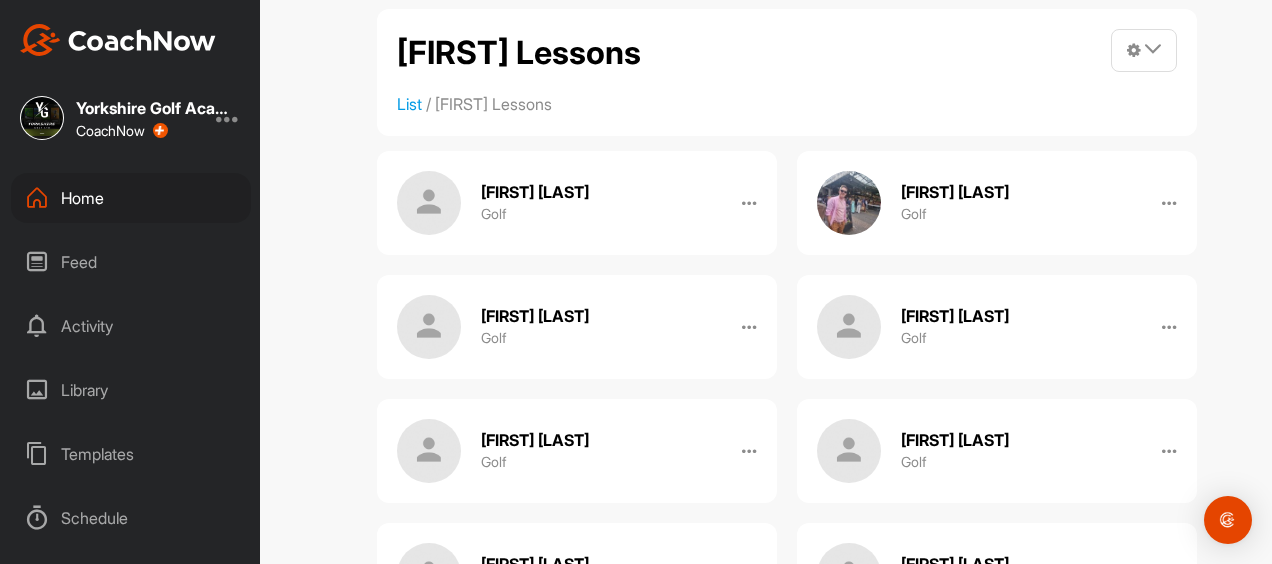 scroll, scrollTop: 0, scrollLeft: 0, axis: both 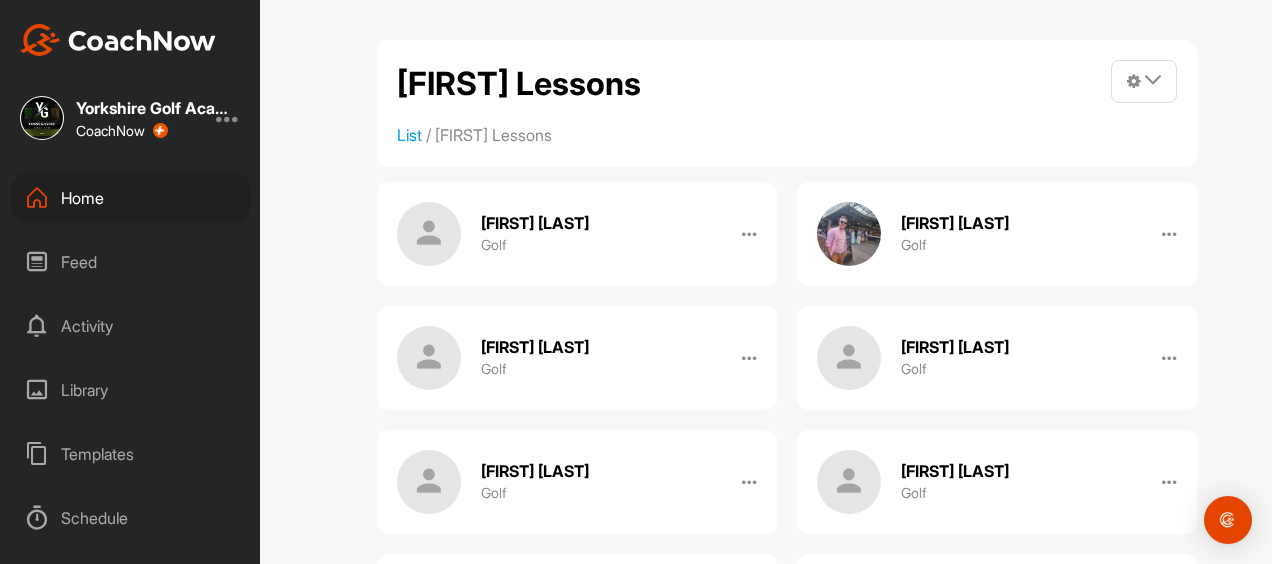 click on "[FIRST] [LAST]" at bounding box center [955, 223] 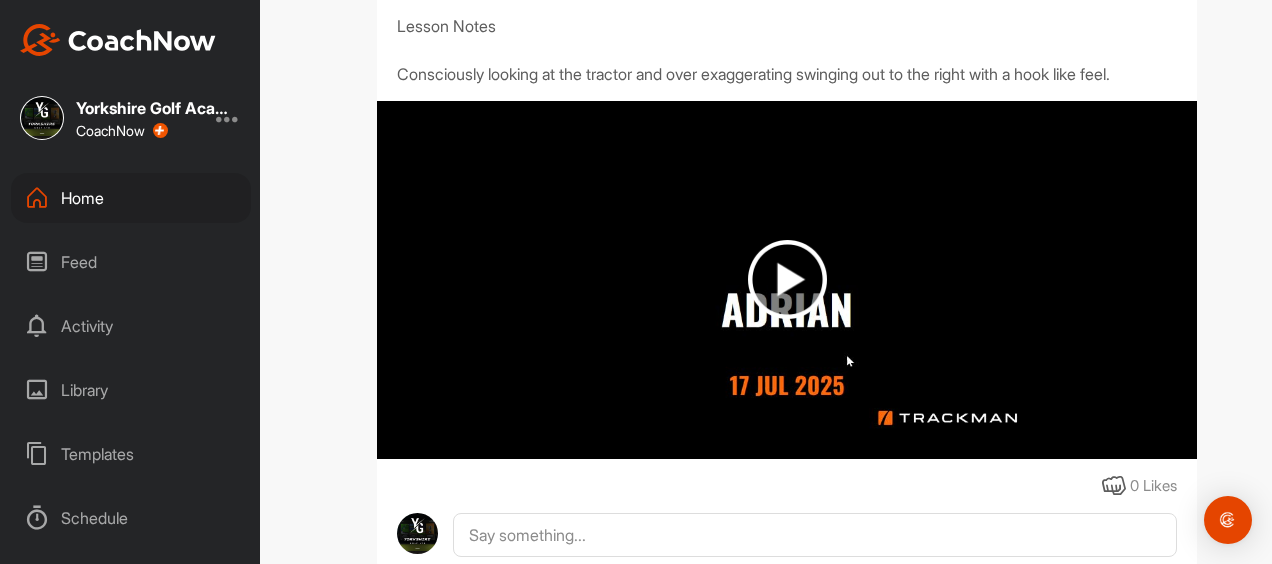 scroll, scrollTop: 200, scrollLeft: 0, axis: vertical 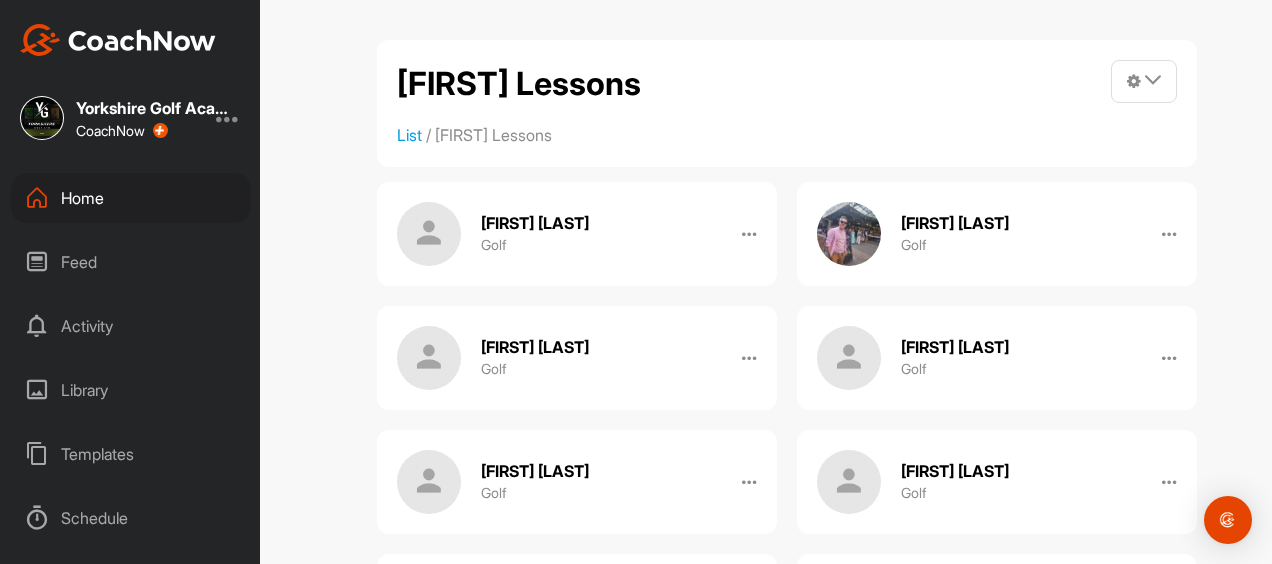 click on "[FIRST] [LAST]" at bounding box center (535, 223) 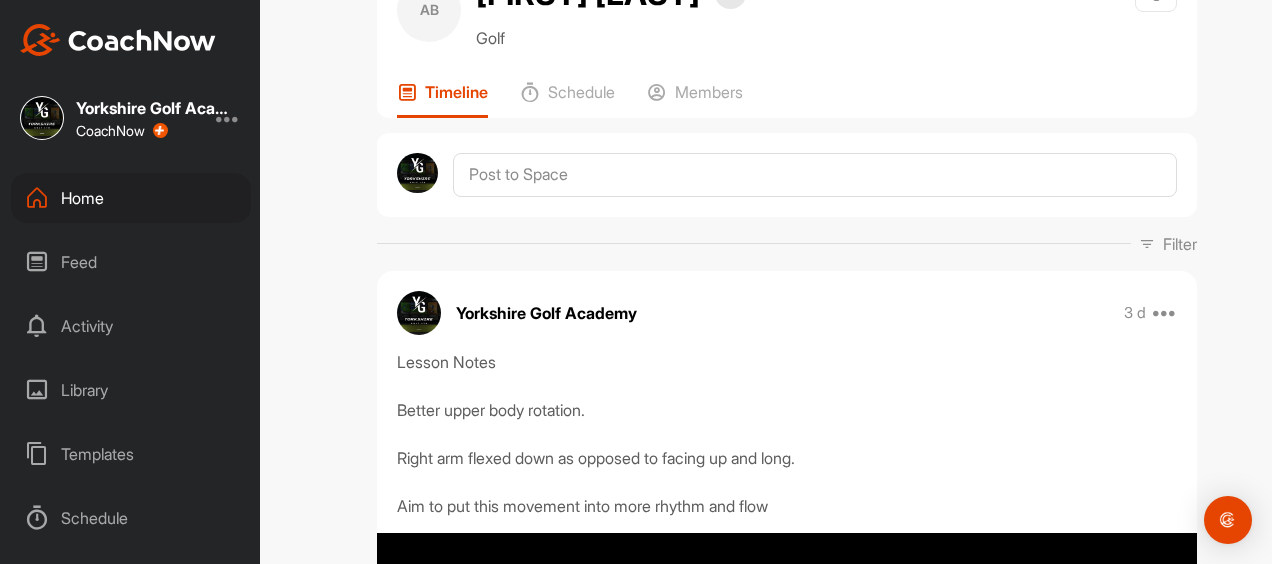 scroll, scrollTop: 0, scrollLeft: 0, axis: both 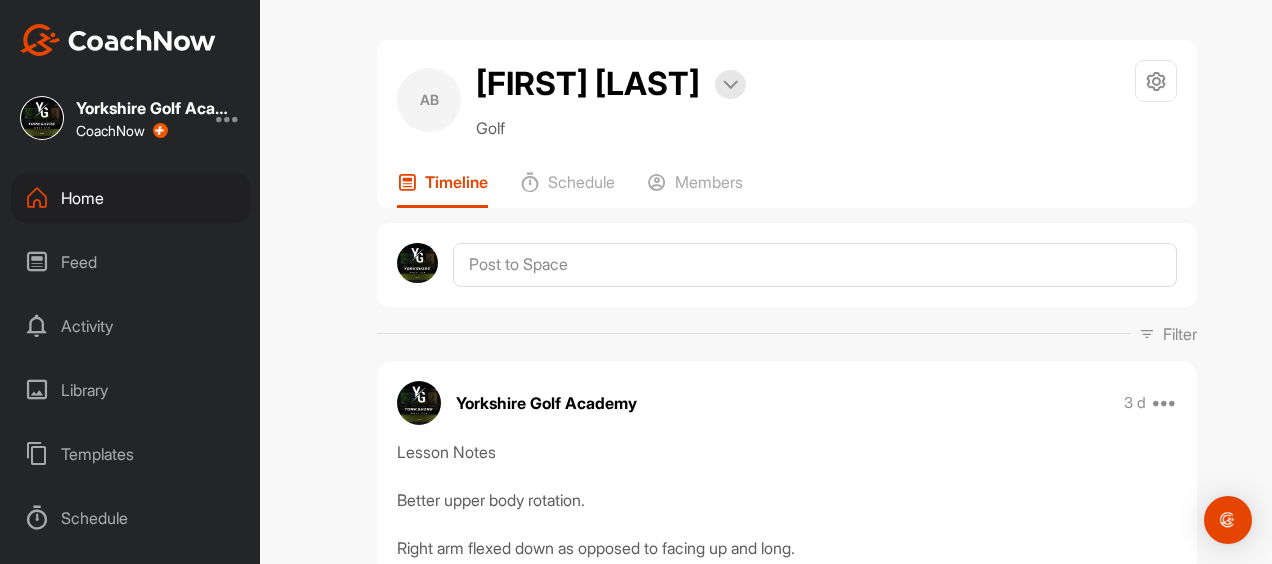 click on "Abdelrahman Bashar Bookings" at bounding box center [611, 84] 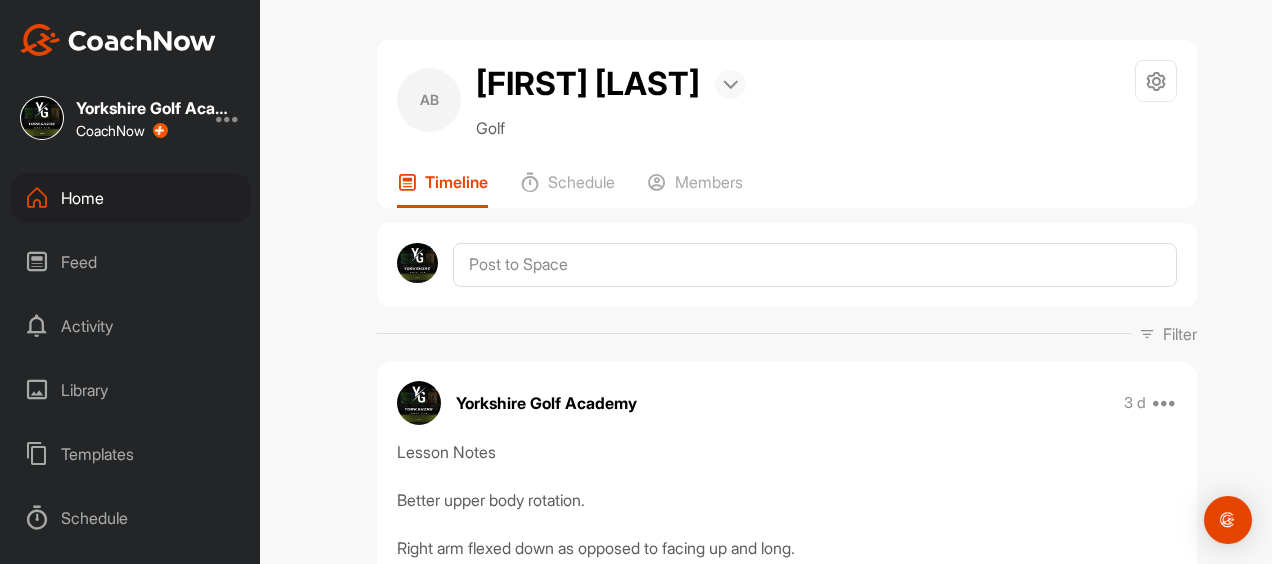 click at bounding box center (730, 85) 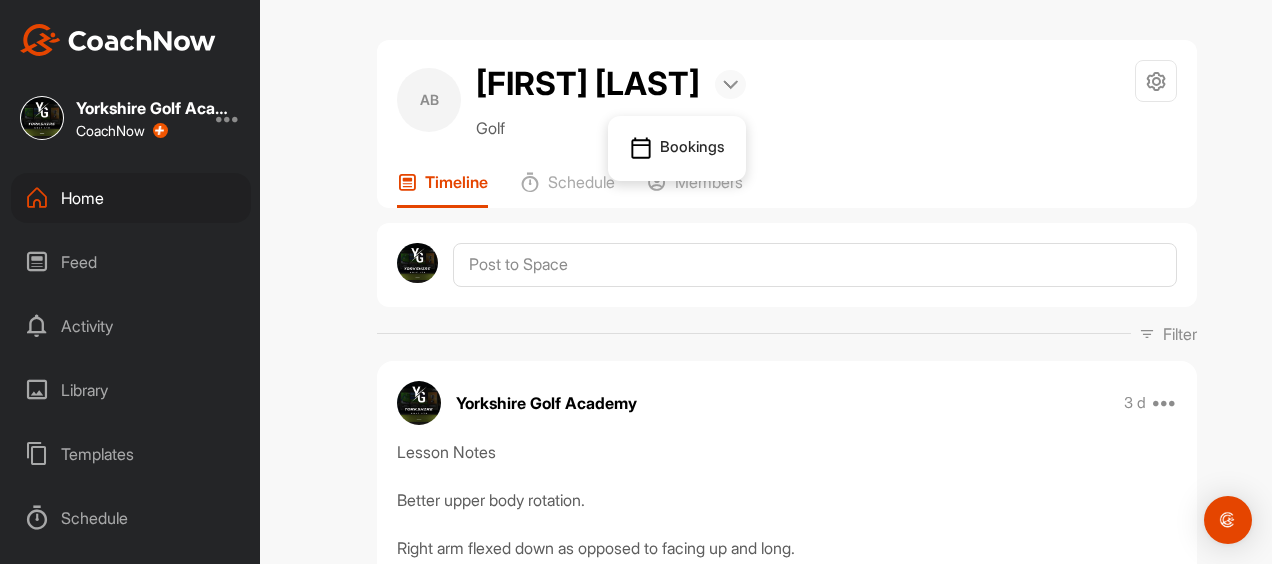 click at bounding box center [730, 85] 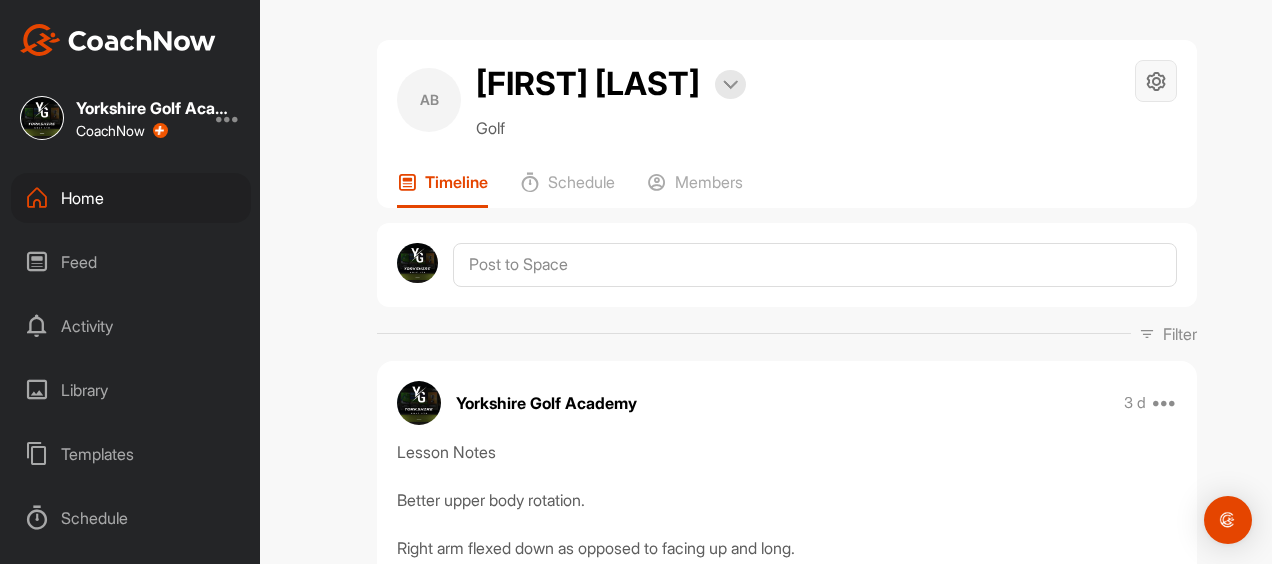 click at bounding box center (1156, 81) 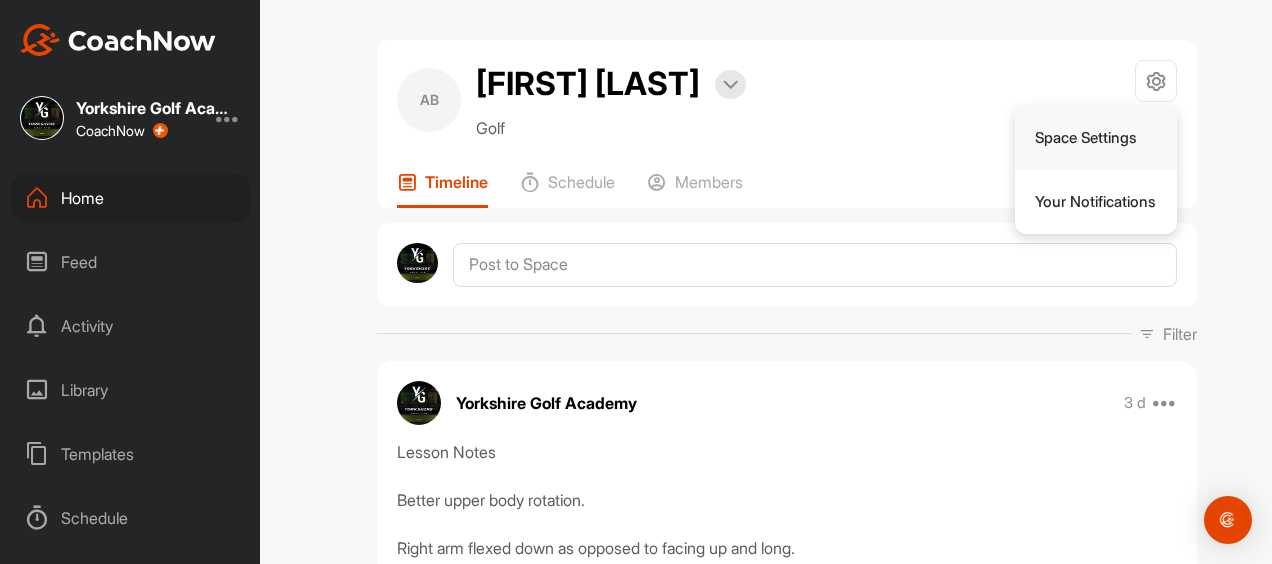 click on "Space Settings" at bounding box center [1096, 138] 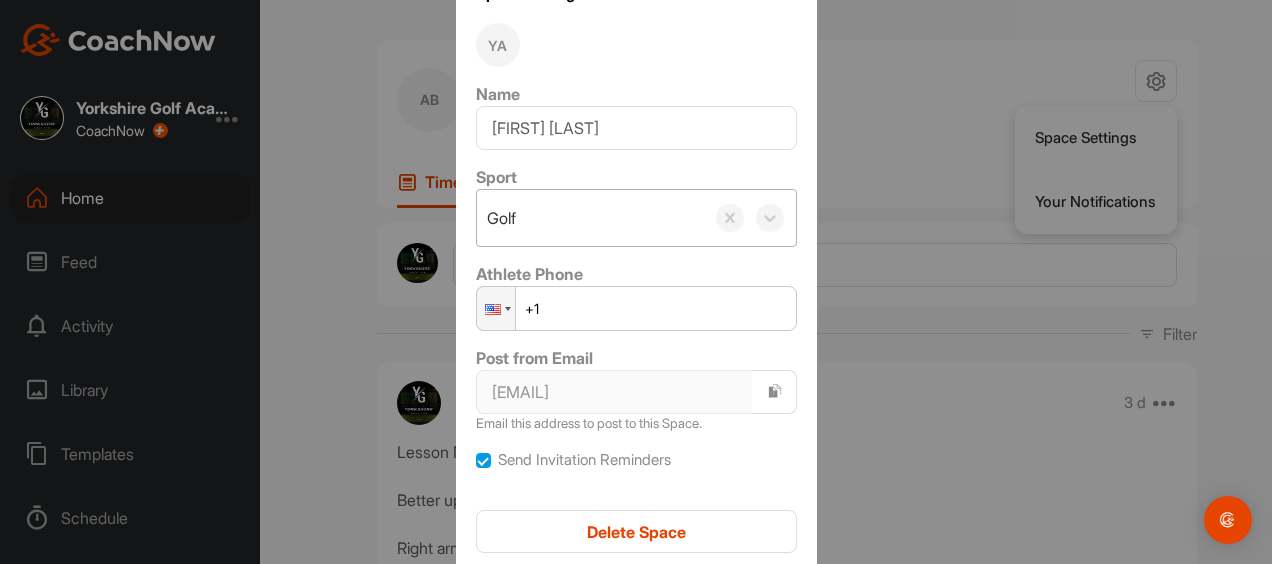 scroll, scrollTop: 0, scrollLeft: 0, axis: both 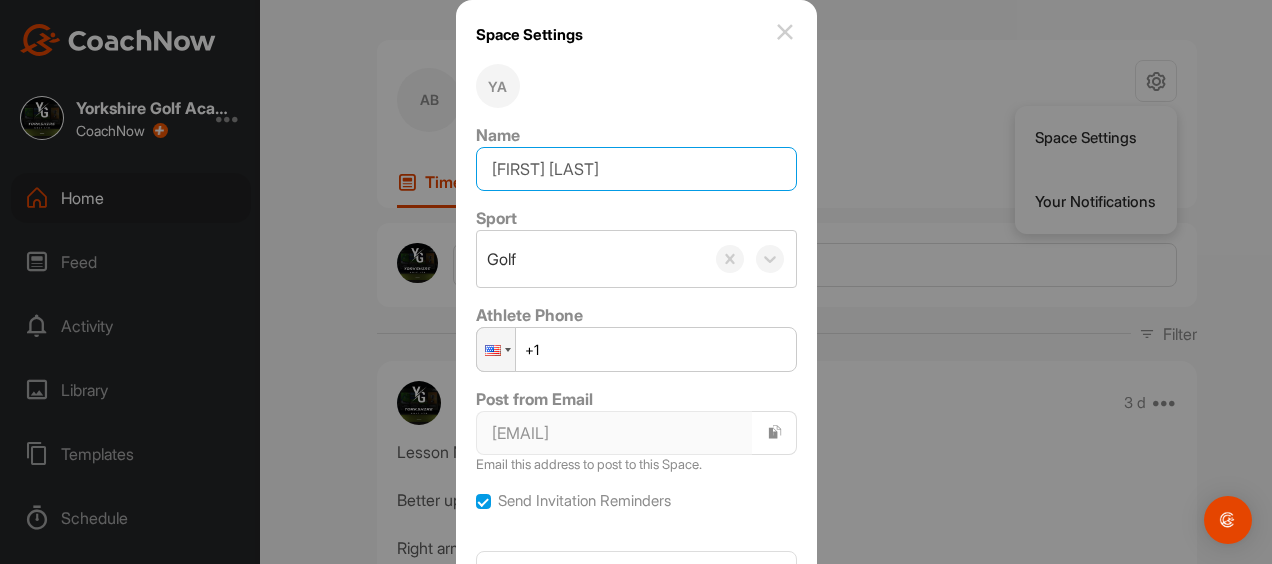click on "[FIRST] [LAST]" at bounding box center [636, 169] 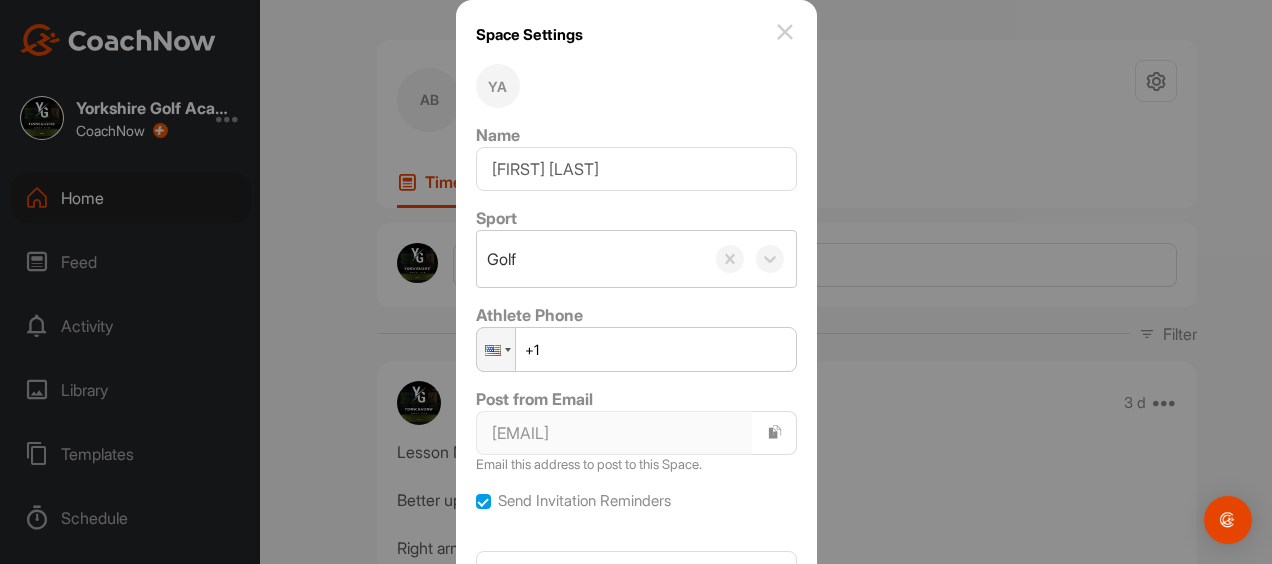 click at bounding box center [785, 32] 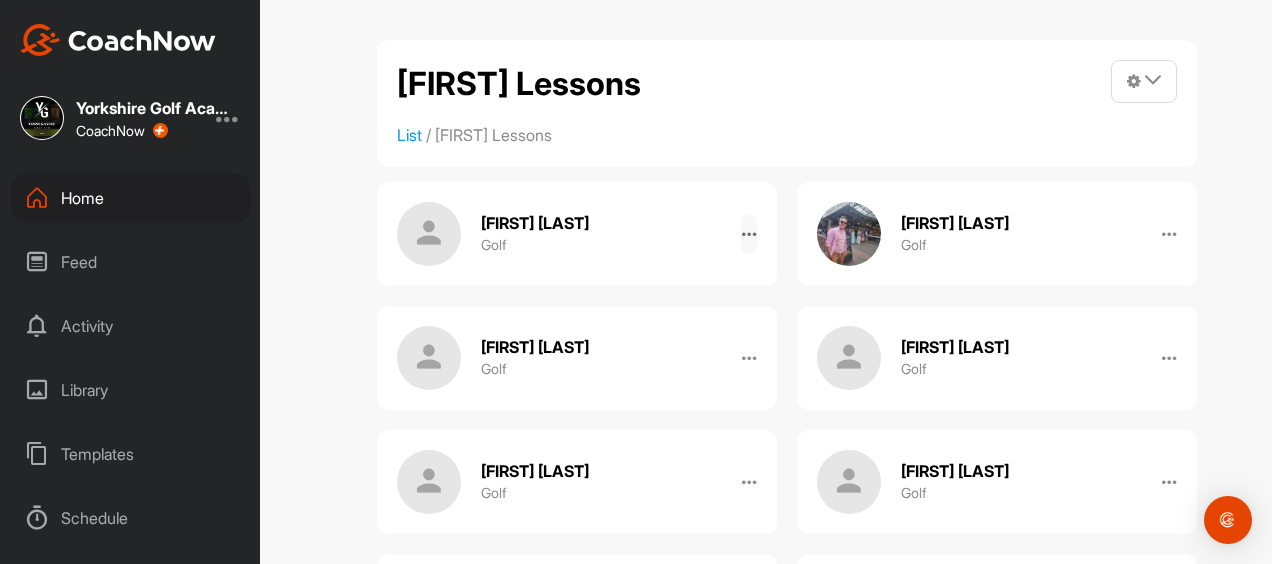 click at bounding box center (749, 234) 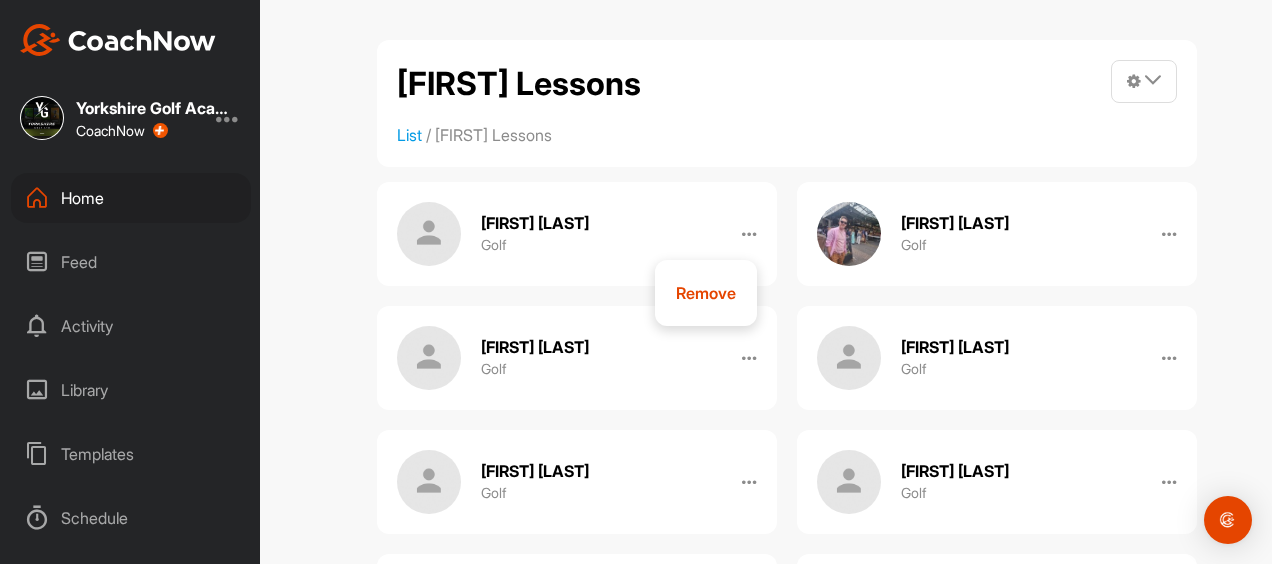 click on "[FIRST] [LAST]" at bounding box center (535, 223) 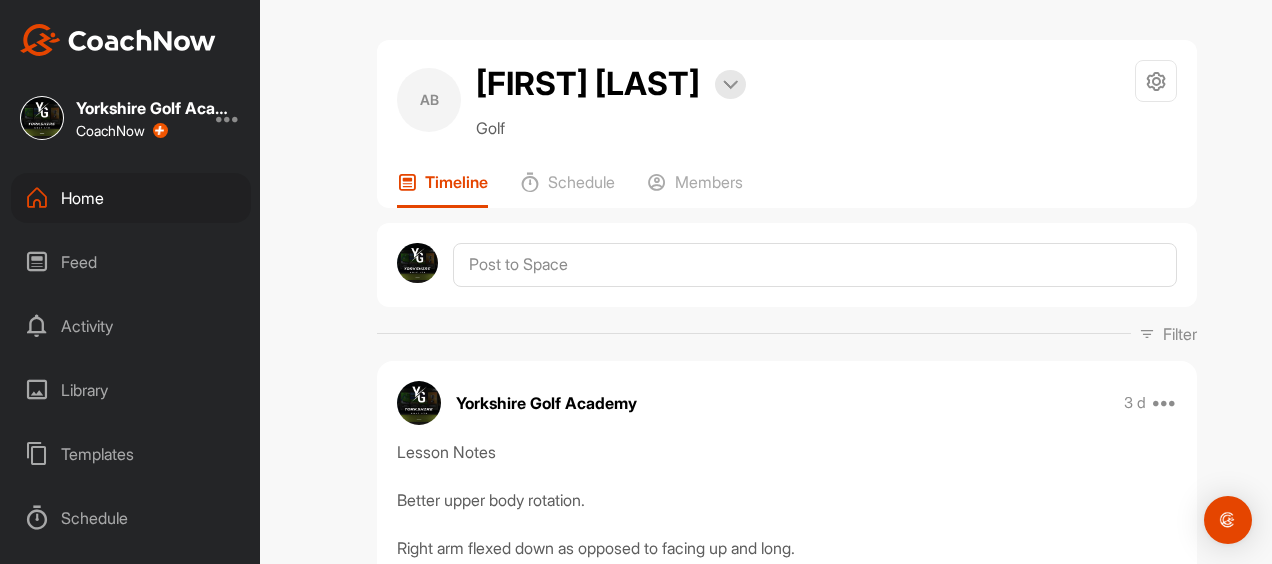 click on "[FIRST] [LAST]" at bounding box center (588, 84) 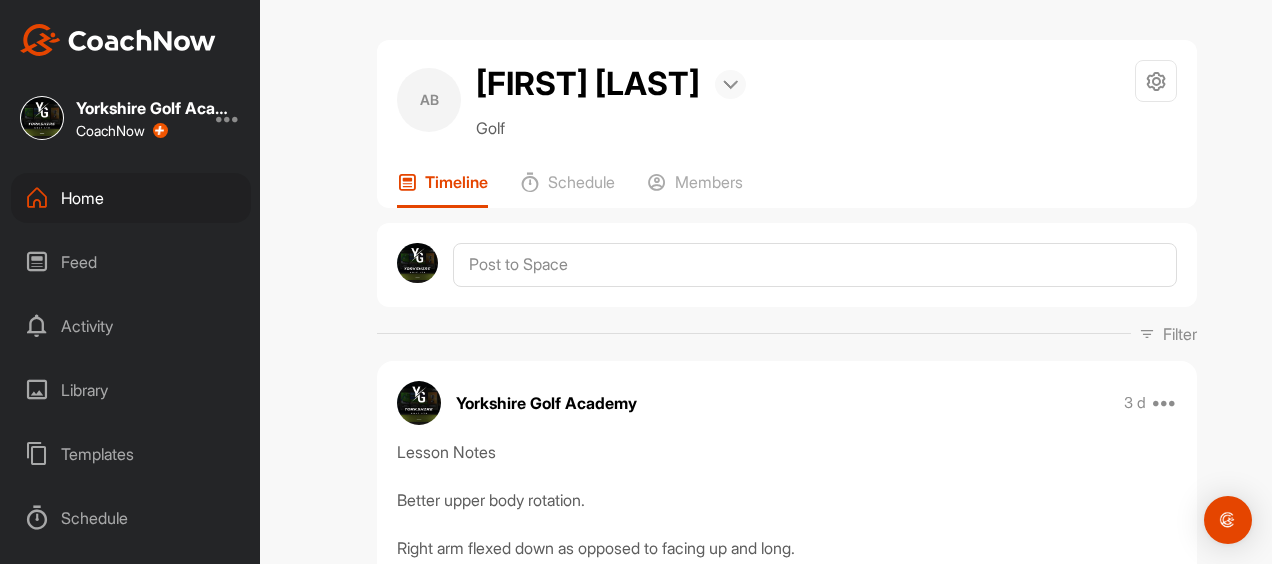 click at bounding box center [730, 84] 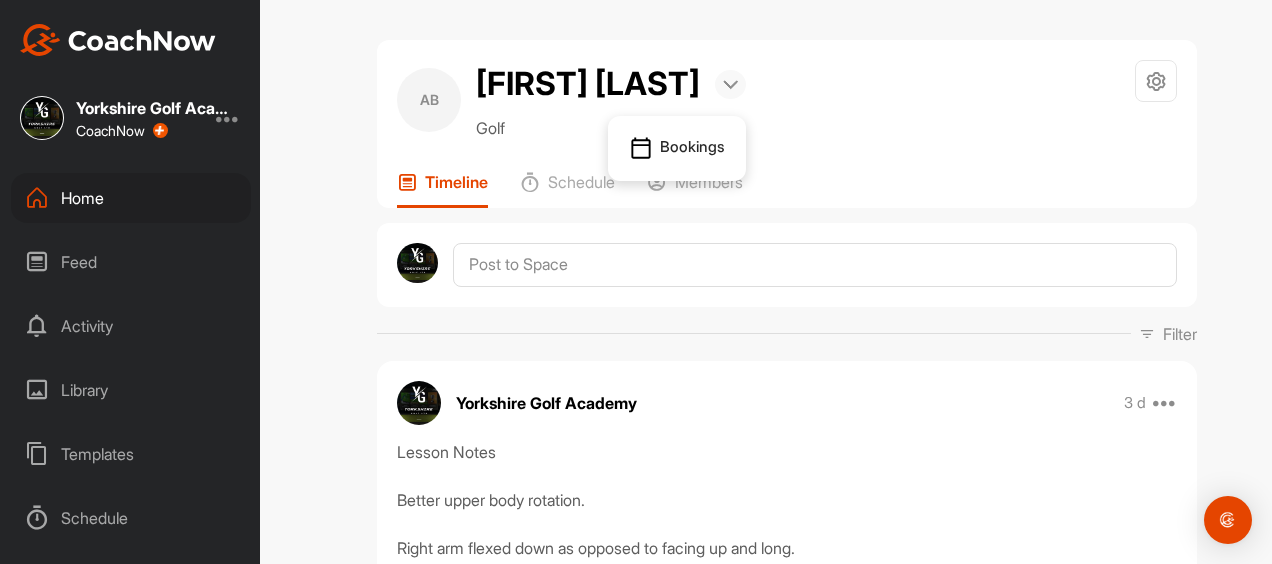 click at bounding box center (730, 85) 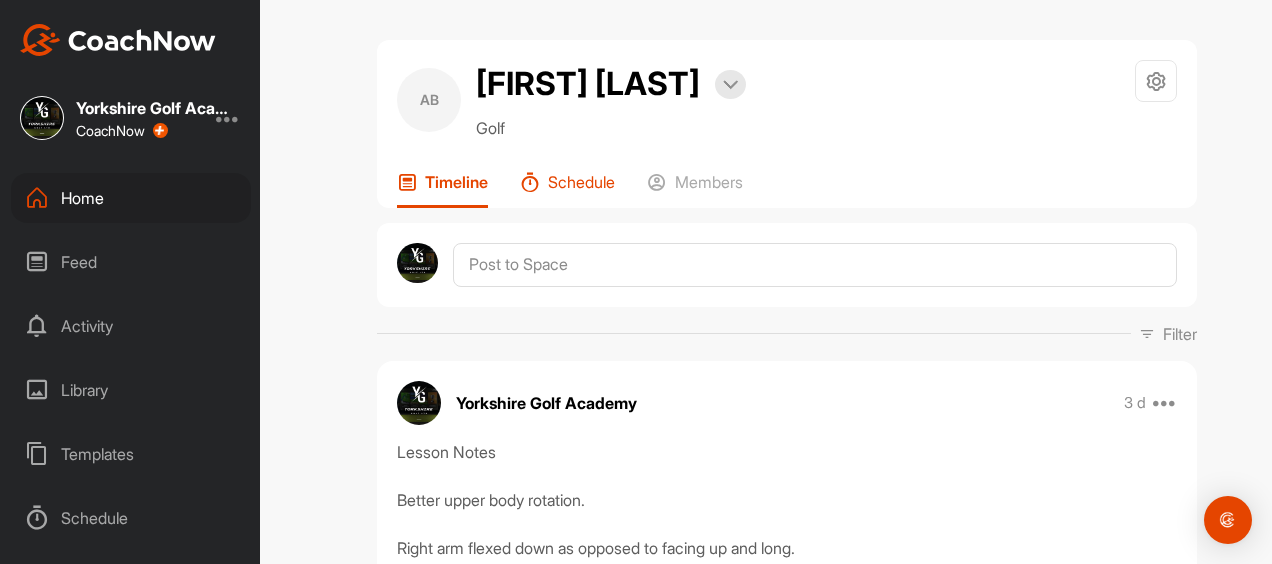 click on "Schedule" at bounding box center [581, 182] 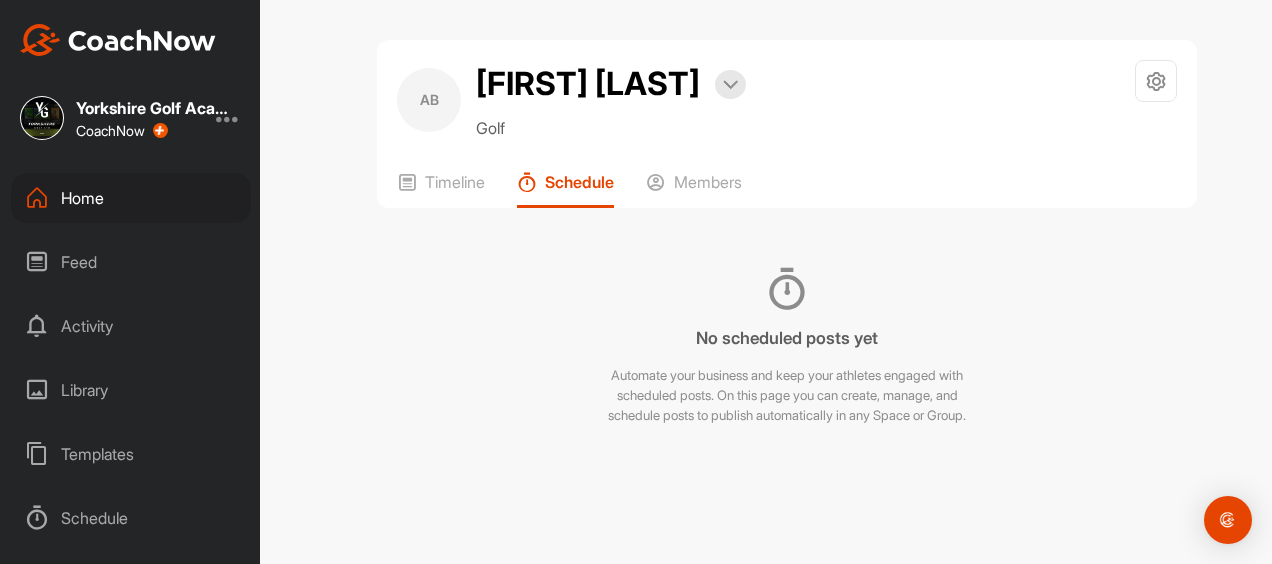 click on "AB Abdelrahman Bashar Bookings Golf Space Settings Your Notifications Timeline Schedule Members" at bounding box center (787, 124) 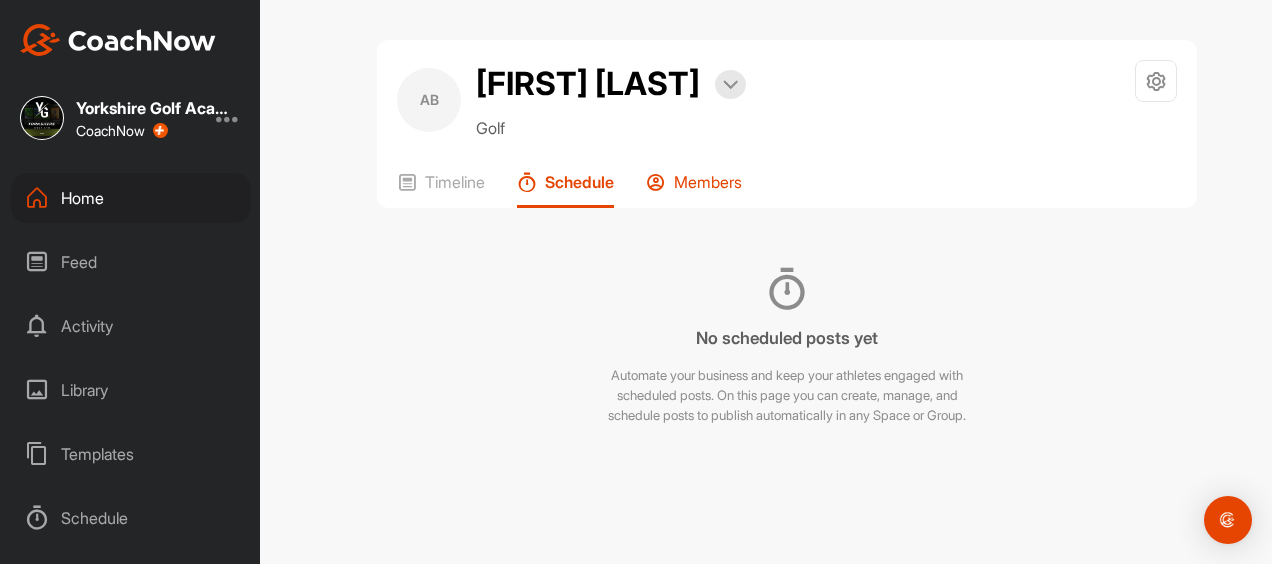 click on "Members" at bounding box center [708, 182] 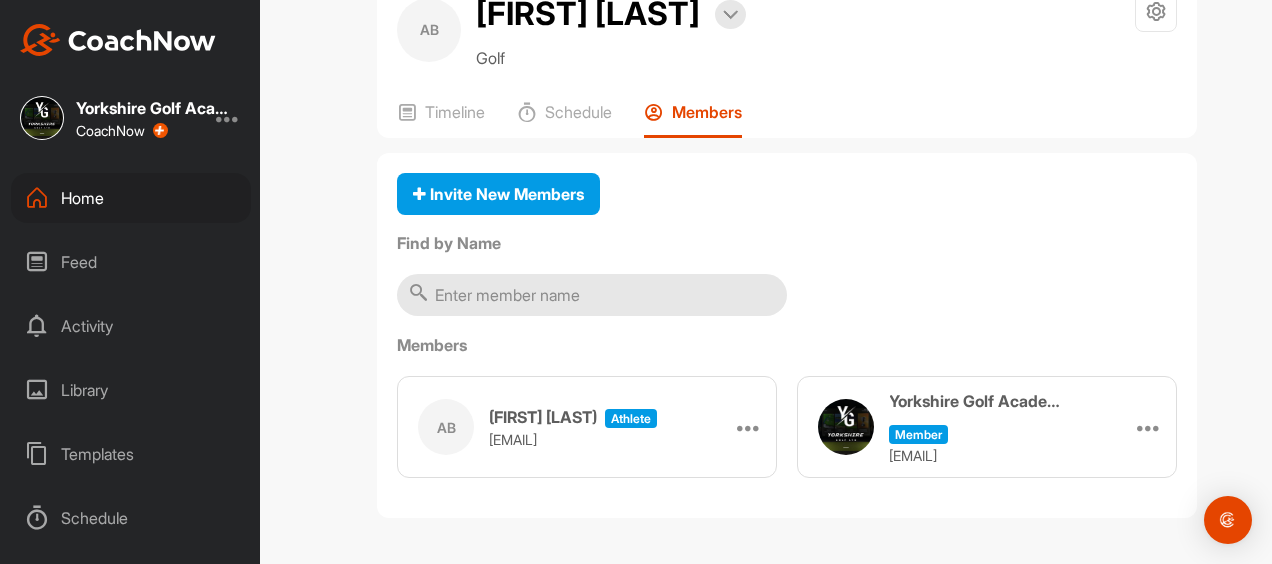 scroll, scrollTop: 116, scrollLeft: 0, axis: vertical 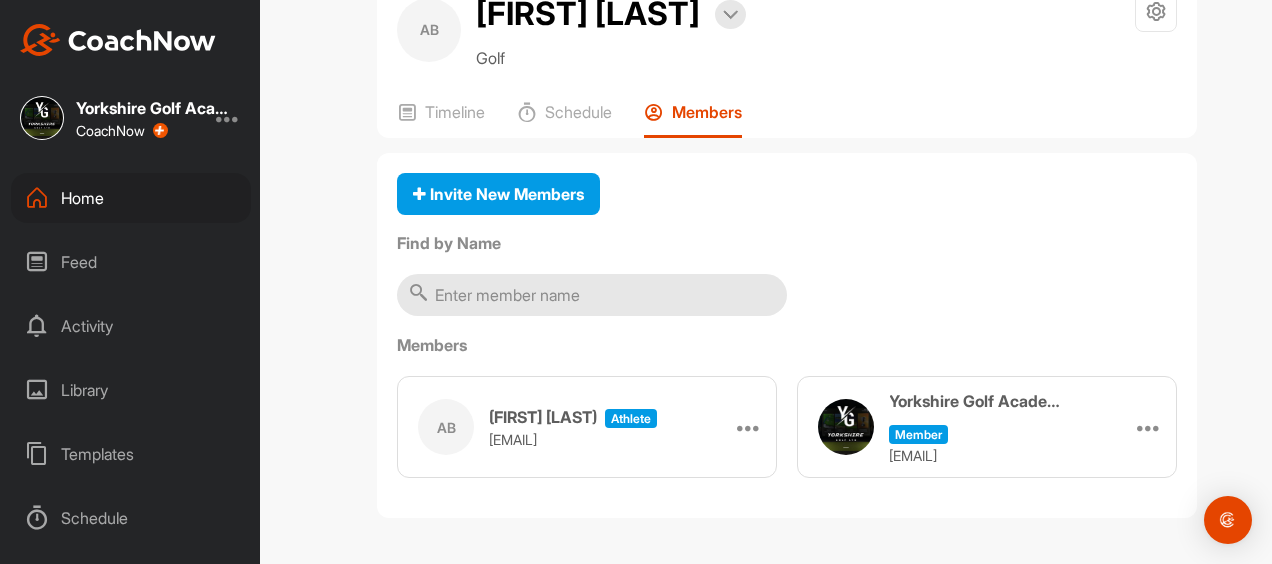 copy on "[EMAIL]" 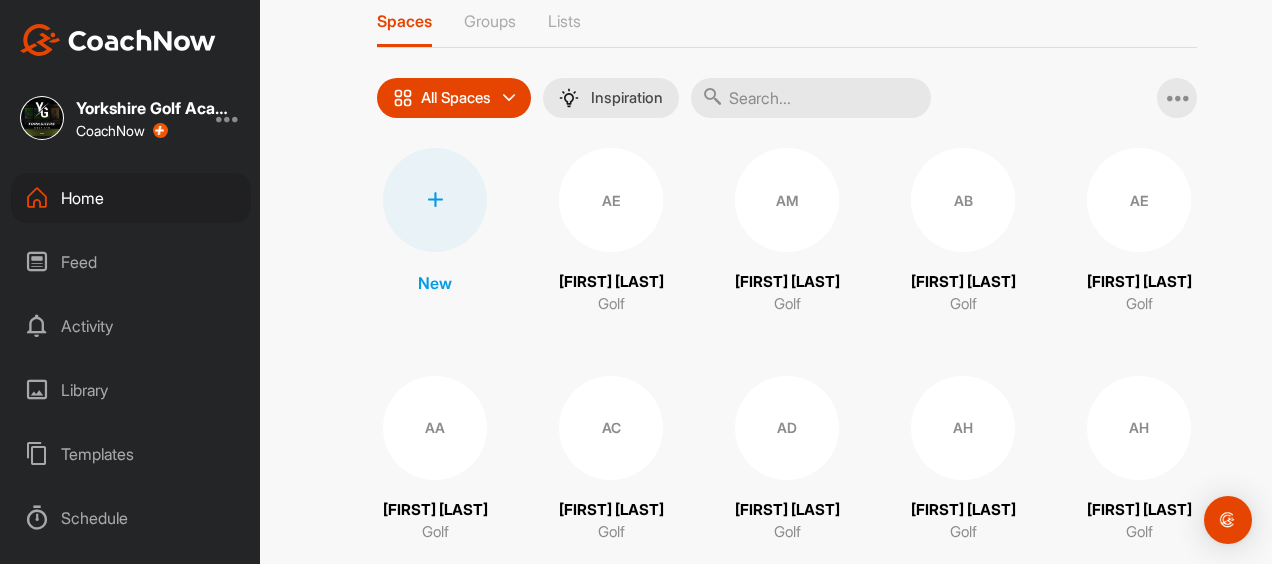 scroll, scrollTop: 0, scrollLeft: 0, axis: both 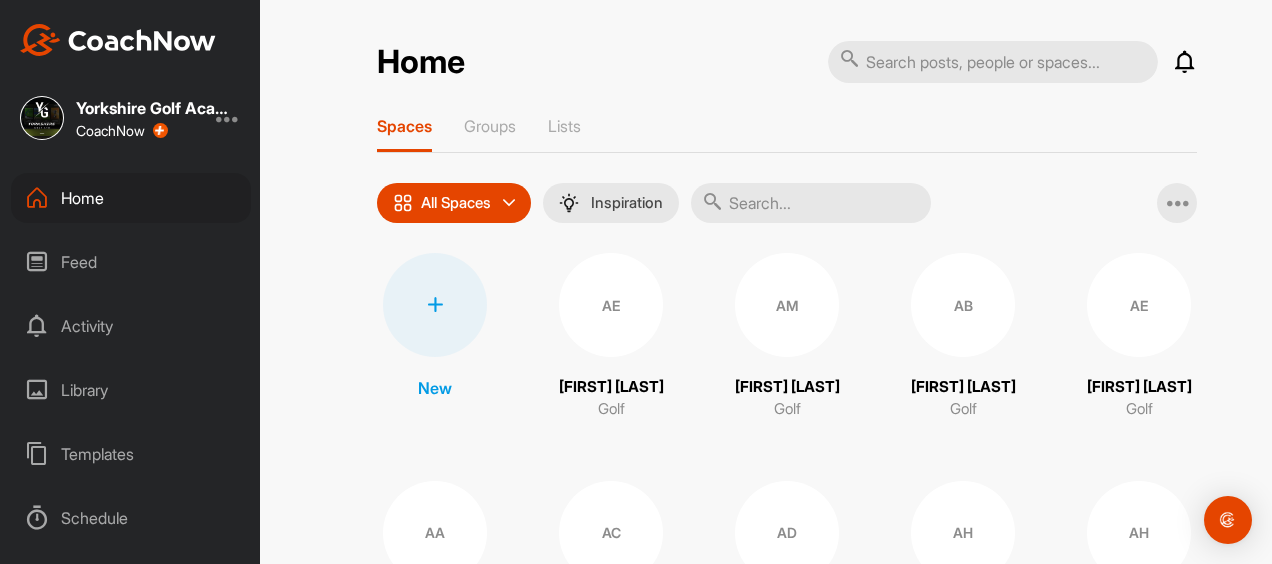 click on "AB" at bounding box center [963, 305] 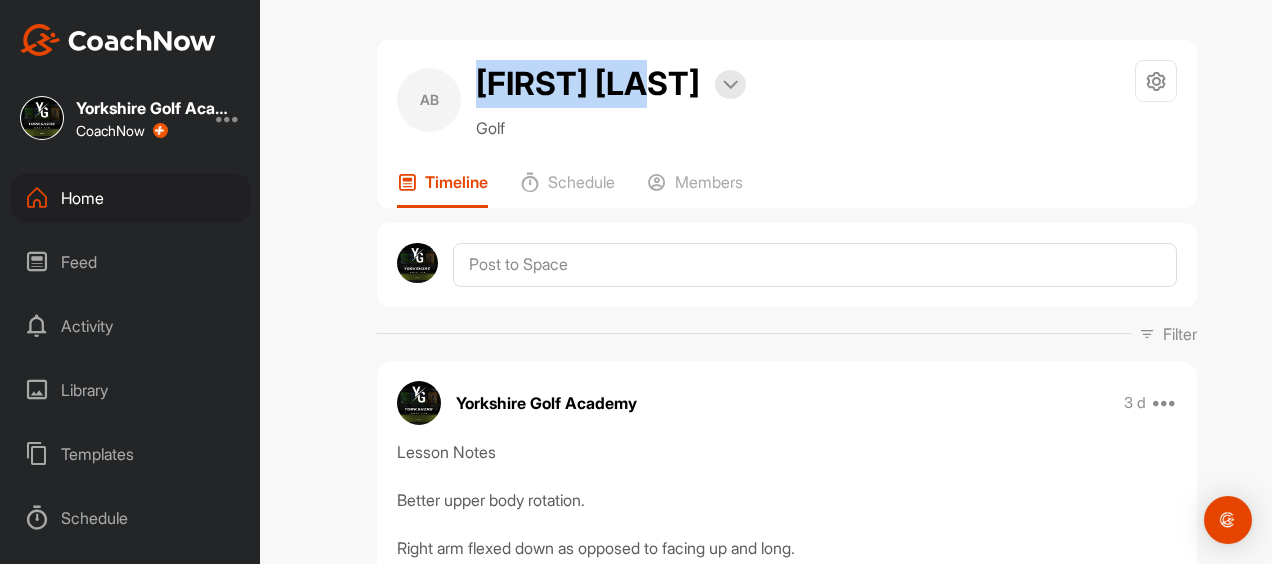 drag, startPoint x: 684, startPoint y: 78, endPoint x: 472, endPoint y: 87, distance: 212.19095 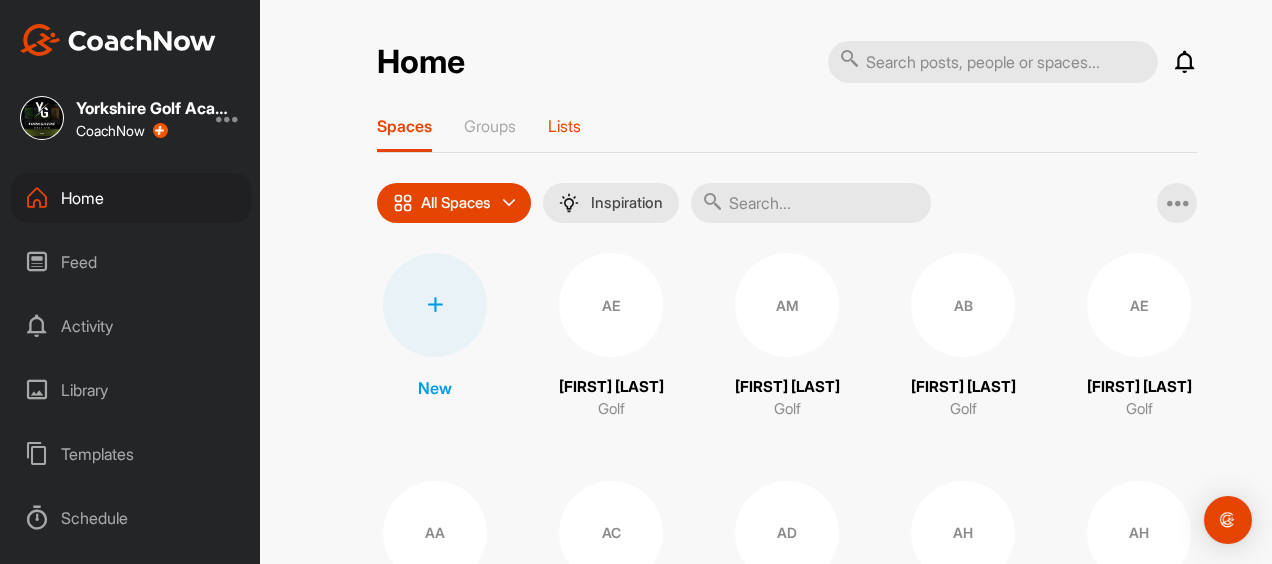 click on "Lists" at bounding box center (564, 126) 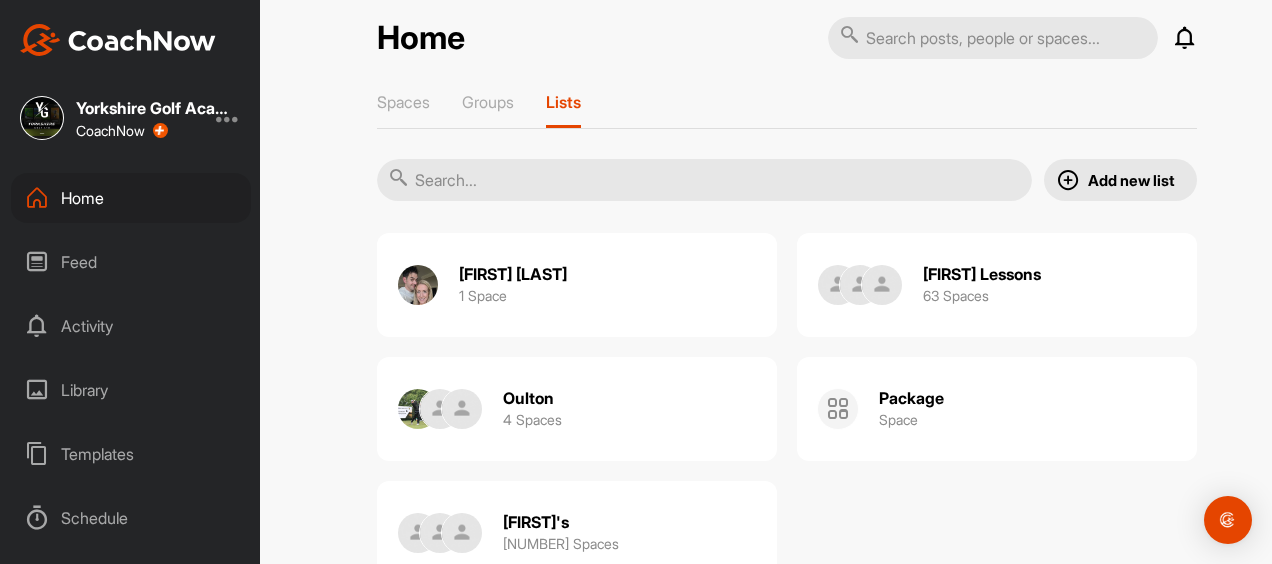 scroll, scrollTop: 90, scrollLeft: 0, axis: vertical 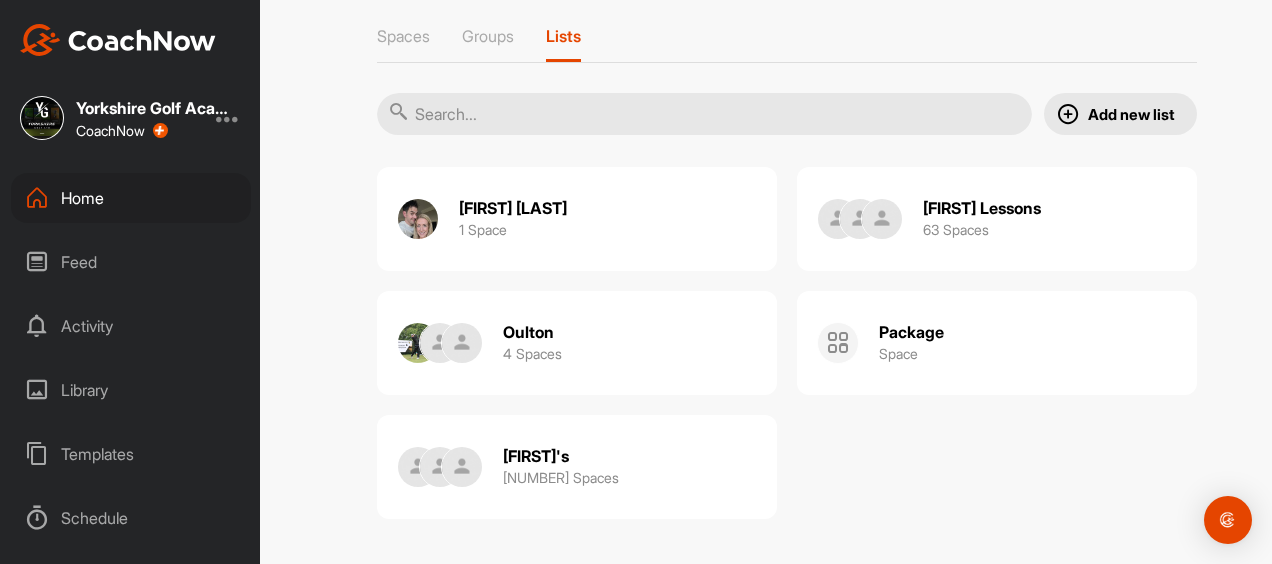 click on "[FIRST] [LAST]" at bounding box center (982, 208) 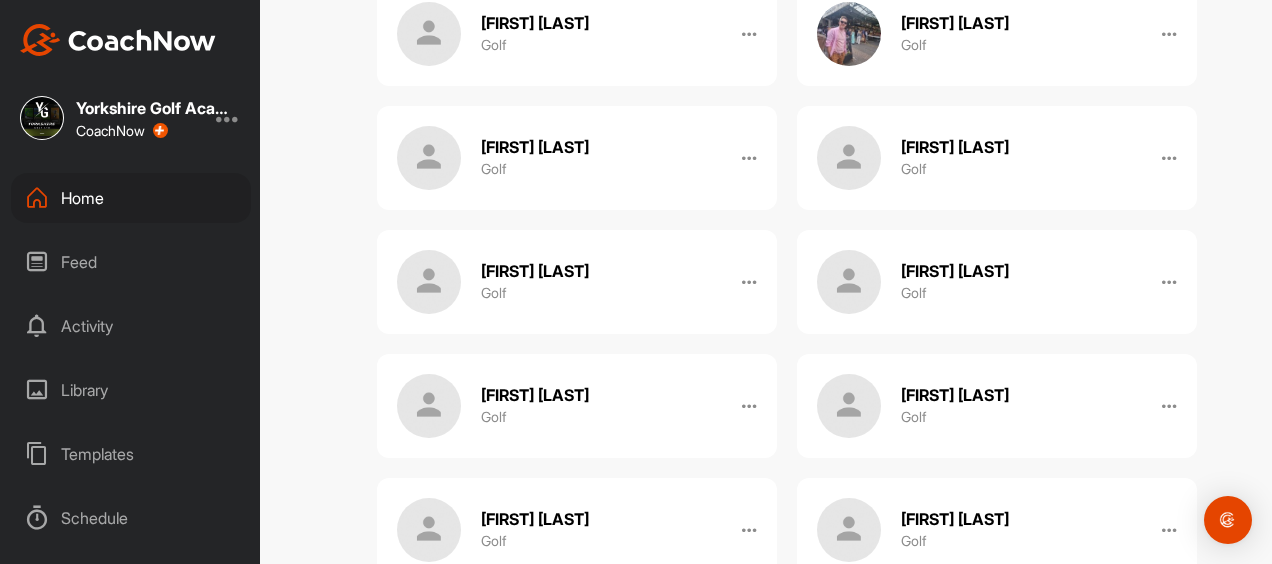 scroll, scrollTop: 300, scrollLeft: 0, axis: vertical 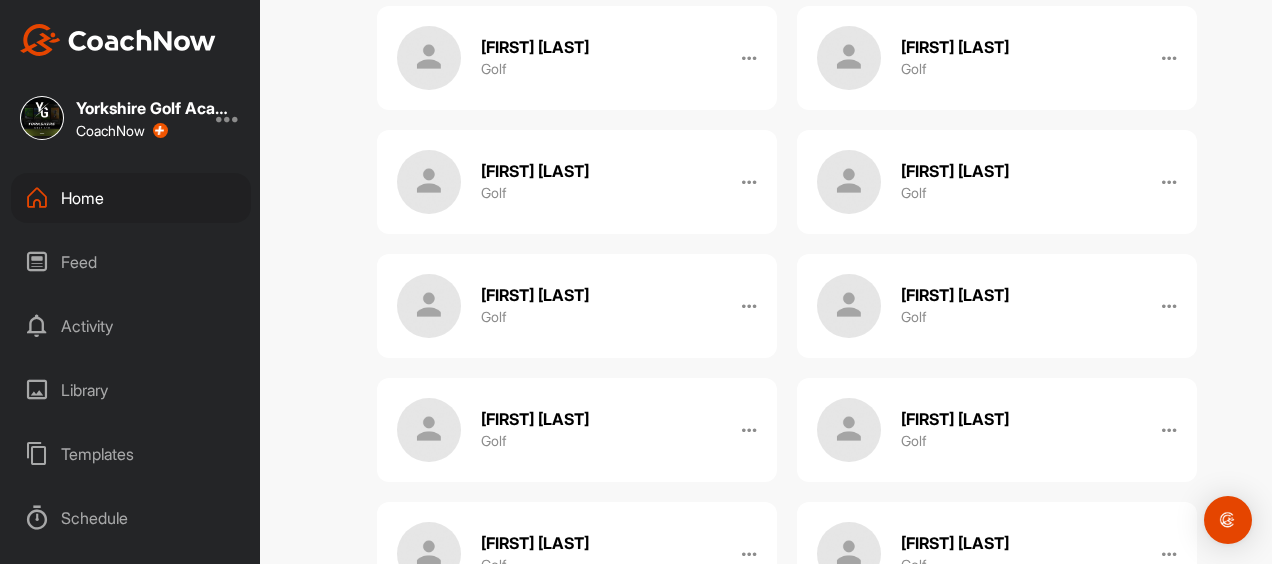 click on "[FIRST] [LAST]" at bounding box center (535, 171) 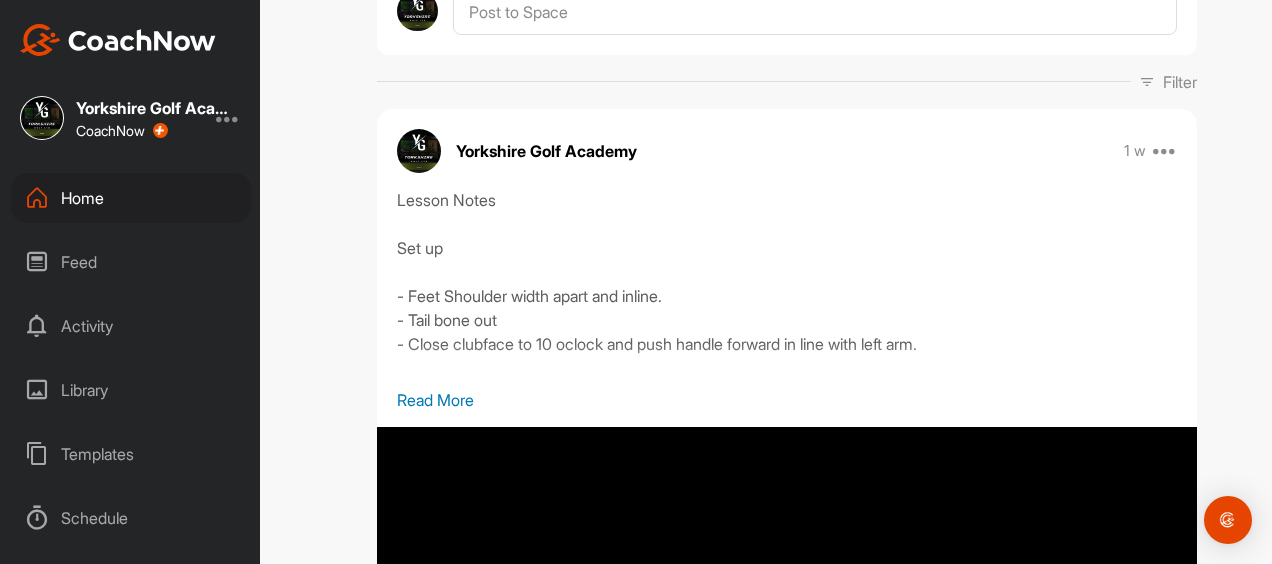 scroll, scrollTop: 0, scrollLeft: 0, axis: both 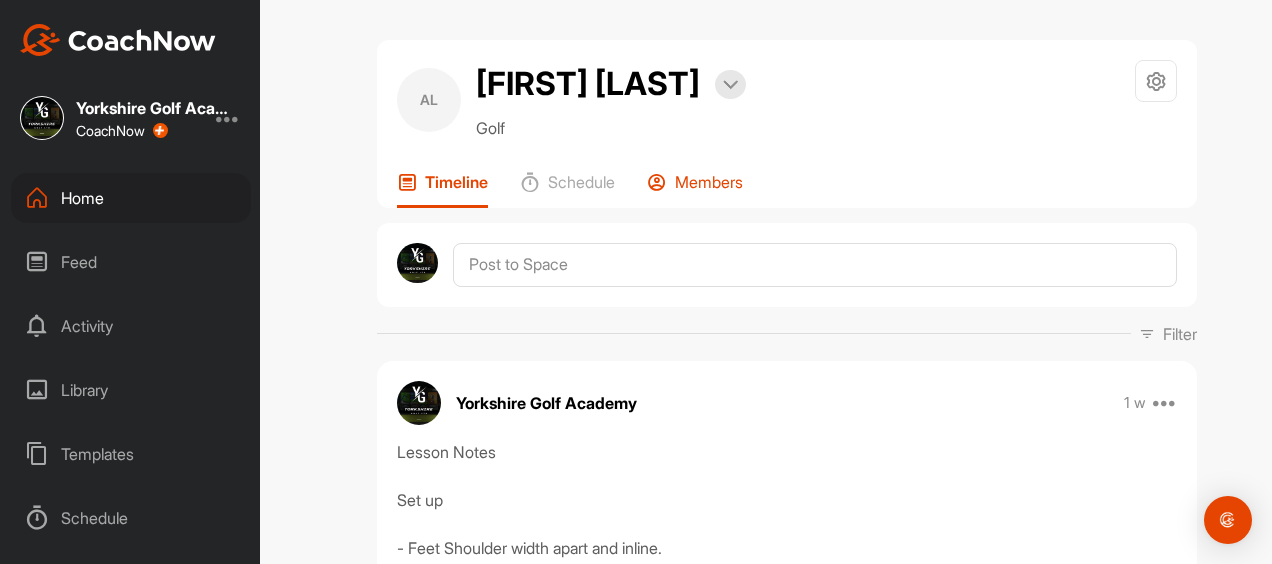 click on "Members" at bounding box center [695, 190] 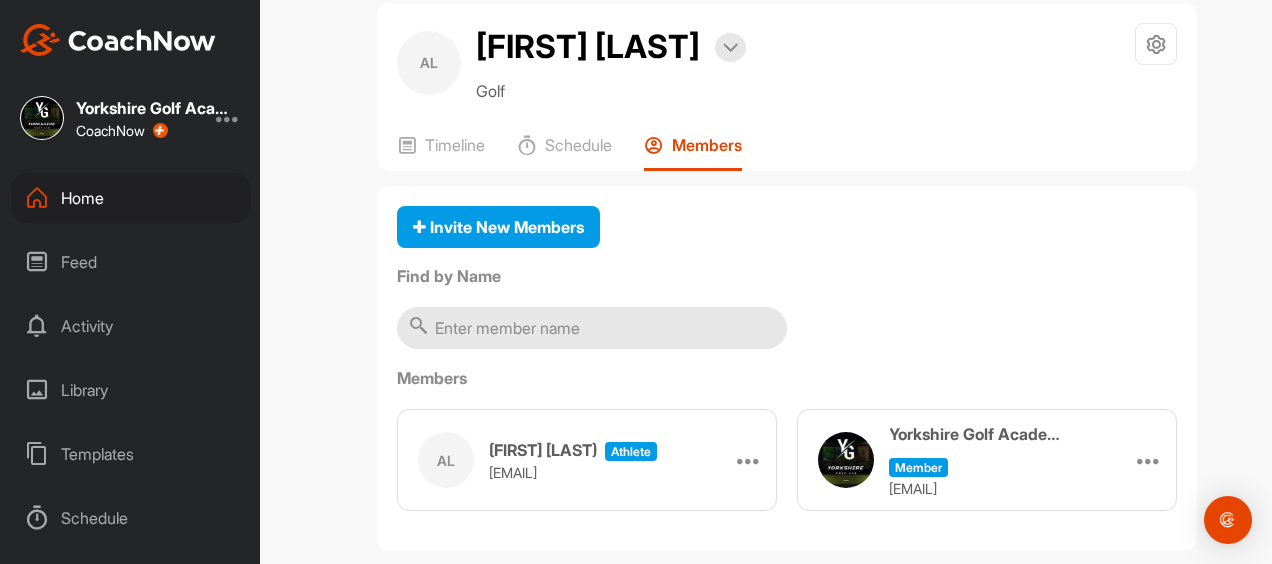 scroll, scrollTop: 68, scrollLeft: 0, axis: vertical 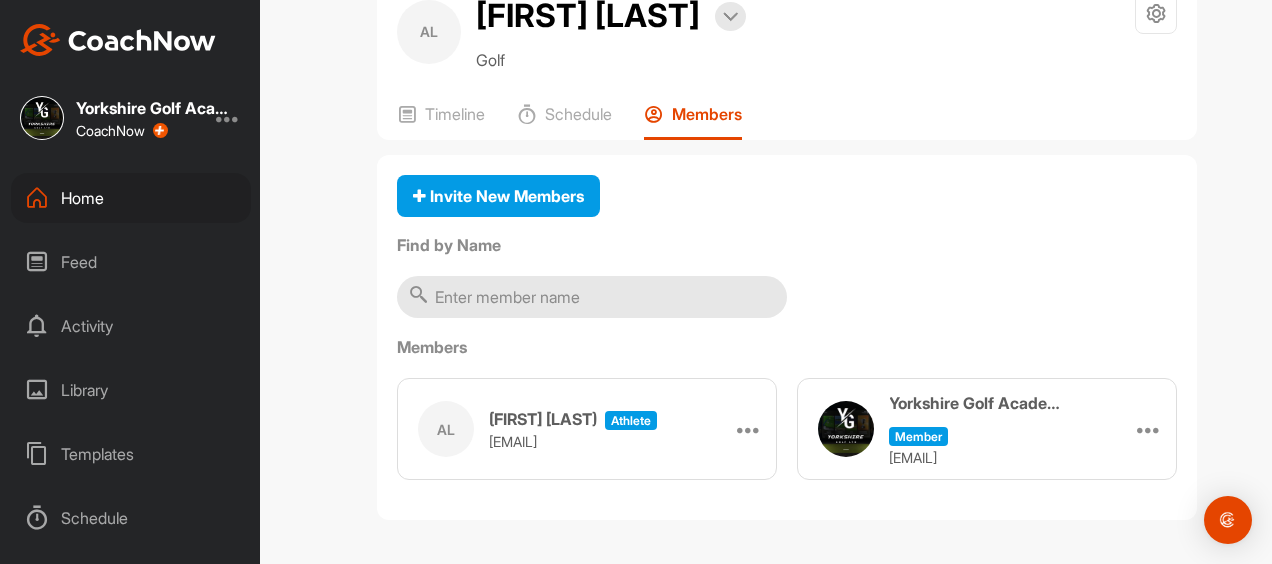 drag, startPoint x: 477, startPoint y: 437, endPoint x: 696, endPoint y: 449, distance: 219.32852 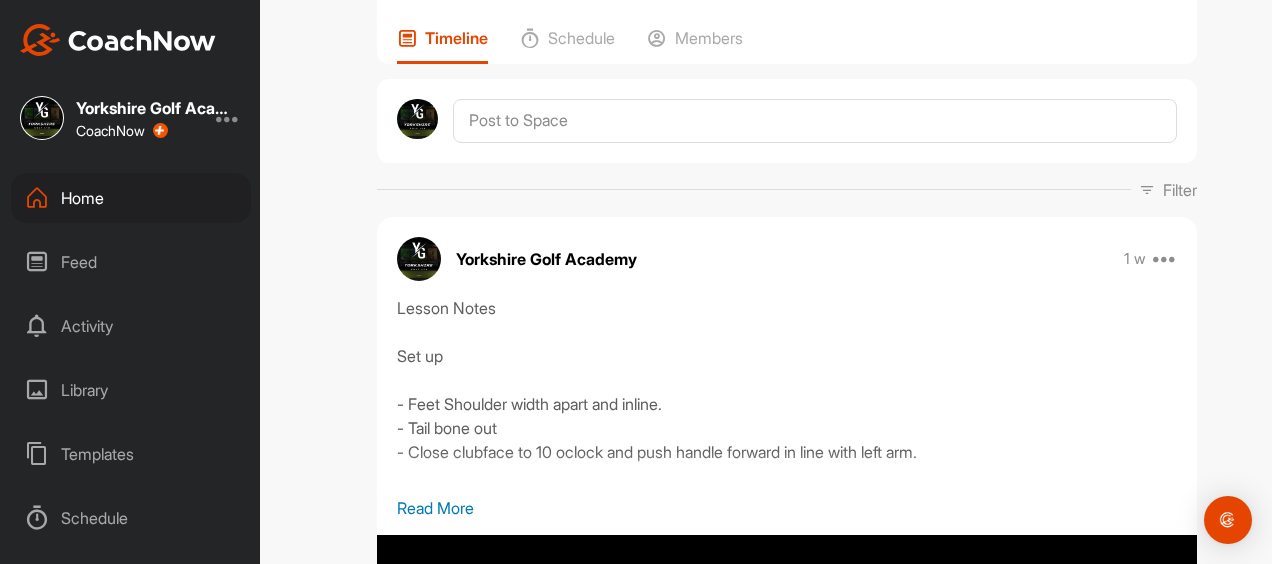 scroll, scrollTop: 200, scrollLeft: 0, axis: vertical 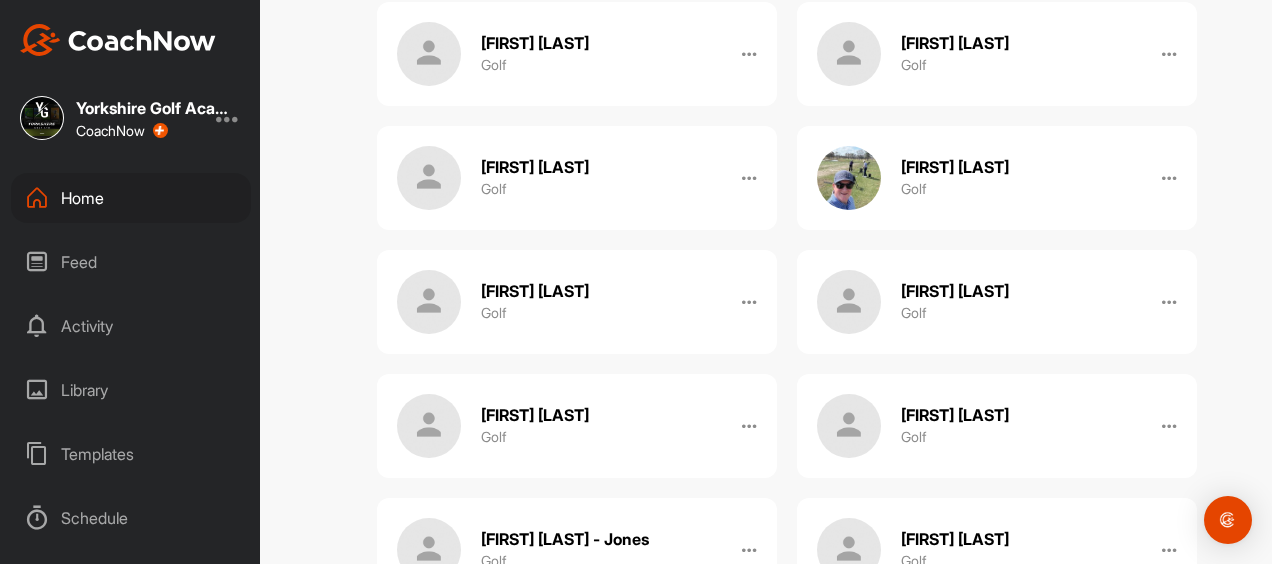 click on "[FIRST] [LAST]" at bounding box center (535, 167) 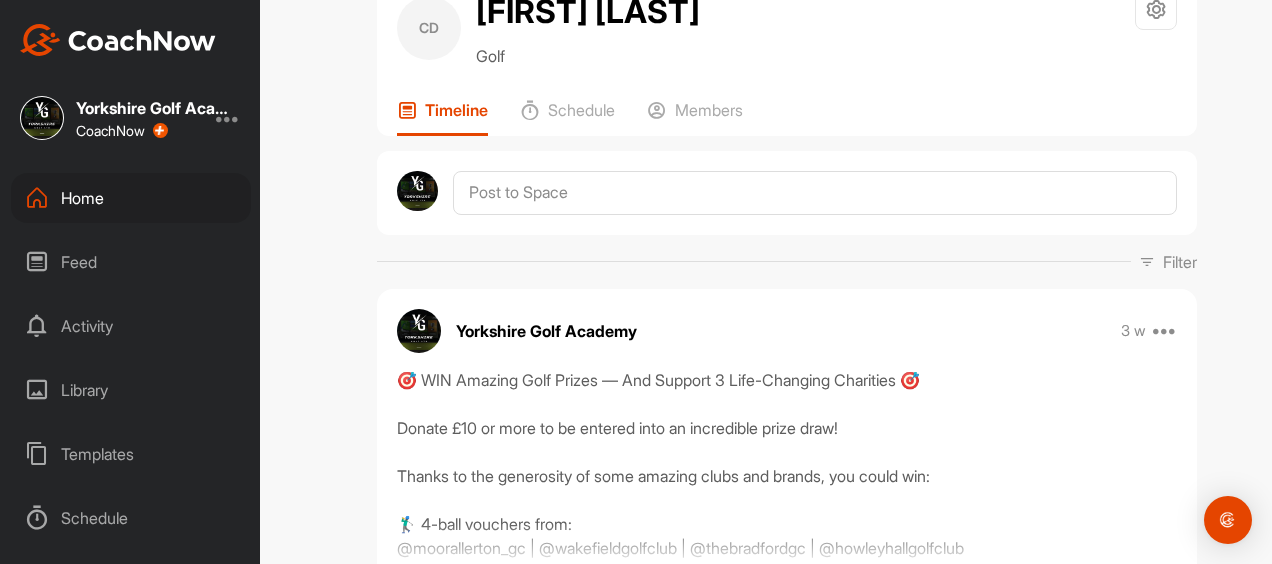 scroll, scrollTop: 0, scrollLeft: 0, axis: both 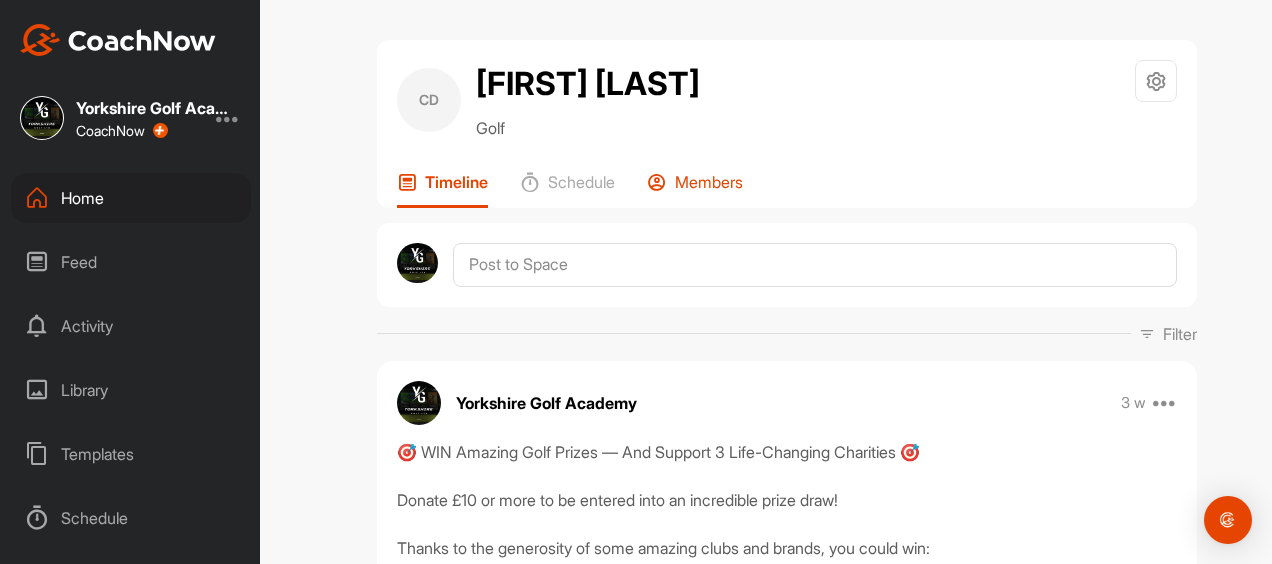 click on "Members" at bounding box center (709, 182) 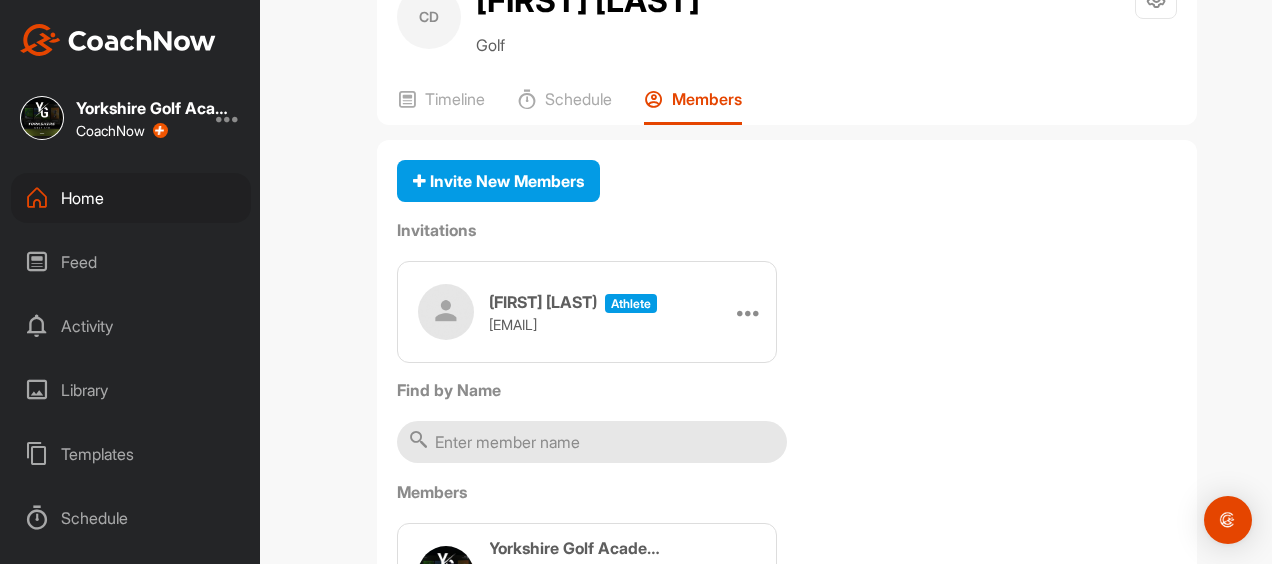 scroll, scrollTop: 200, scrollLeft: 0, axis: vertical 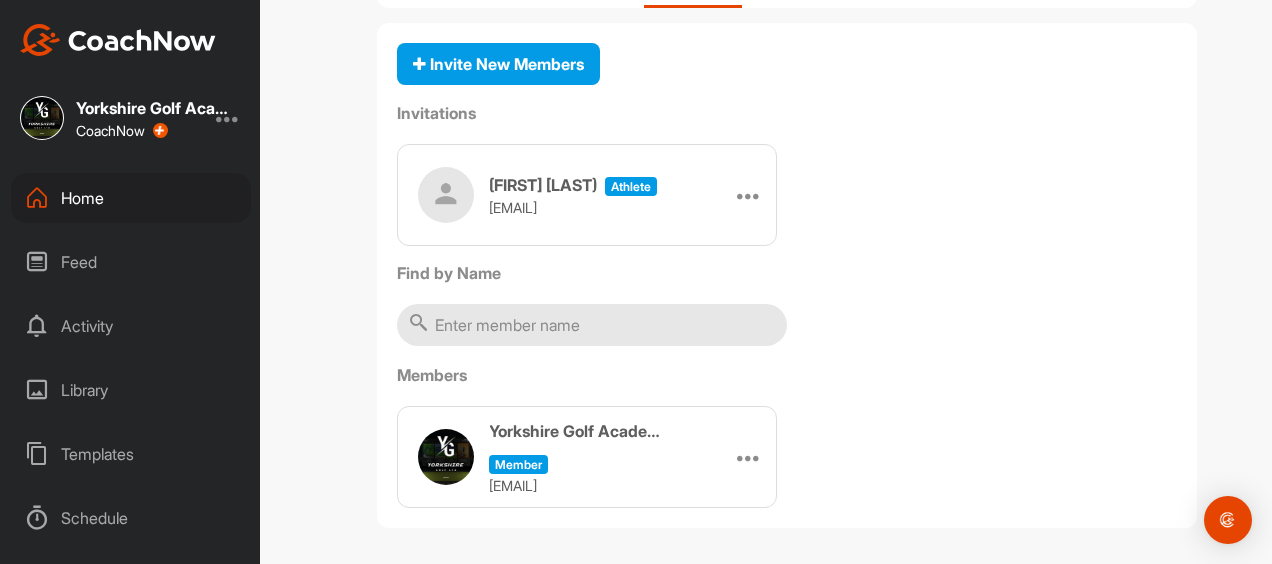 drag, startPoint x: 660, startPoint y: 208, endPoint x: 480, endPoint y: 214, distance: 180.09998 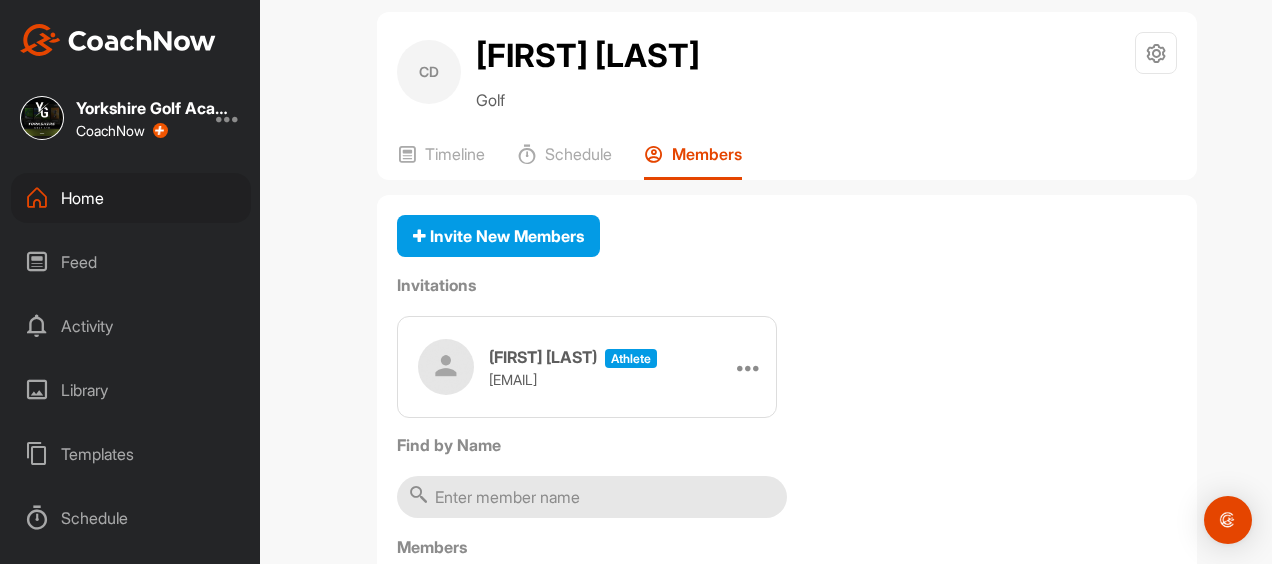 scroll, scrollTop: 100, scrollLeft: 0, axis: vertical 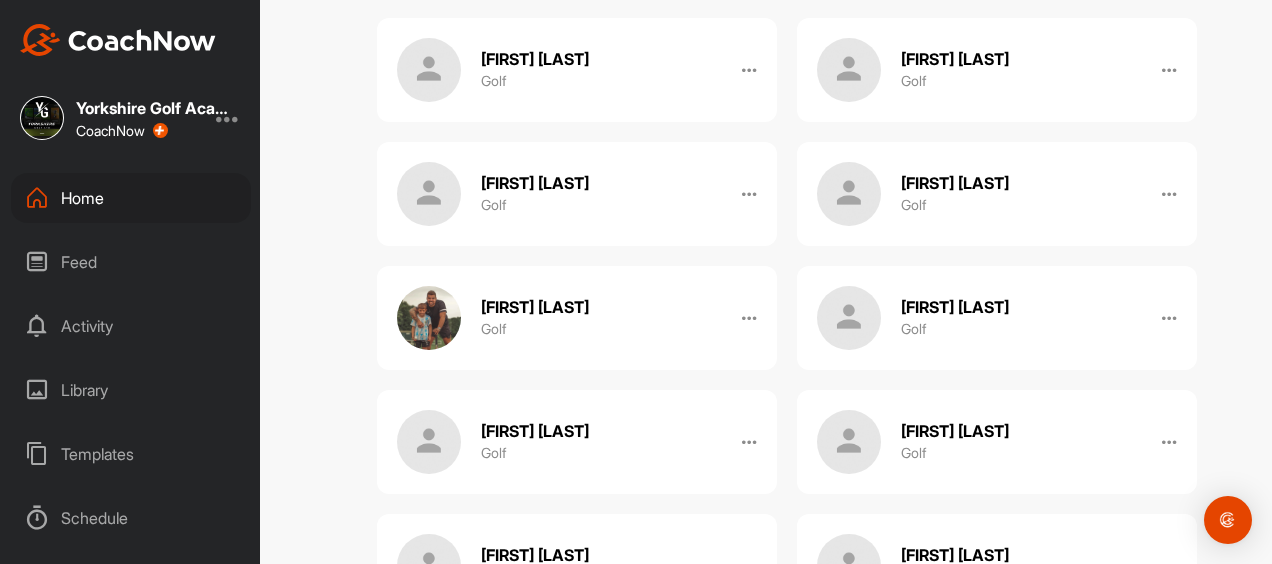 click on "Josh Addison Golf" at bounding box center [955, 194] 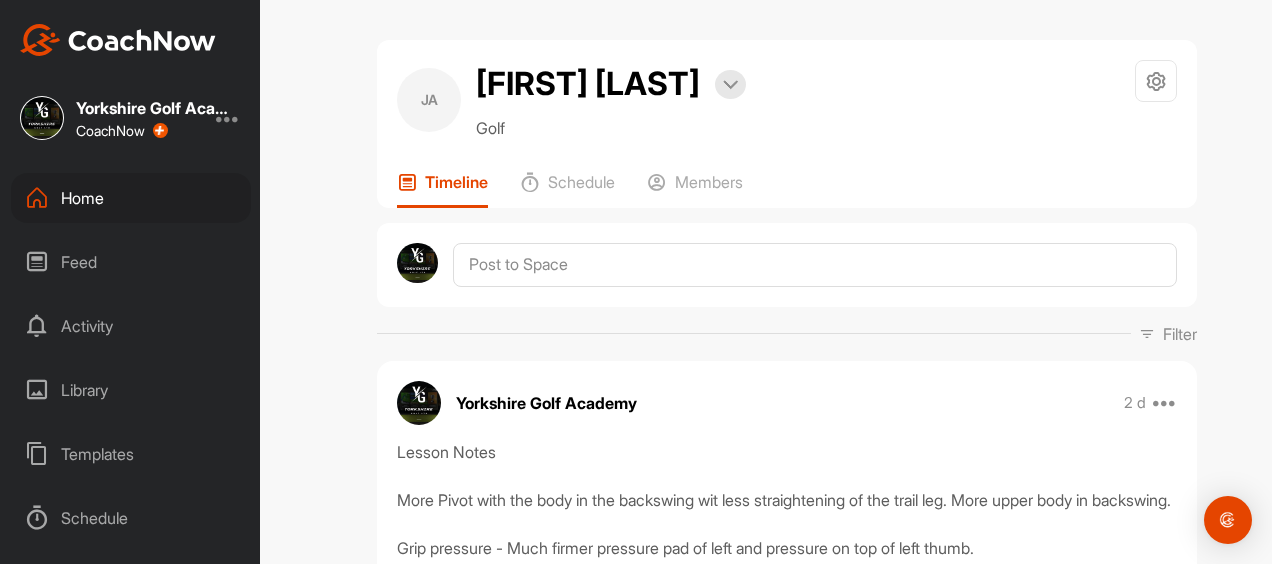 click on "Timeline Schedule Members" at bounding box center (787, 190) 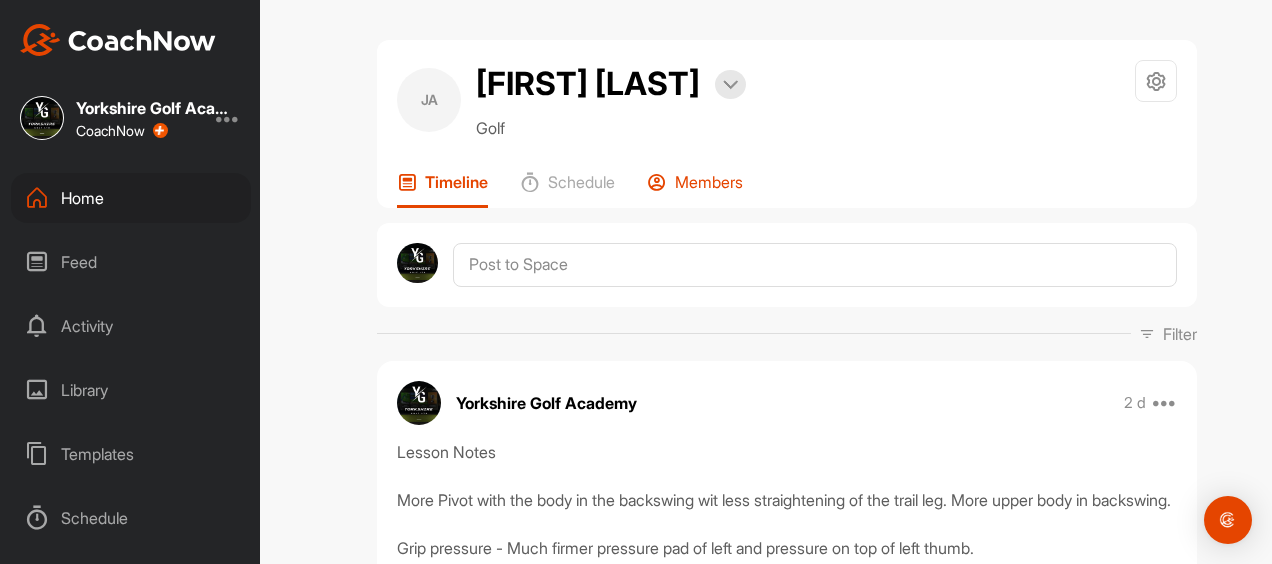 click on "Members" at bounding box center (709, 182) 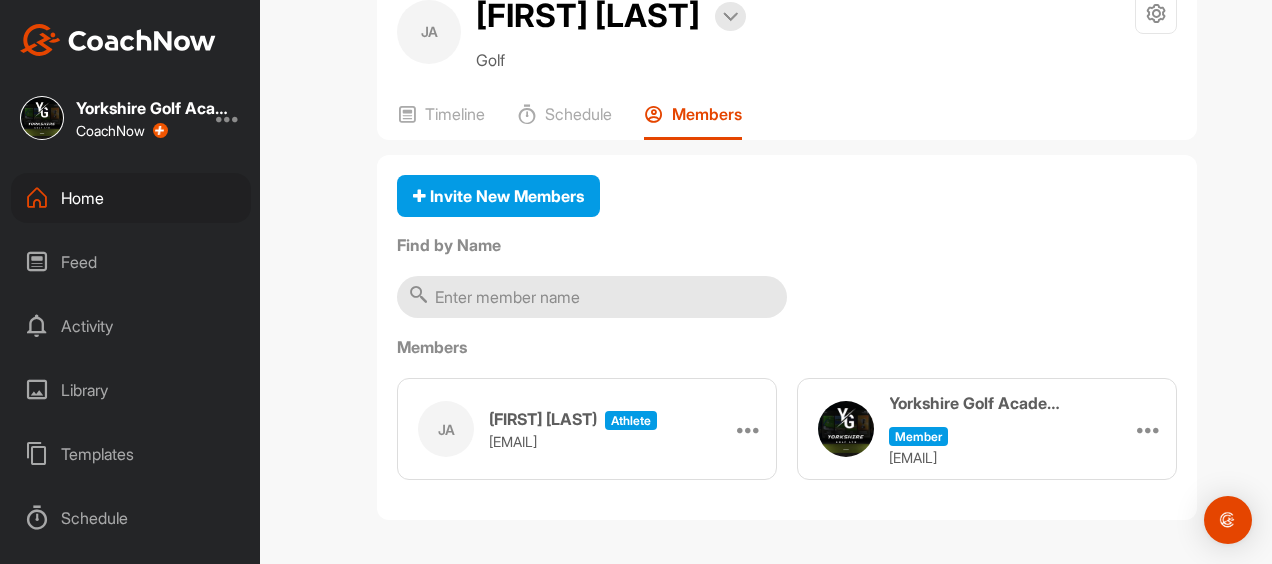 scroll, scrollTop: 68, scrollLeft: 0, axis: vertical 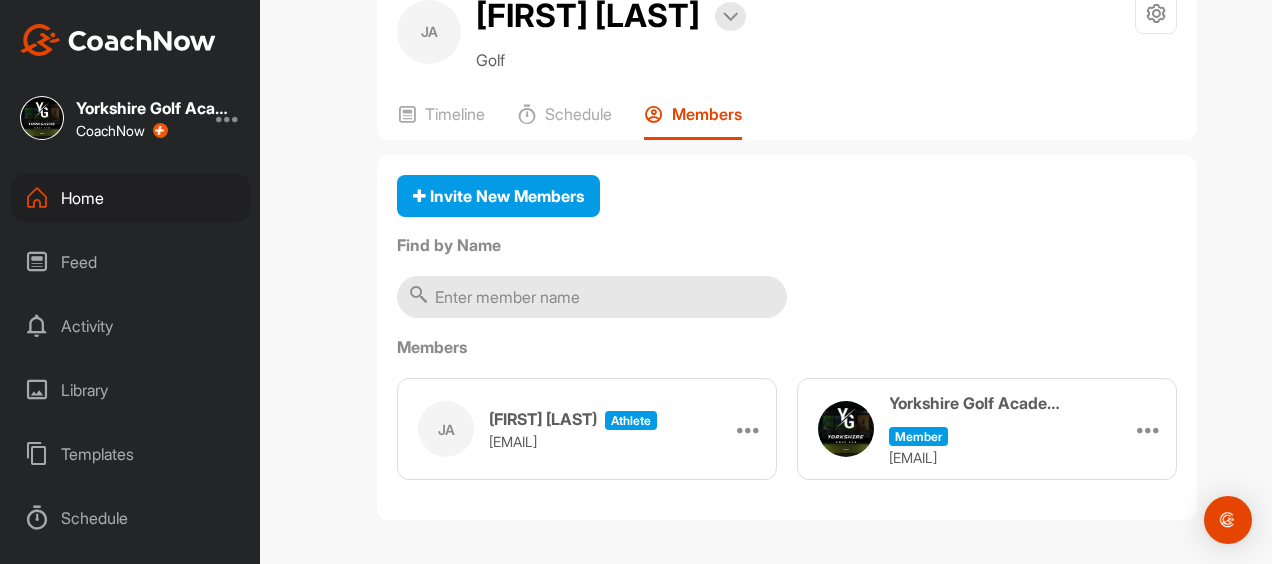 copy on "[EMAIL]" 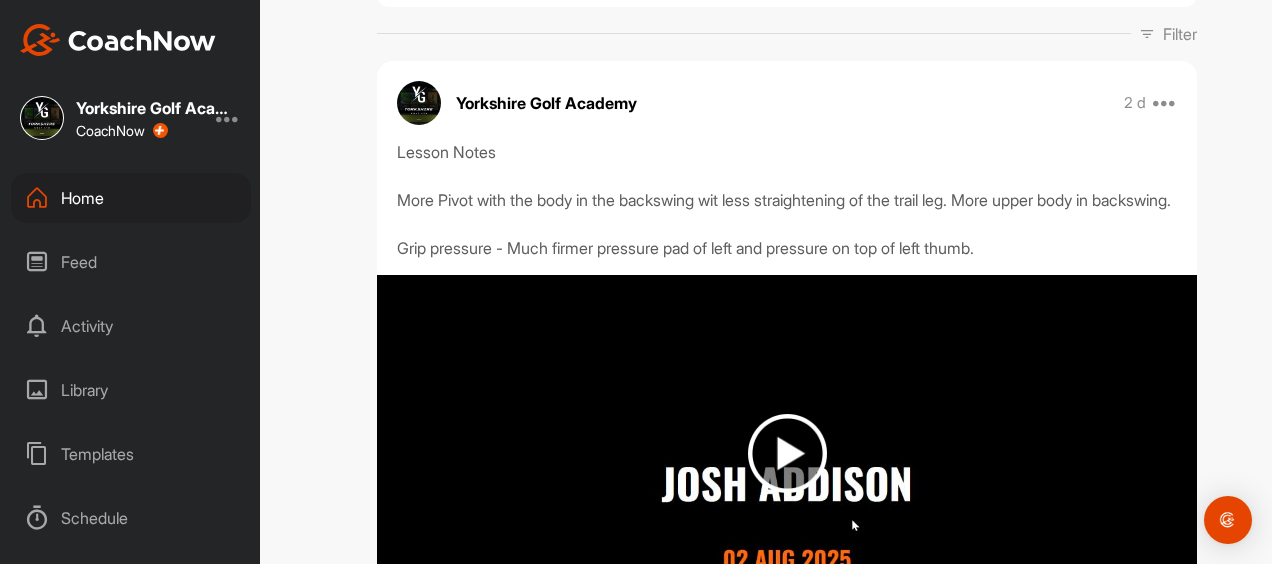 scroll, scrollTop: 400, scrollLeft: 0, axis: vertical 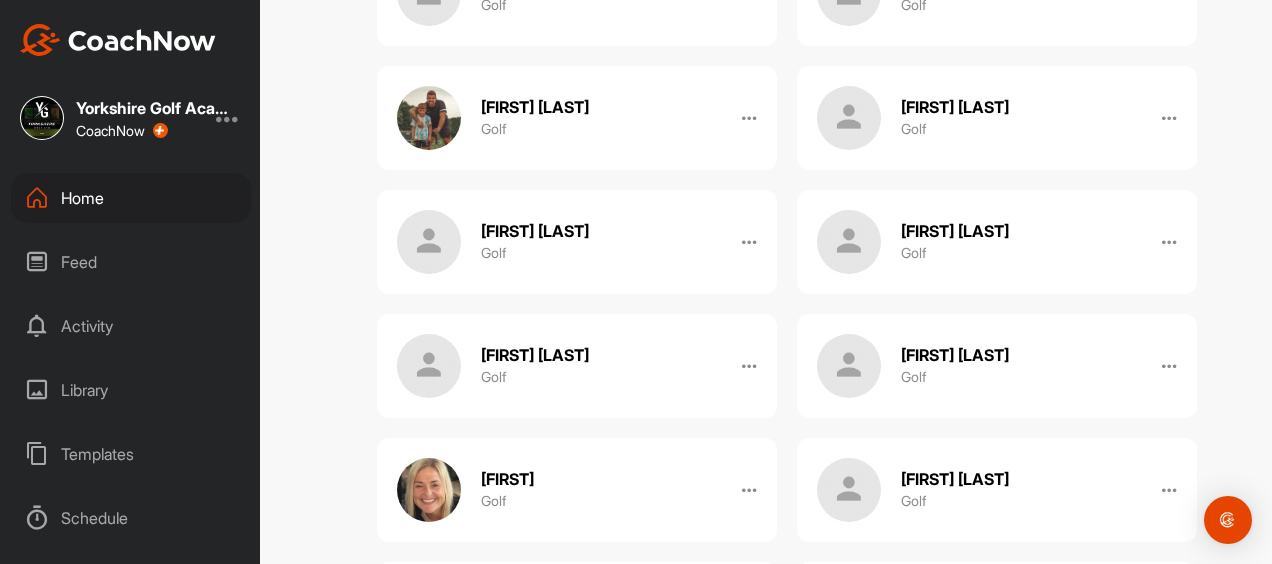 click on "[FIRST] [LAST]" at bounding box center [535, 231] 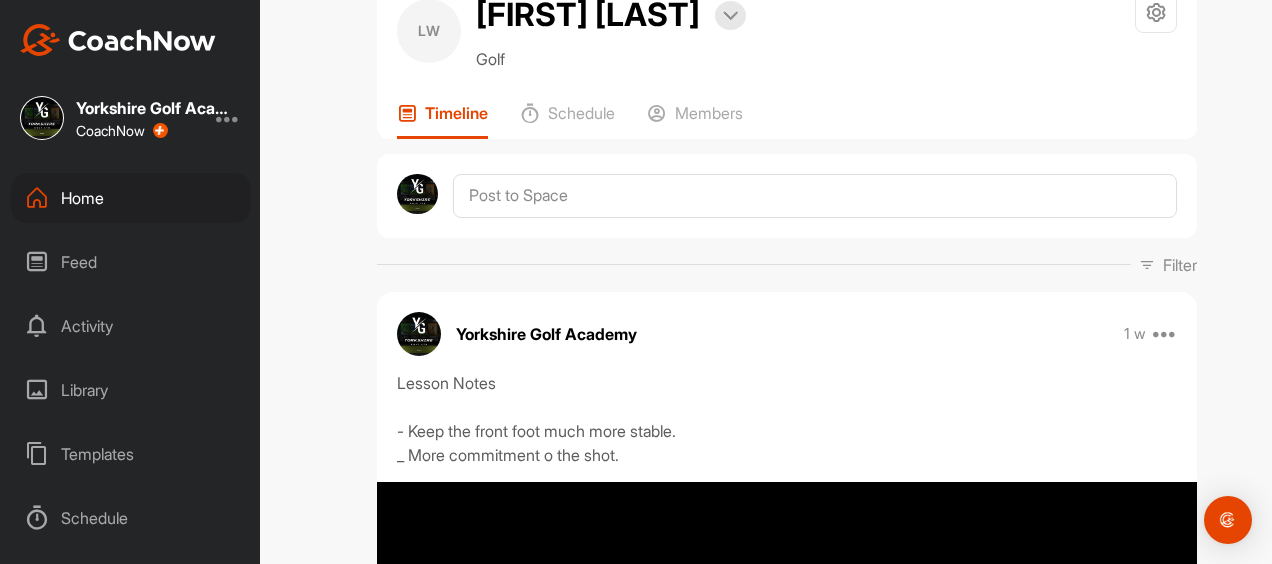 scroll, scrollTop: 100, scrollLeft: 0, axis: vertical 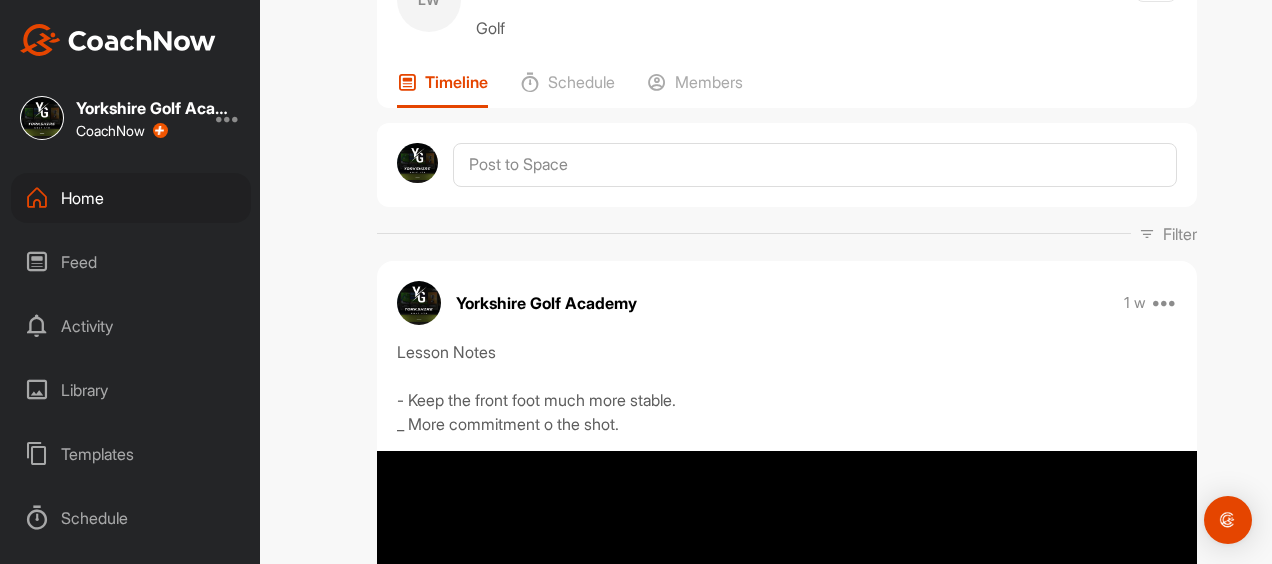click on "Timeline Schedule Members" at bounding box center (787, 90) 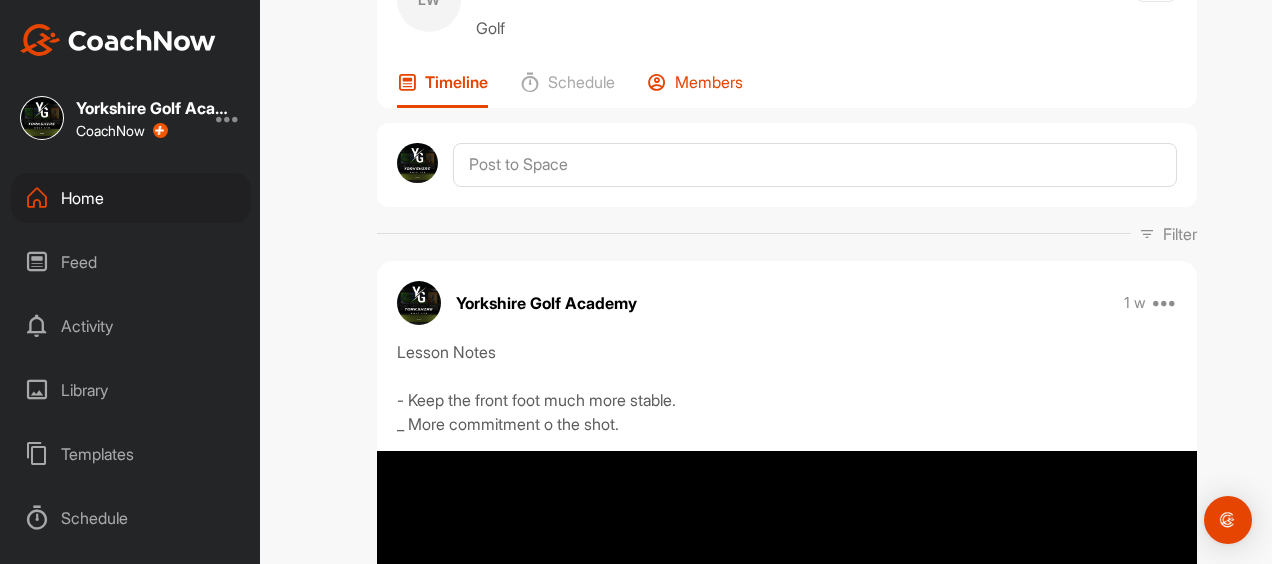 click on "Members" at bounding box center [709, 82] 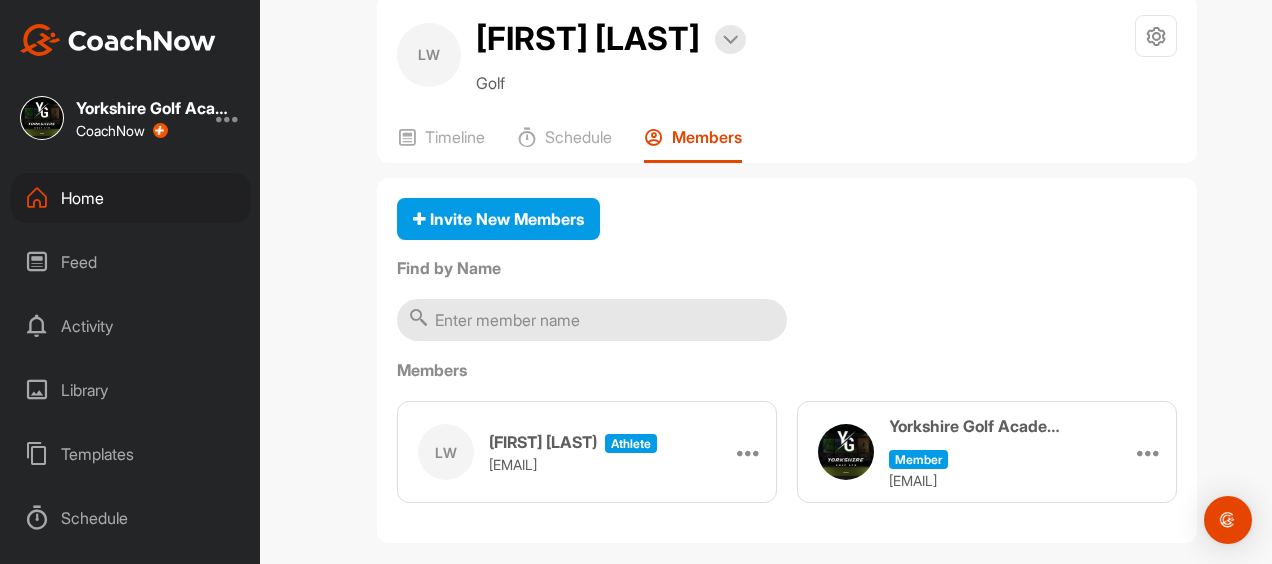 scroll, scrollTop: 68, scrollLeft: 0, axis: vertical 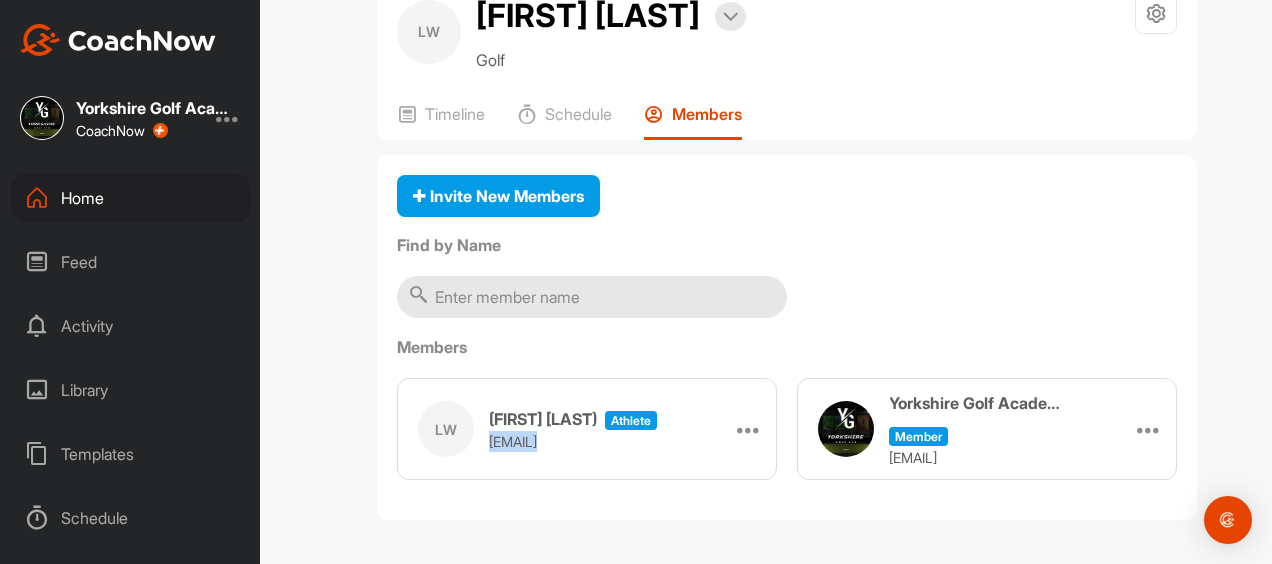 drag, startPoint x: 698, startPoint y: 450, endPoint x: 475, endPoint y: 436, distance: 223.43903 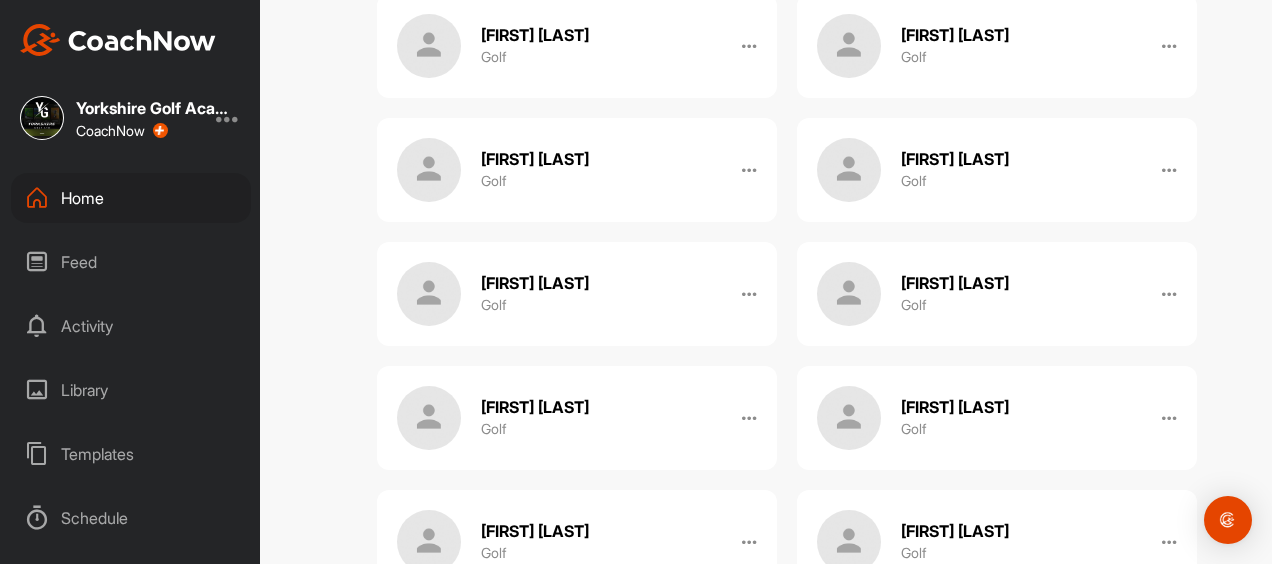 scroll, scrollTop: 2700, scrollLeft: 0, axis: vertical 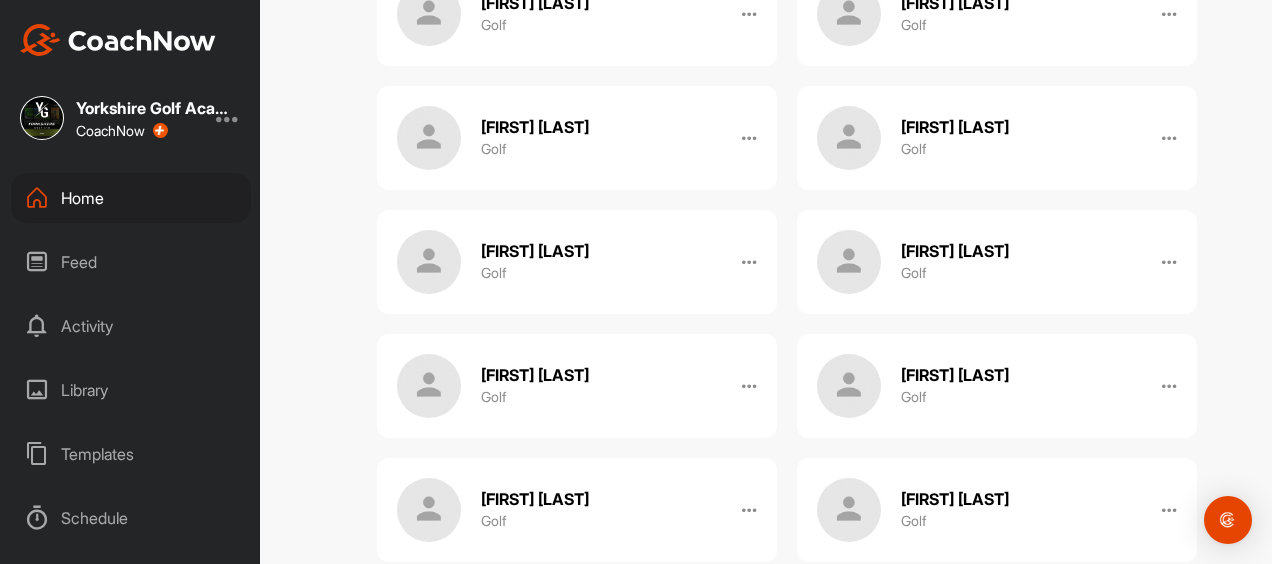 click on "[FIRST] [LAST]" at bounding box center [955, 251] 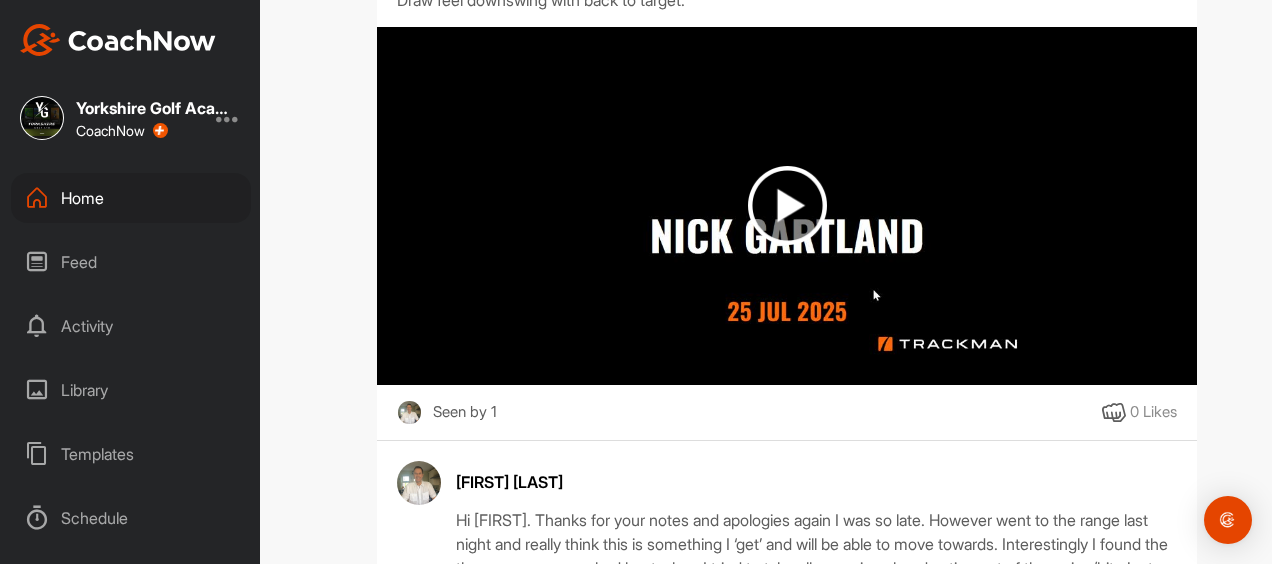 scroll, scrollTop: 100, scrollLeft: 0, axis: vertical 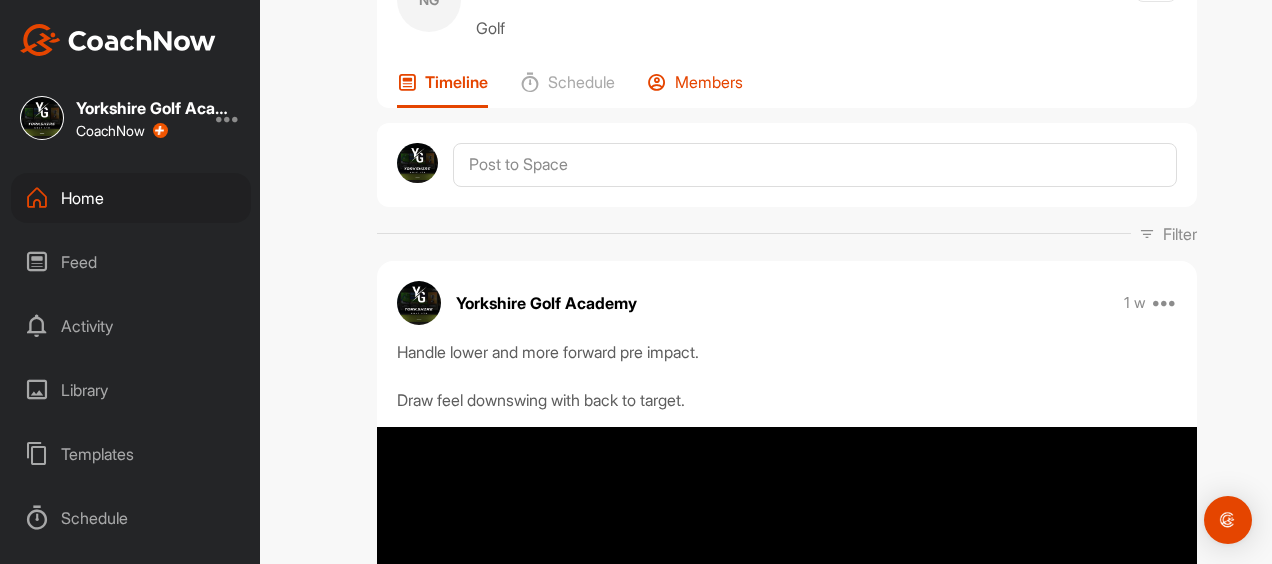 click on "Members" at bounding box center [709, 82] 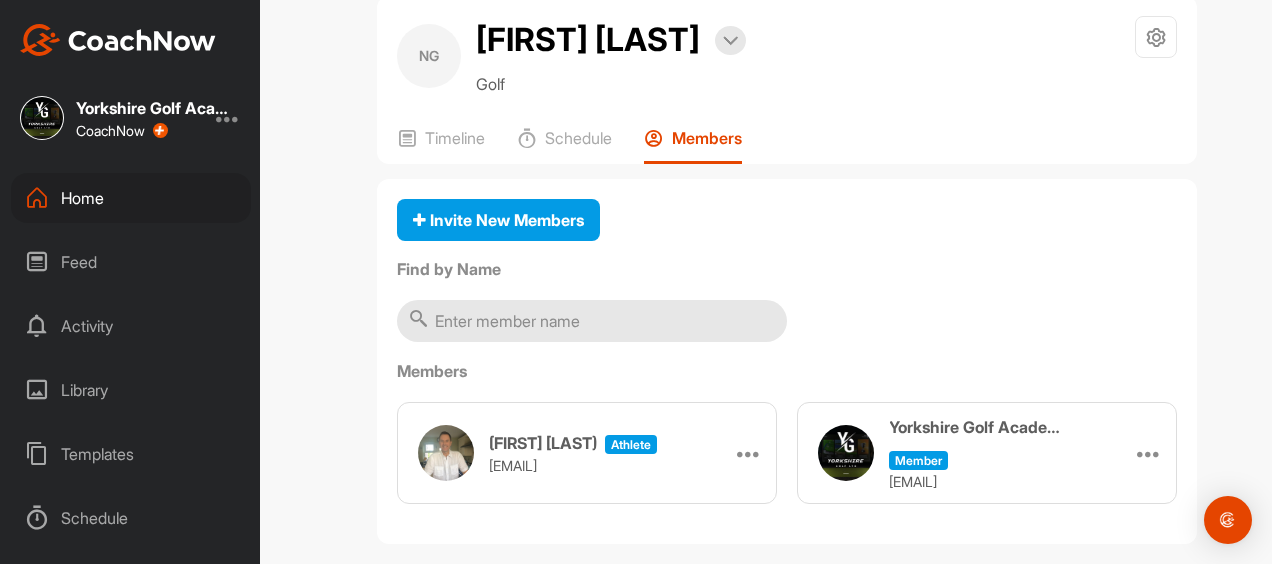 scroll, scrollTop: 68, scrollLeft: 0, axis: vertical 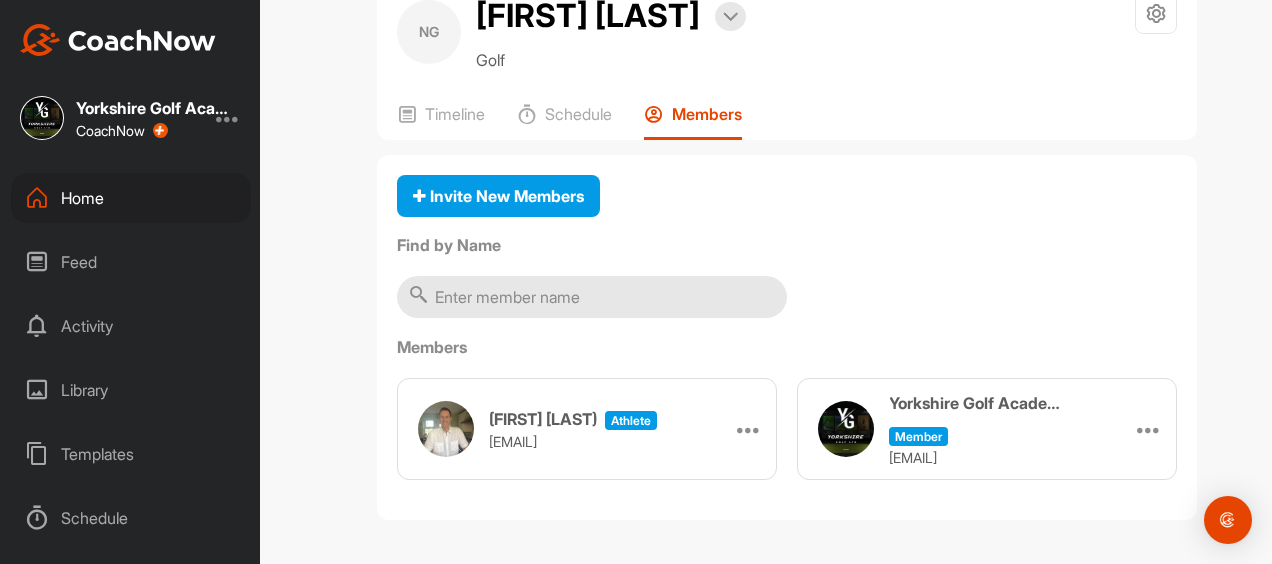 drag, startPoint x: 482, startPoint y: 444, endPoint x: 646, endPoint y: 444, distance: 164 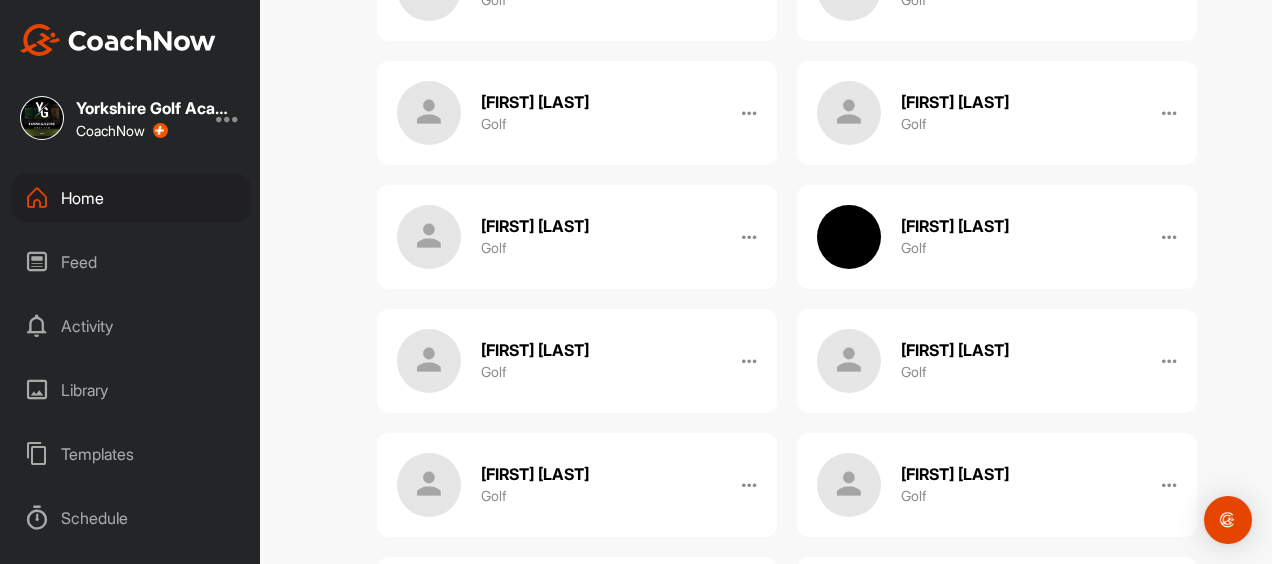 scroll, scrollTop: 3312, scrollLeft: 0, axis: vertical 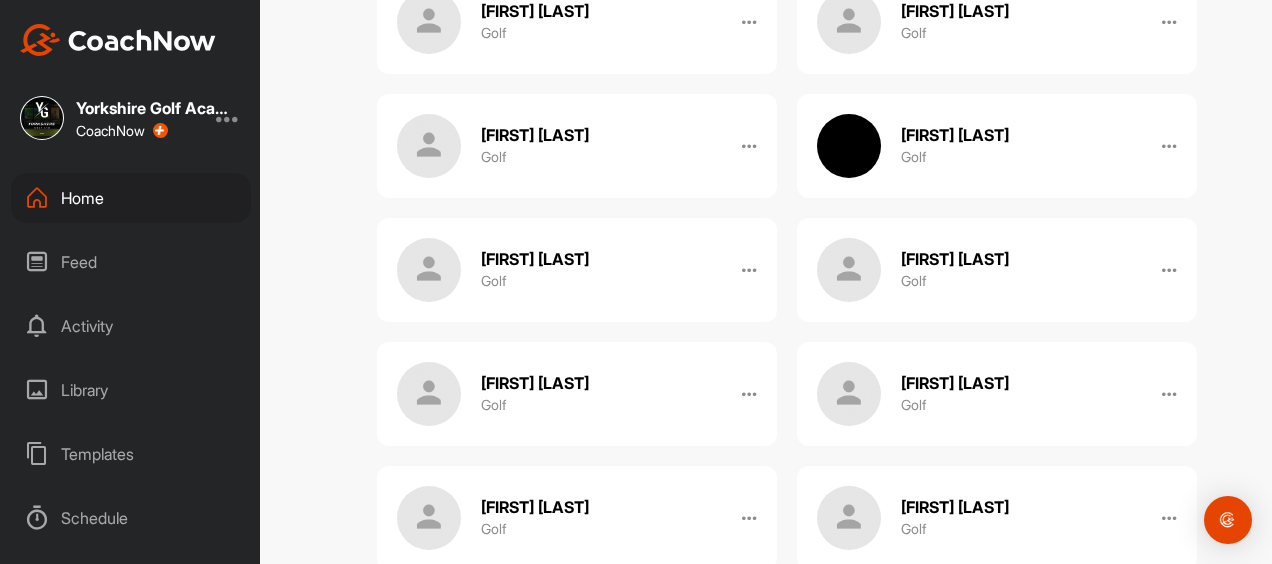 click on "Tom Liffey Golf" at bounding box center [535, 394] 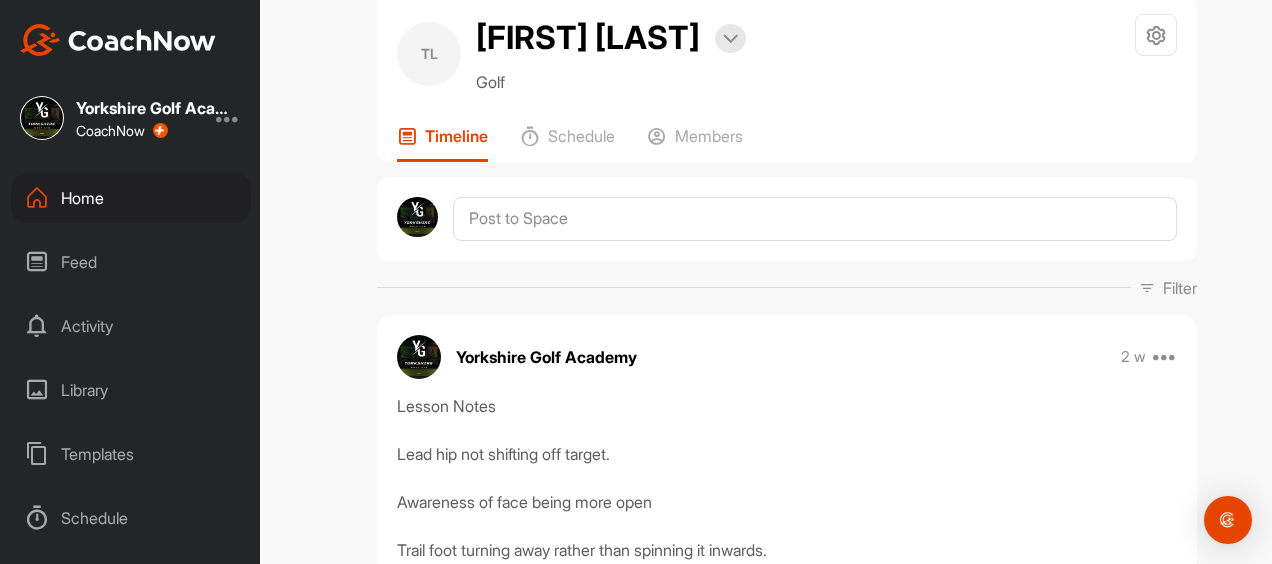 scroll, scrollTop: 0, scrollLeft: 0, axis: both 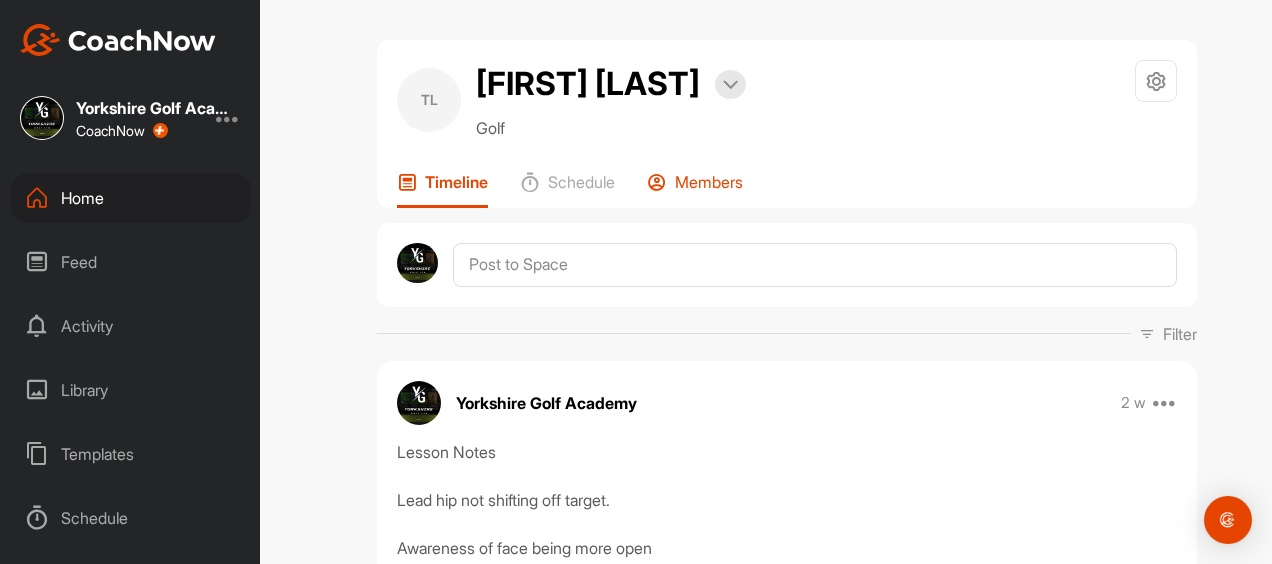 click on "Members" at bounding box center (709, 182) 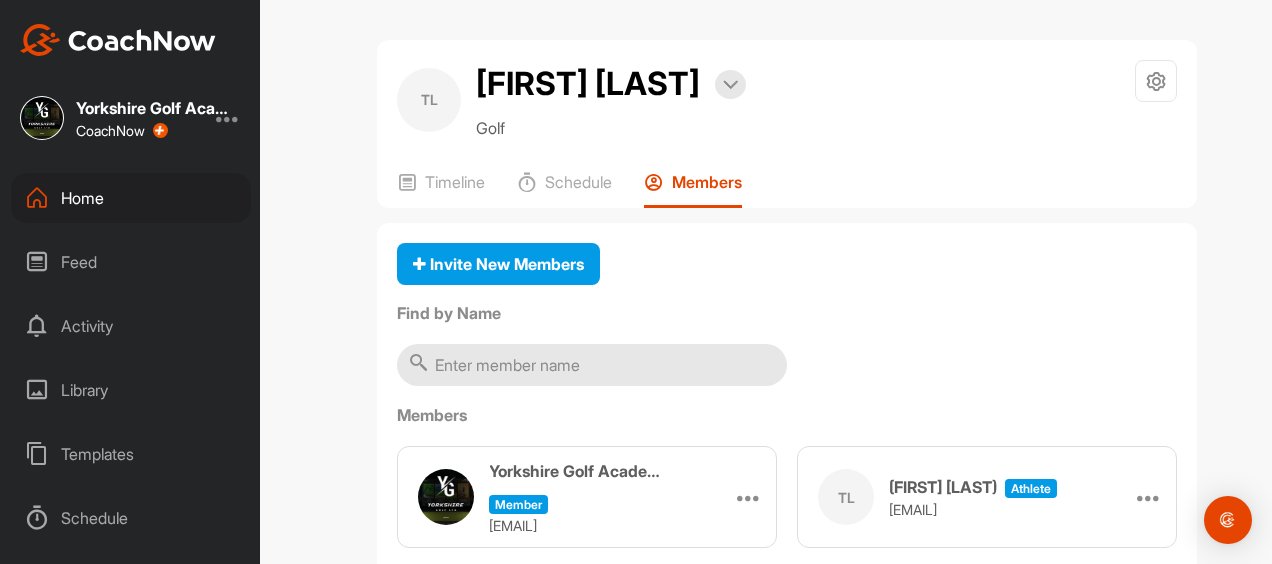 scroll, scrollTop: 68, scrollLeft: 0, axis: vertical 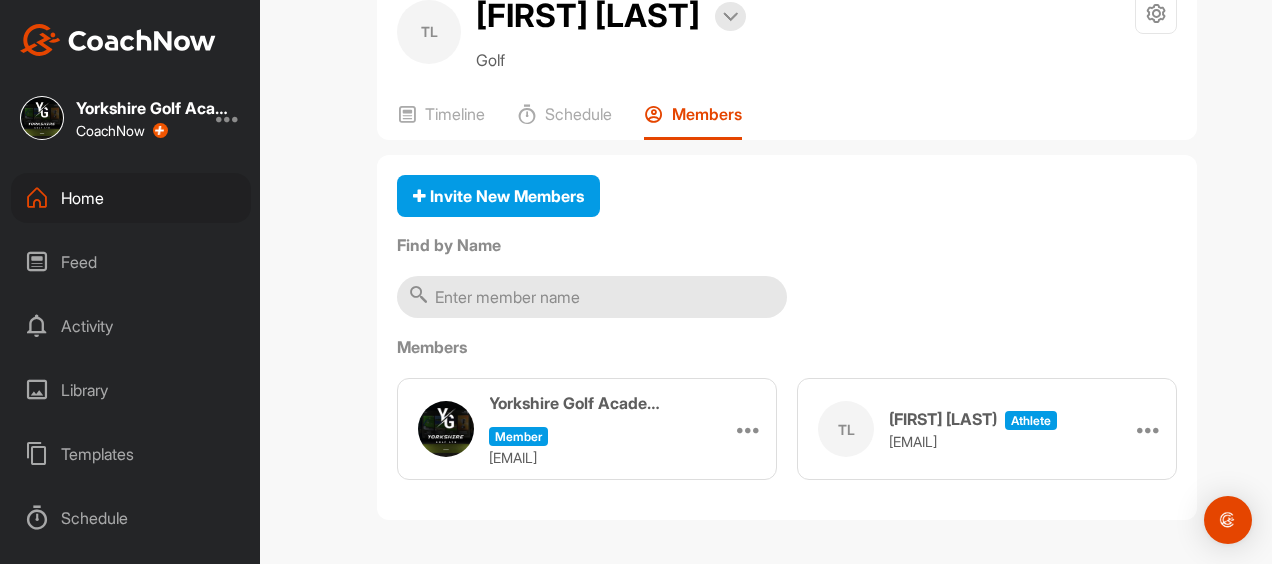 drag, startPoint x: 1052, startPoint y: 448, endPoint x: 882, endPoint y: 436, distance: 170.423 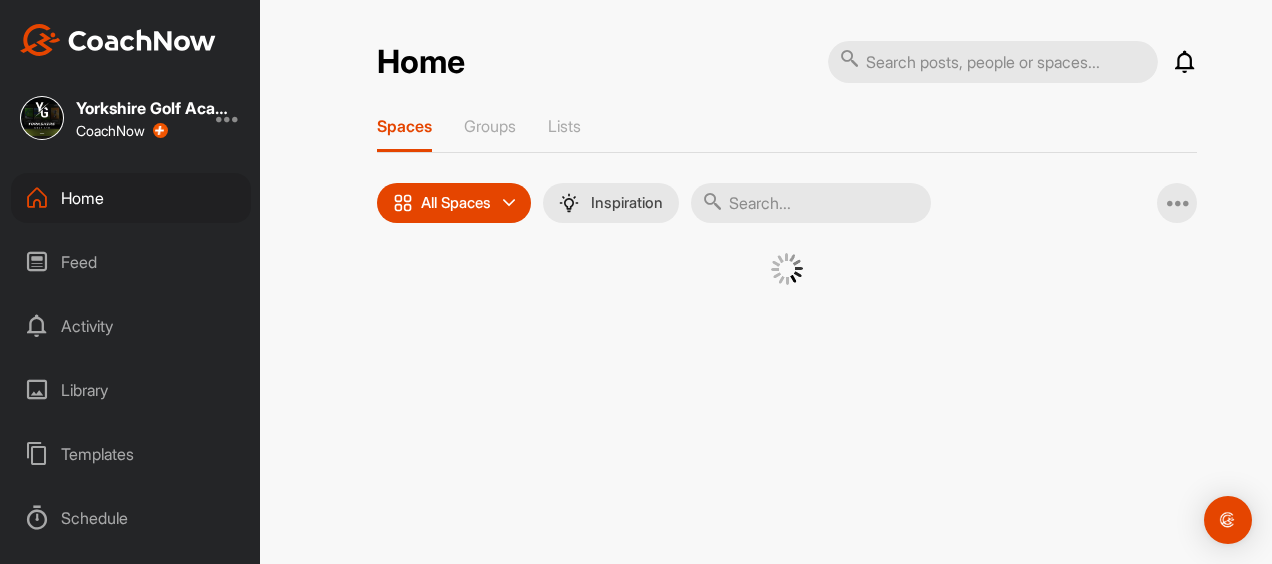 scroll, scrollTop: 0, scrollLeft: 0, axis: both 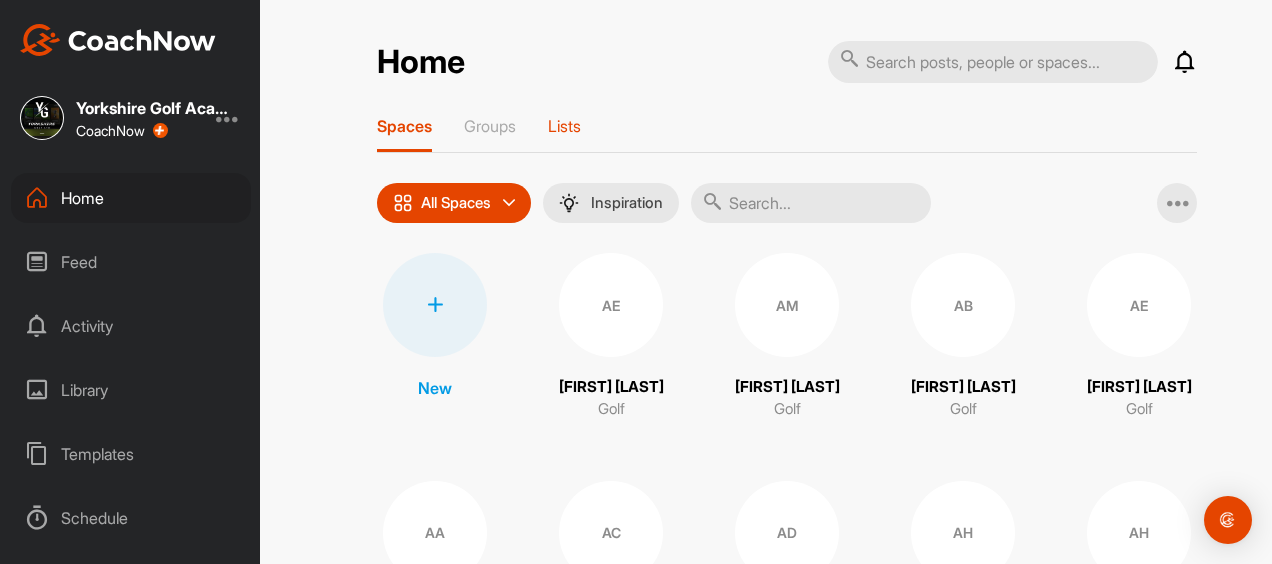 click on "Lists" at bounding box center [564, 126] 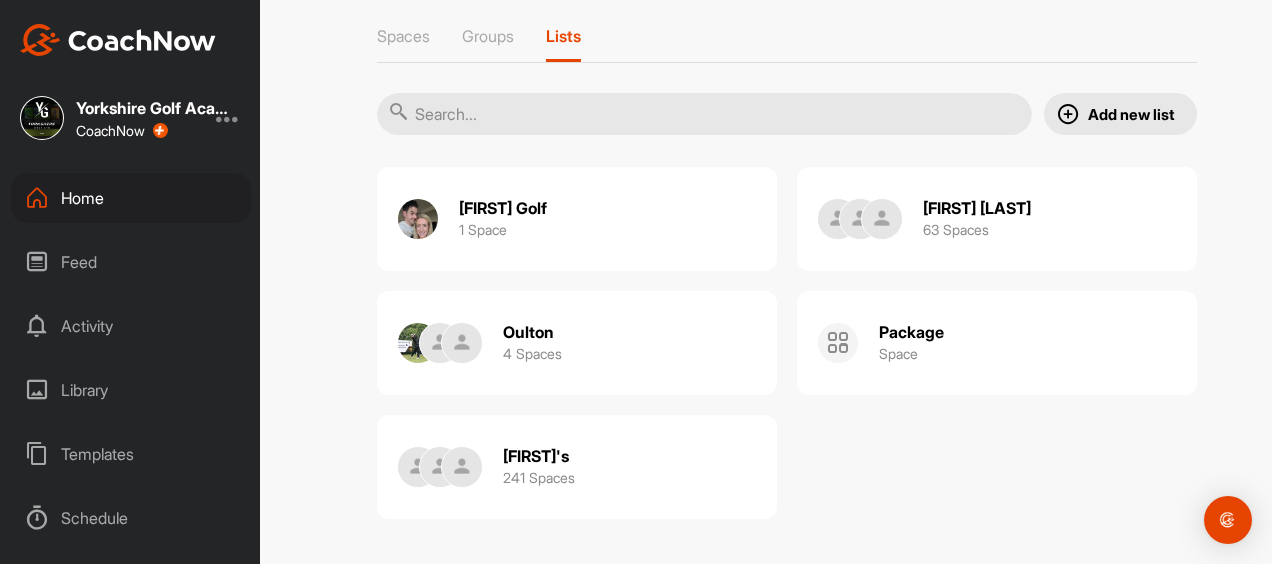 scroll, scrollTop: 0, scrollLeft: 0, axis: both 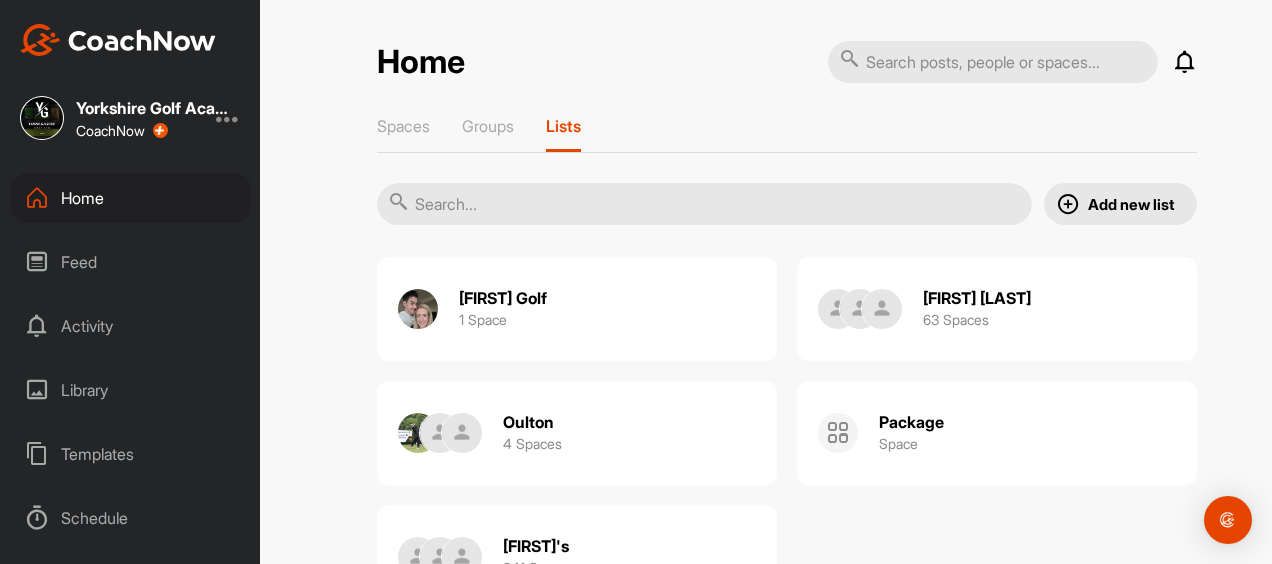click on "Templates" at bounding box center (131, 454) 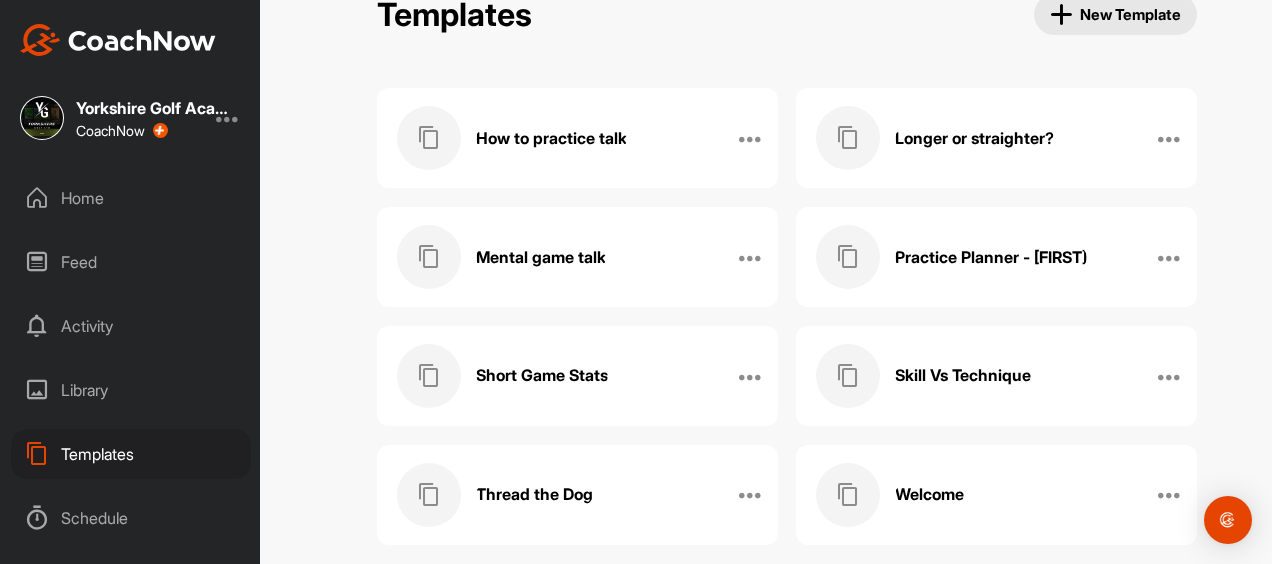 scroll, scrollTop: 72, scrollLeft: 0, axis: vertical 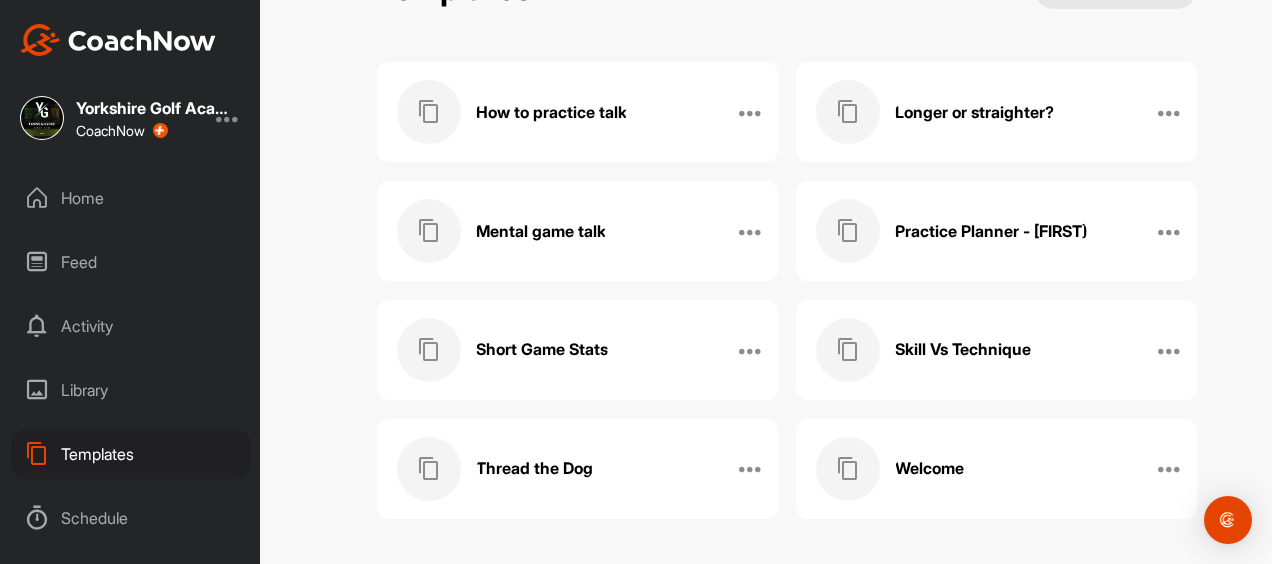 click on "Thread the Dog" at bounding box center [556, 469] 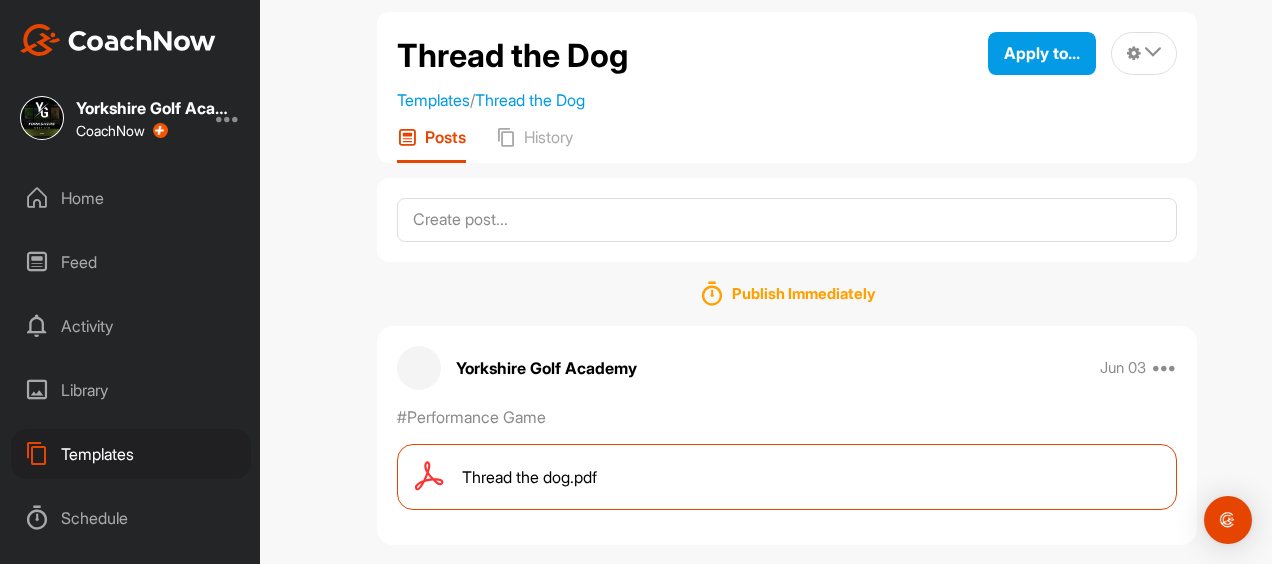 scroll, scrollTop: 53, scrollLeft: 0, axis: vertical 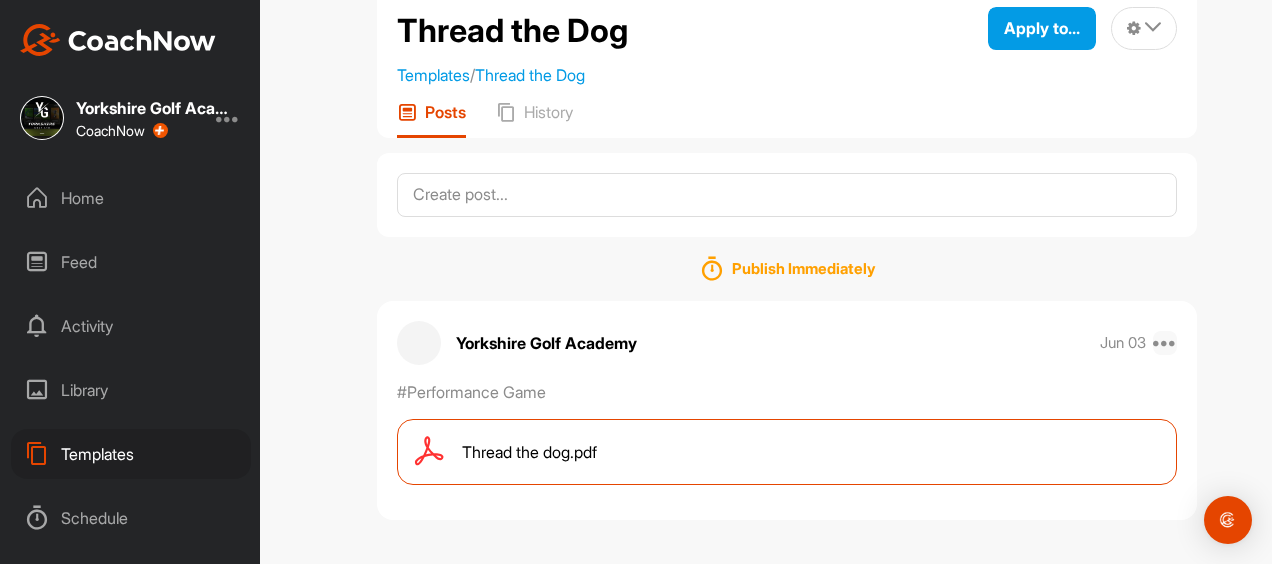 click at bounding box center (1165, 343) 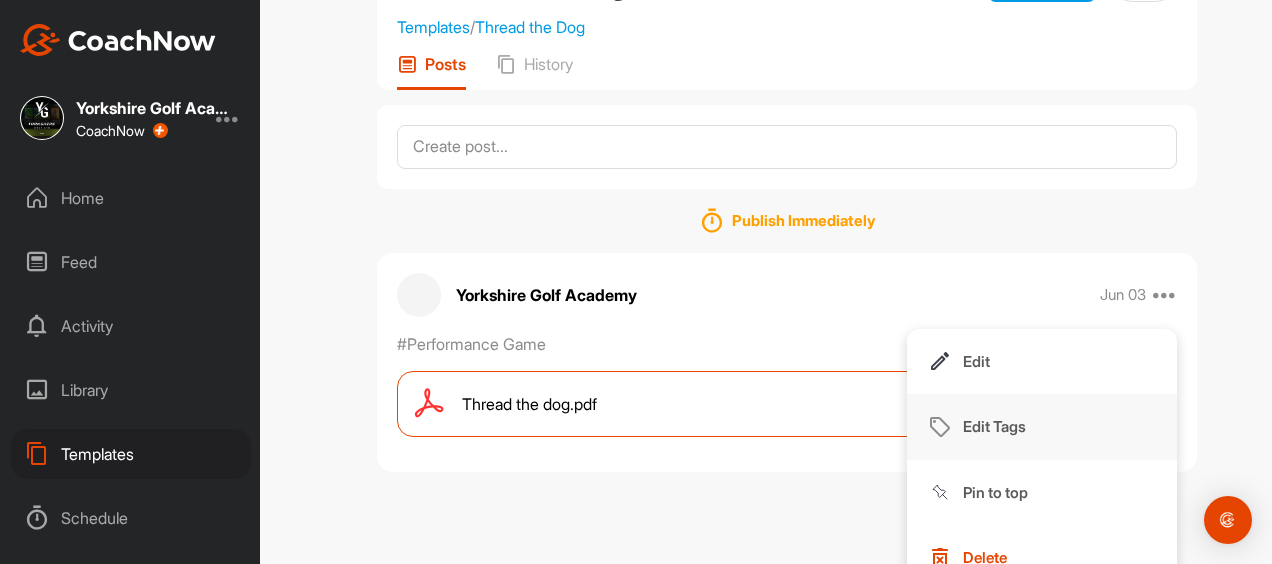 scroll, scrollTop: 127, scrollLeft: 0, axis: vertical 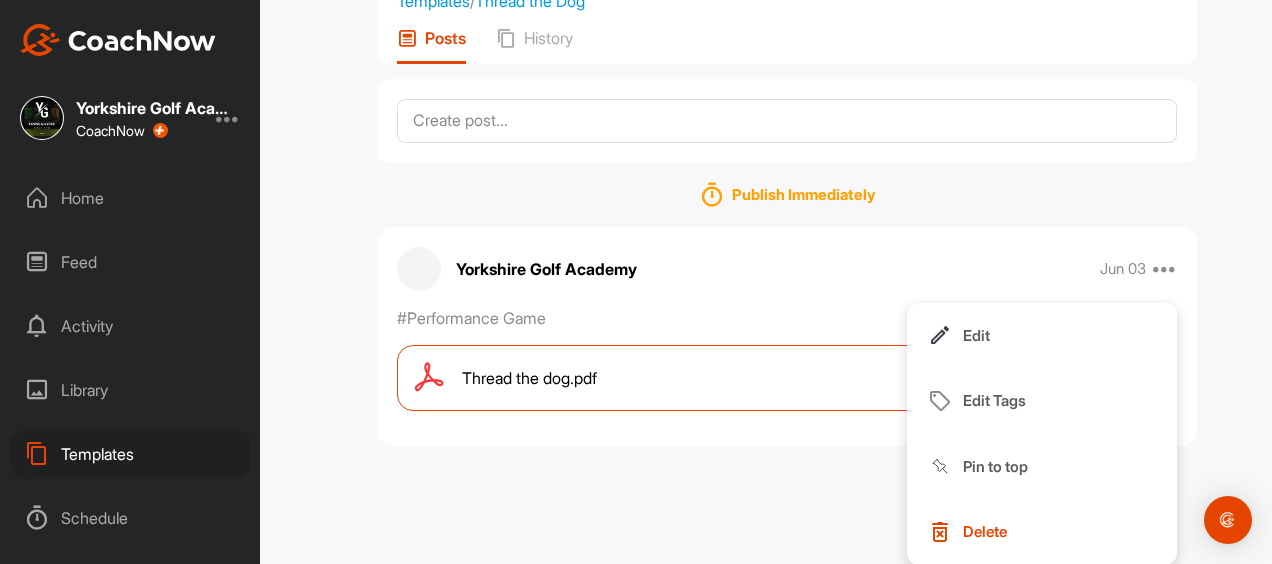 click on "Publish Immediately Yorkshire Golf Academy Jun 03 Edit Edit Tags Pin to top Delete #Performance Game Thread the dog.pdf" at bounding box center [787, 304] 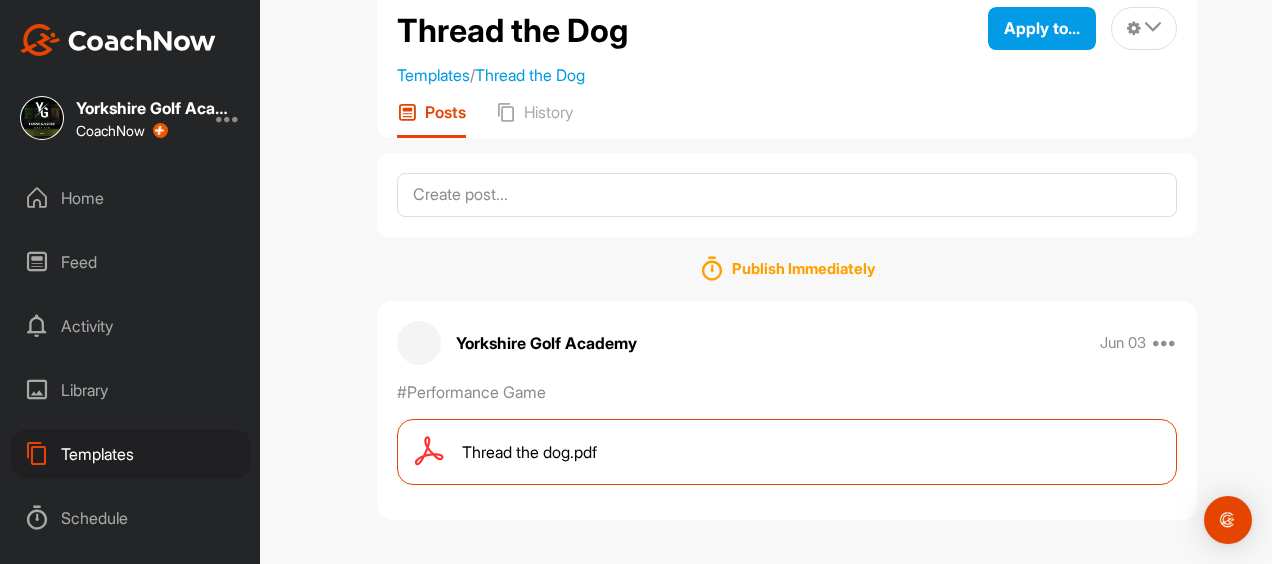 scroll, scrollTop: 0, scrollLeft: 0, axis: both 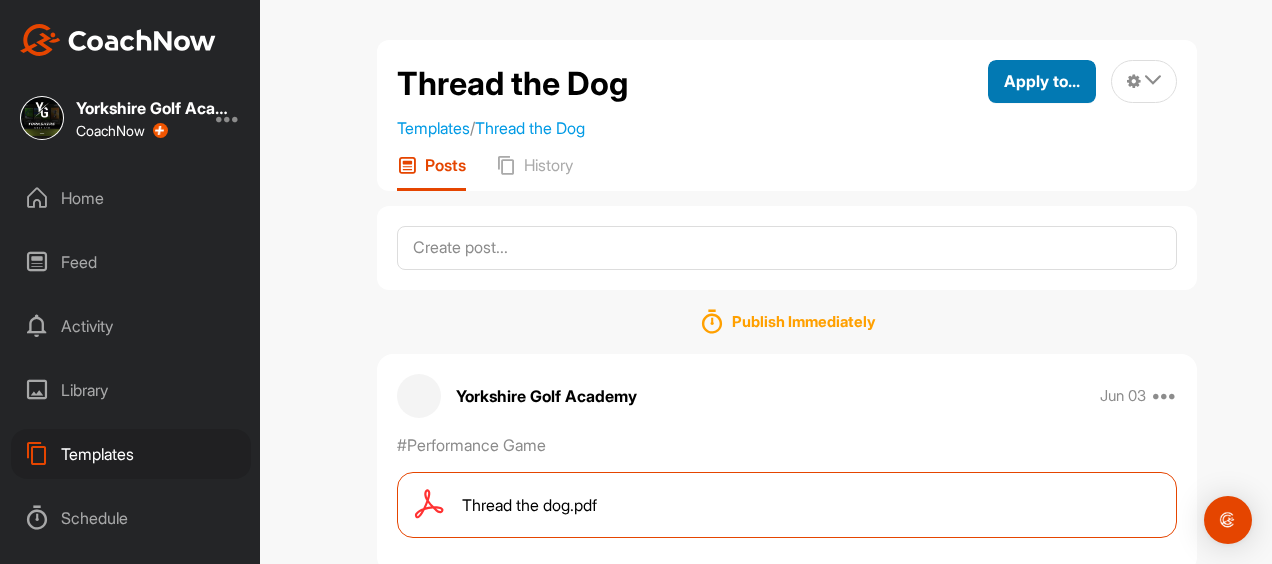 click on "Apply to..." at bounding box center (1042, 81) 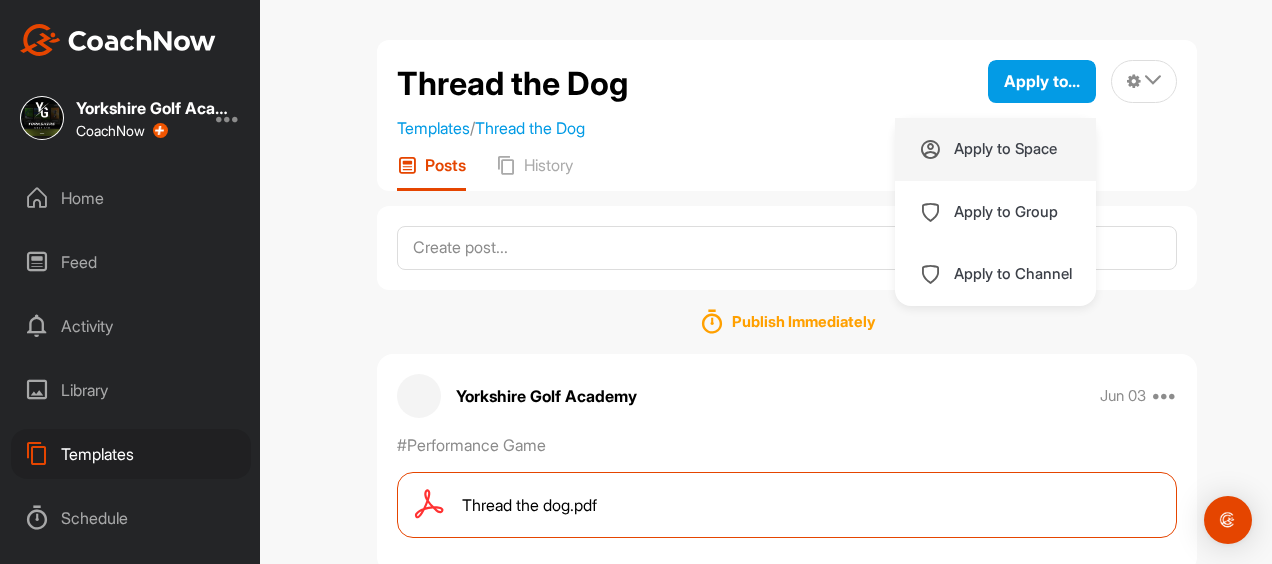click on "Apply to Space" at bounding box center [1005, 149] 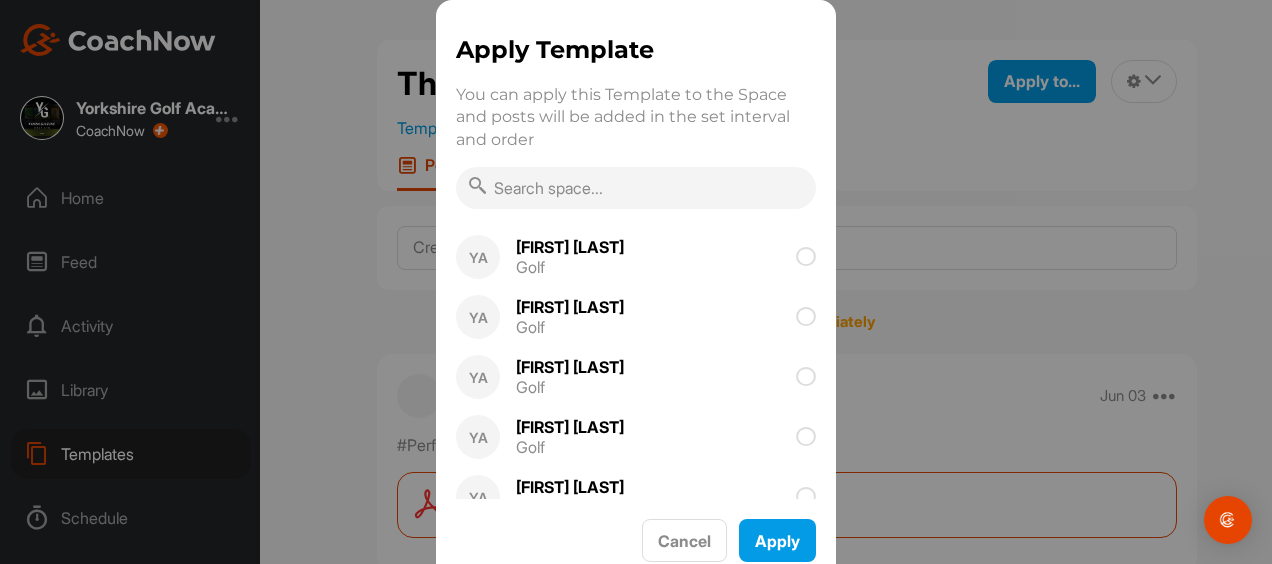 click at bounding box center [636, 188] 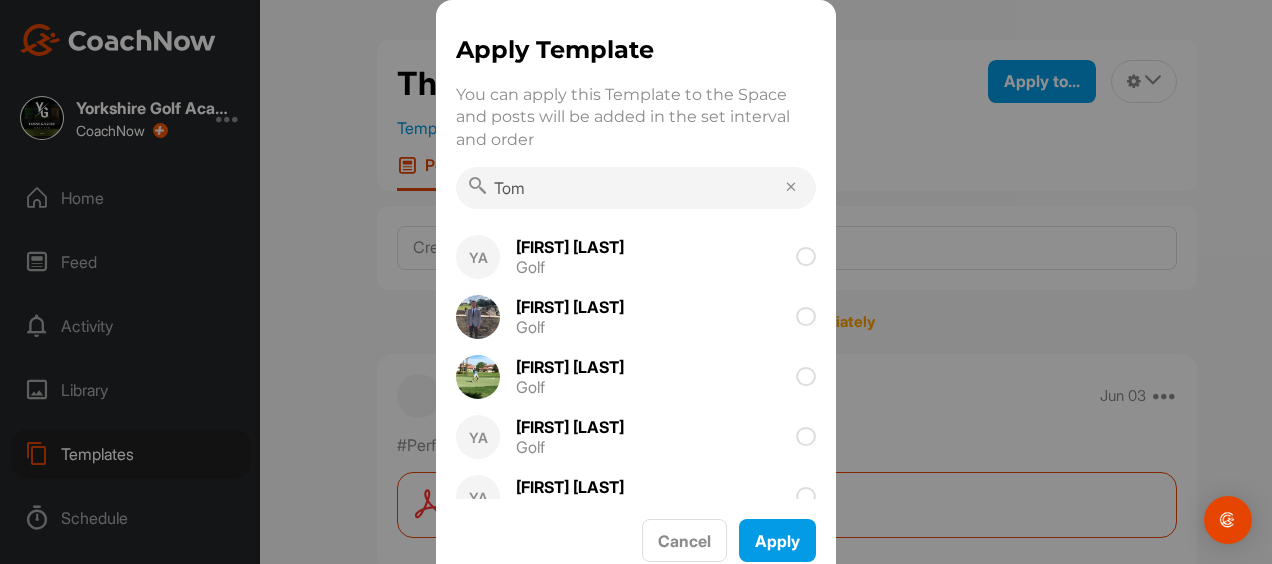 drag, startPoint x: 579, startPoint y: 184, endPoint x: 516, endPoint y: 188, distance: 63.126858 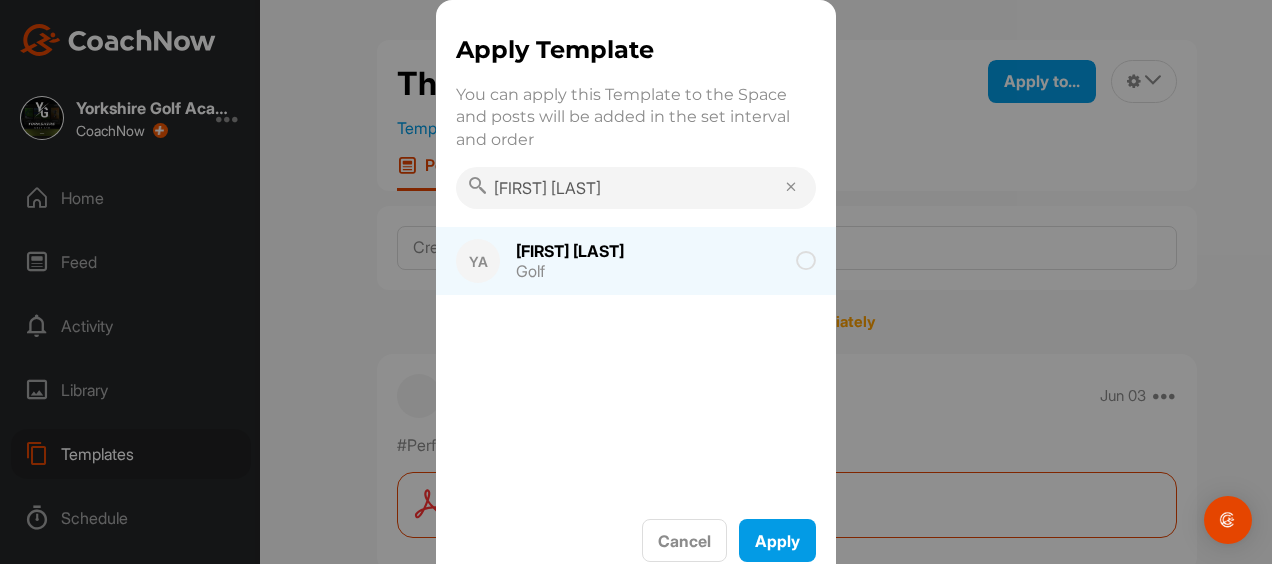 type on "[FIRST] [LAST]" 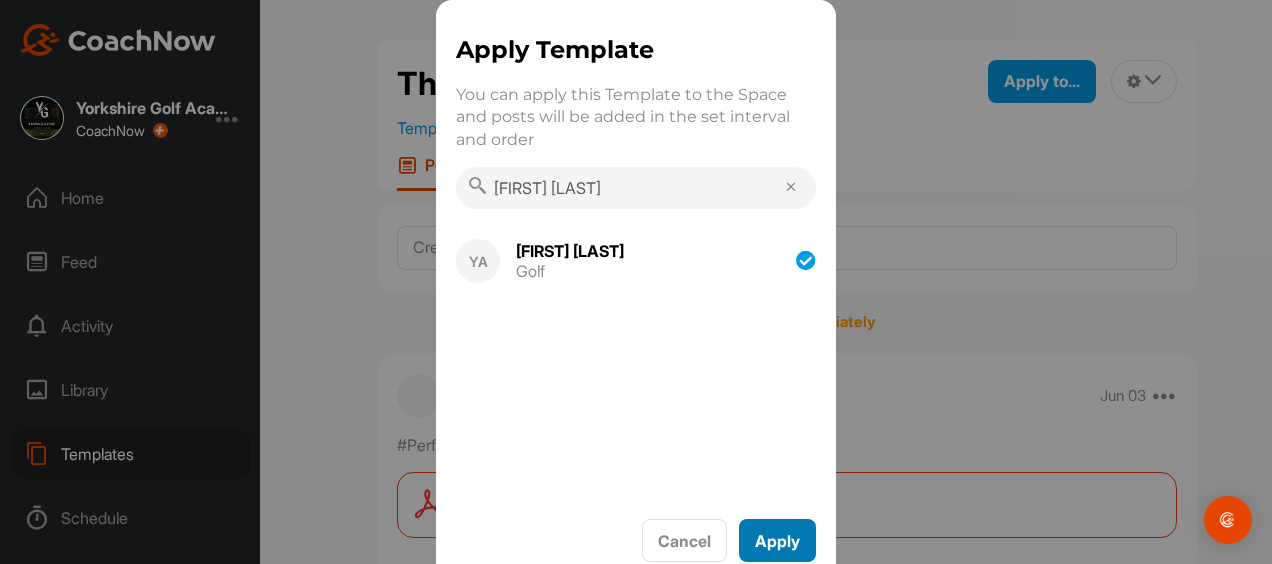 click on "Apply" at bounding box center (777, 540) 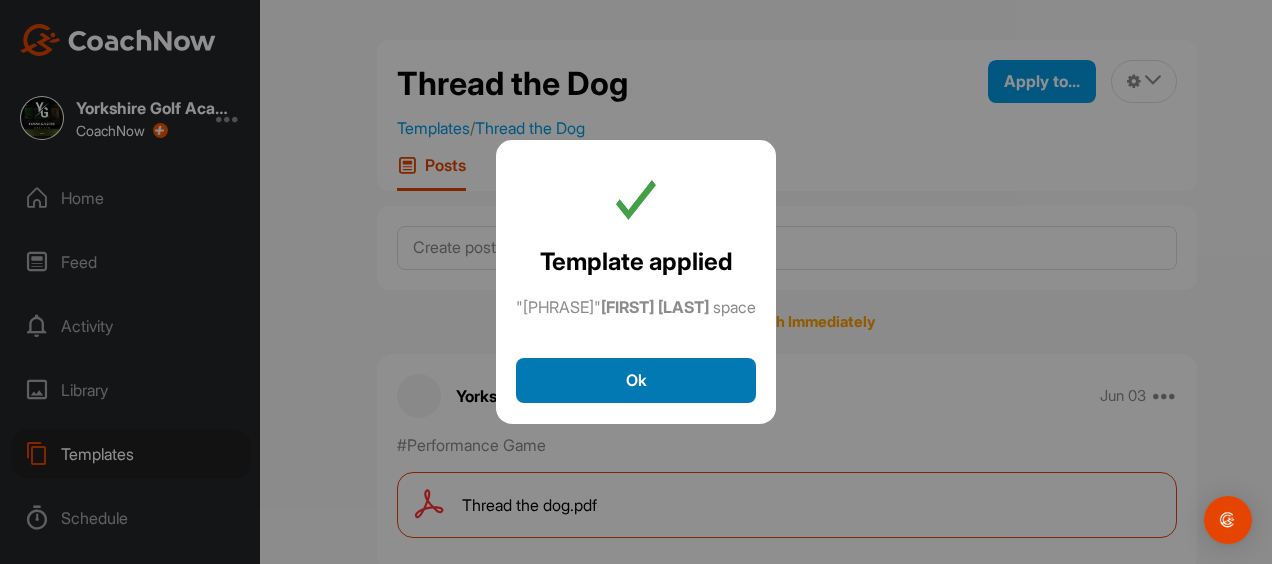 click on "Ok" at bounding box center [636, 380] 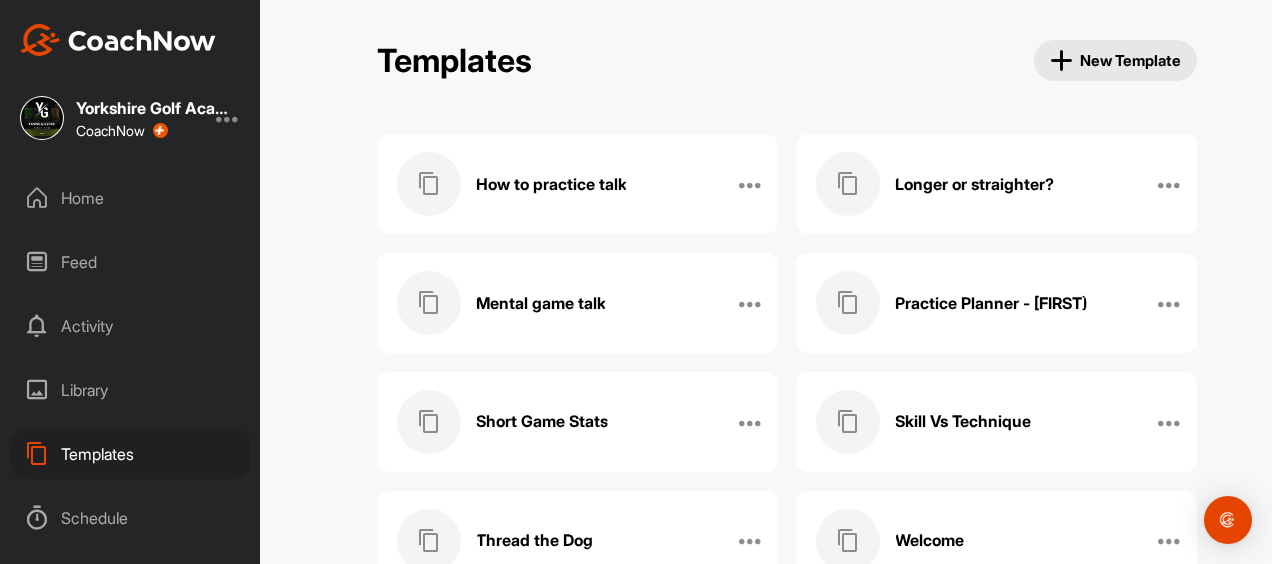 scroll, scrollTop: 72, scrollLeft: 0, axis: vertical 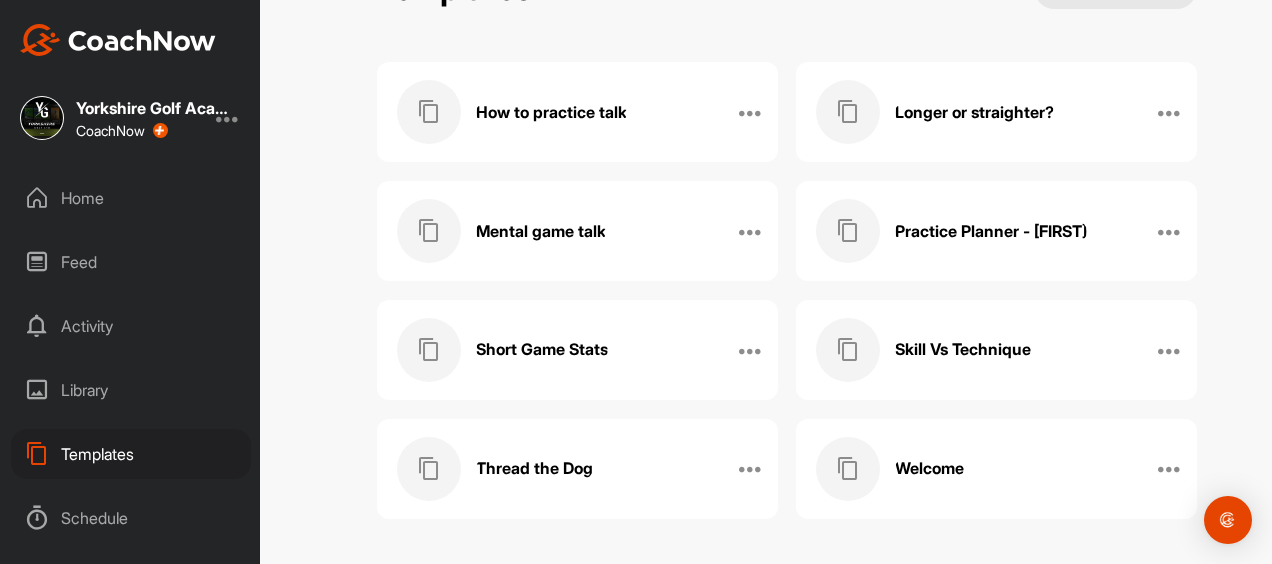click on "Practice Planner - [FIRST]" at bounding box center (991, 231) 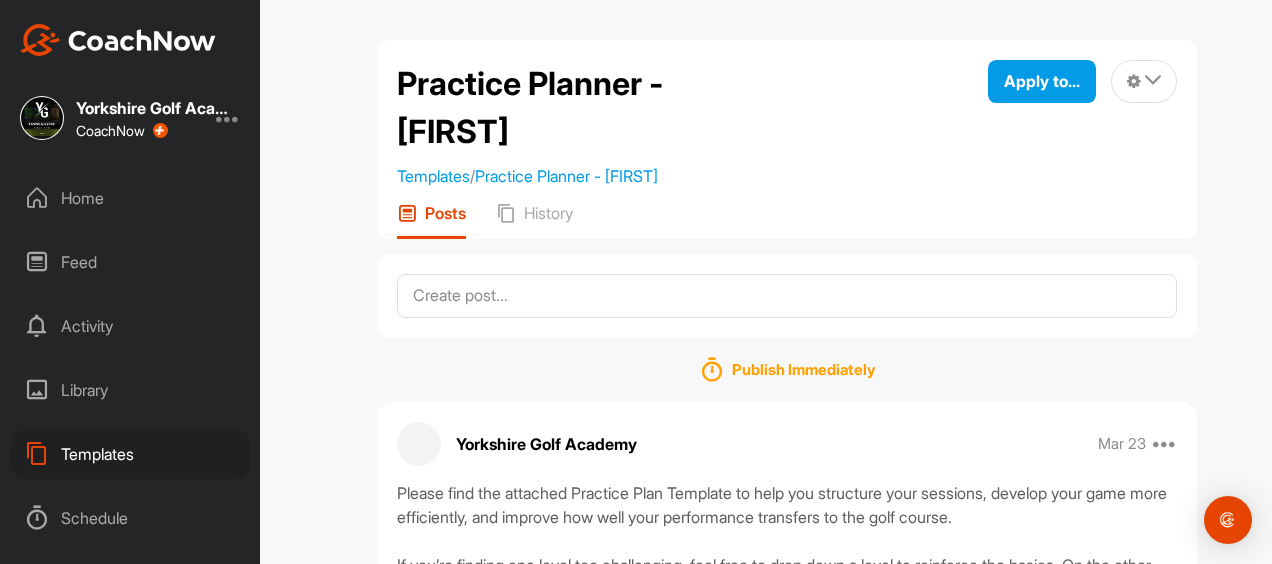 scroll, scrollTop: 300, scrollLeft: 0, axis: vertical 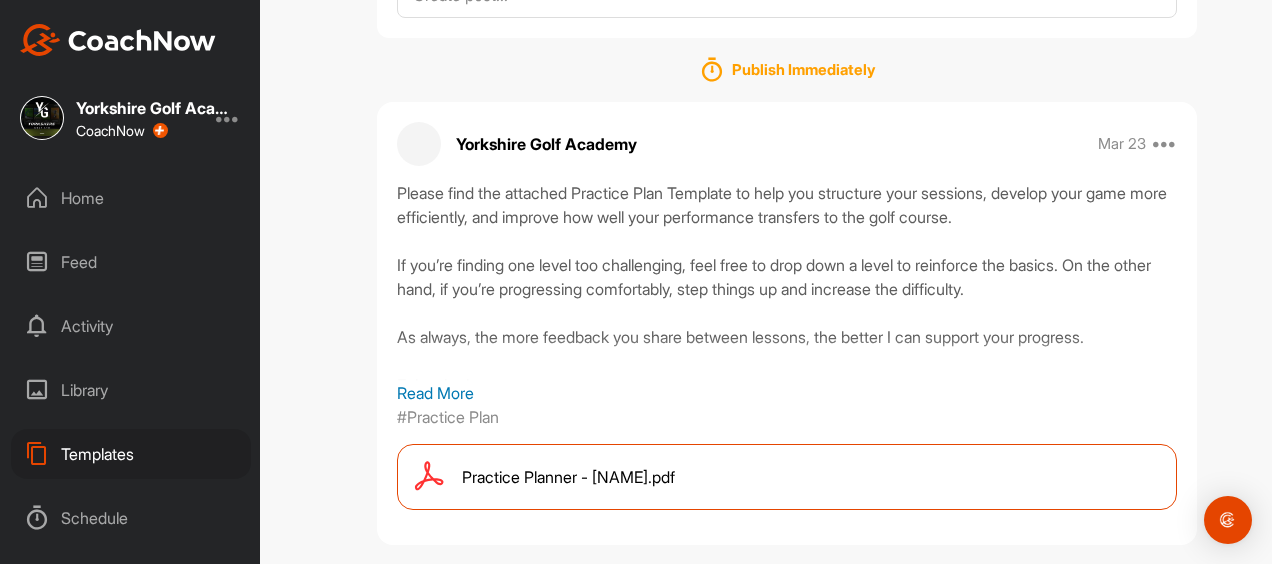click on "Practice Planner - [NAME].pdf" at bounding box center [568, 477] 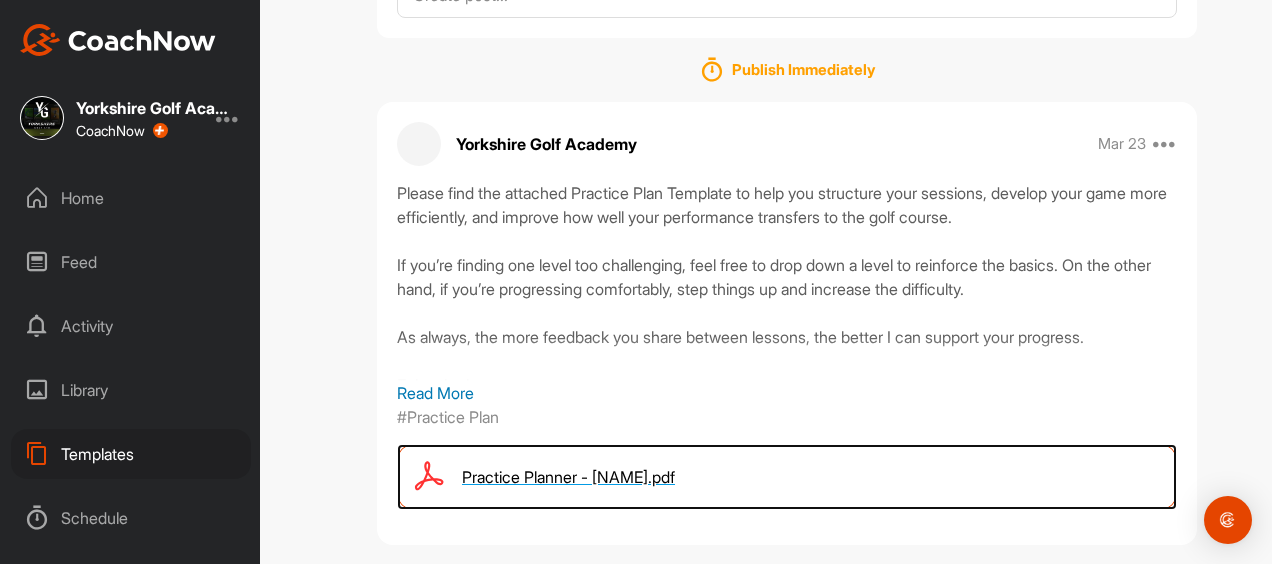 scroll, scrollTop: 0, scrollLeft: 0, axis: both 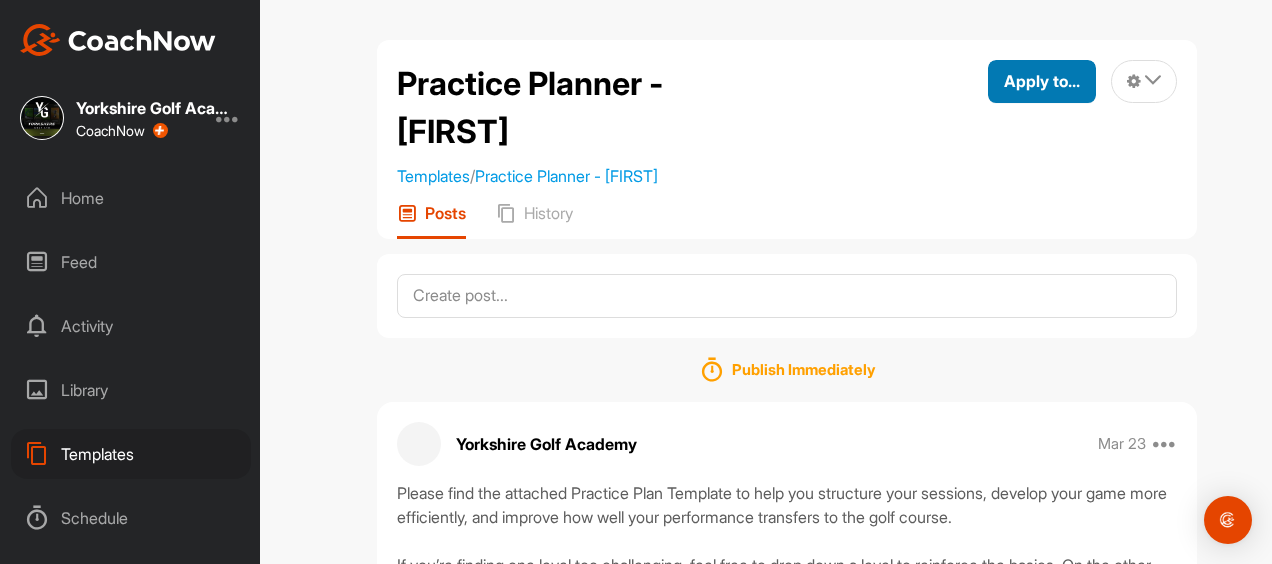 click on "Apply to..." at bounding box center (1042, 81) 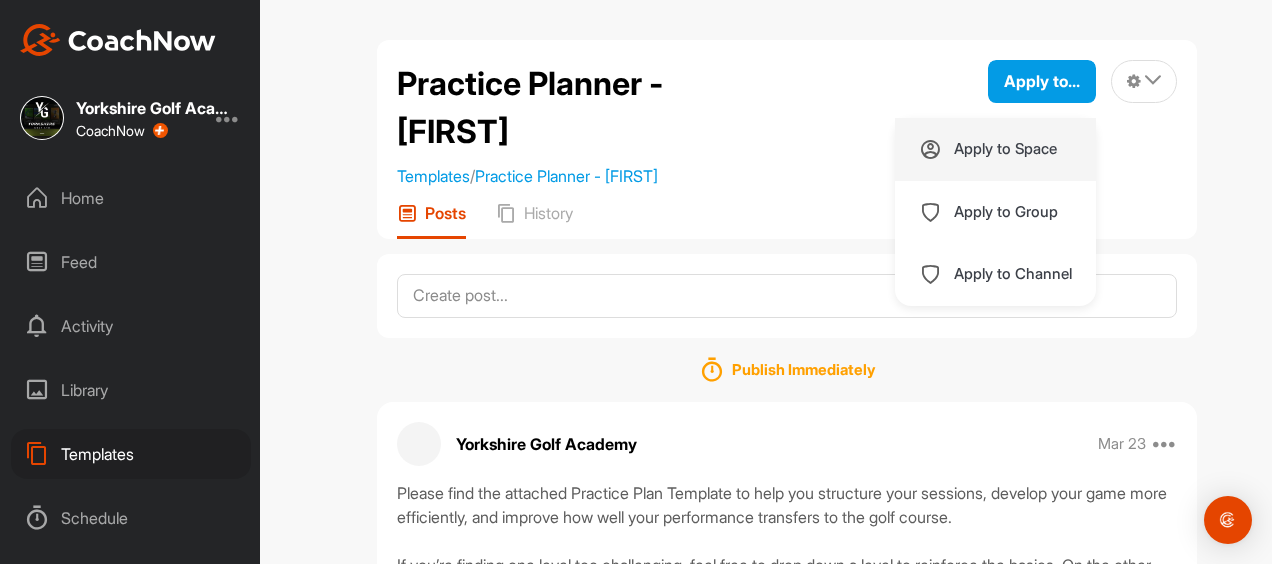 click on "Apply to Space" at bounding box center (995, 149) 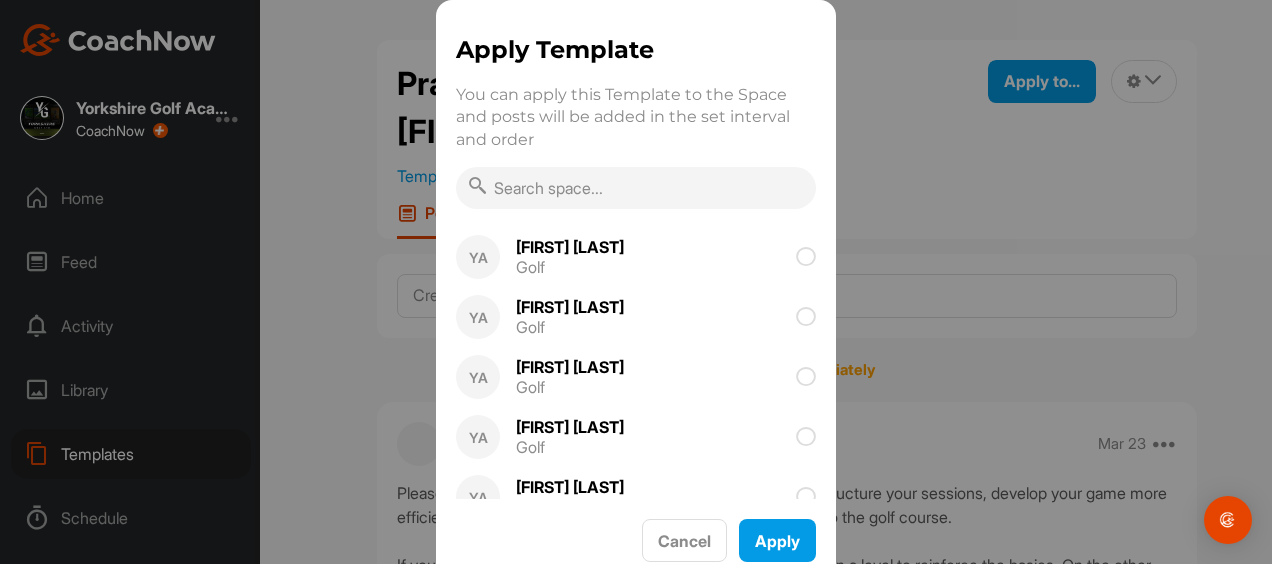 click at bounding box center (636, 188) 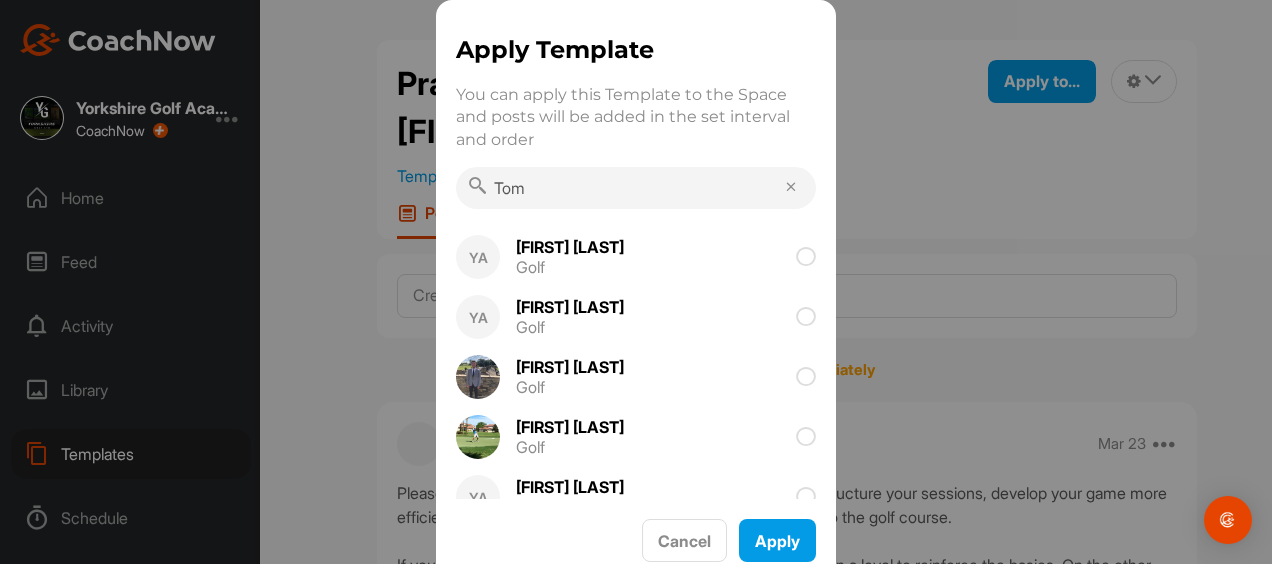 type on "[FIRST] [LAST]" 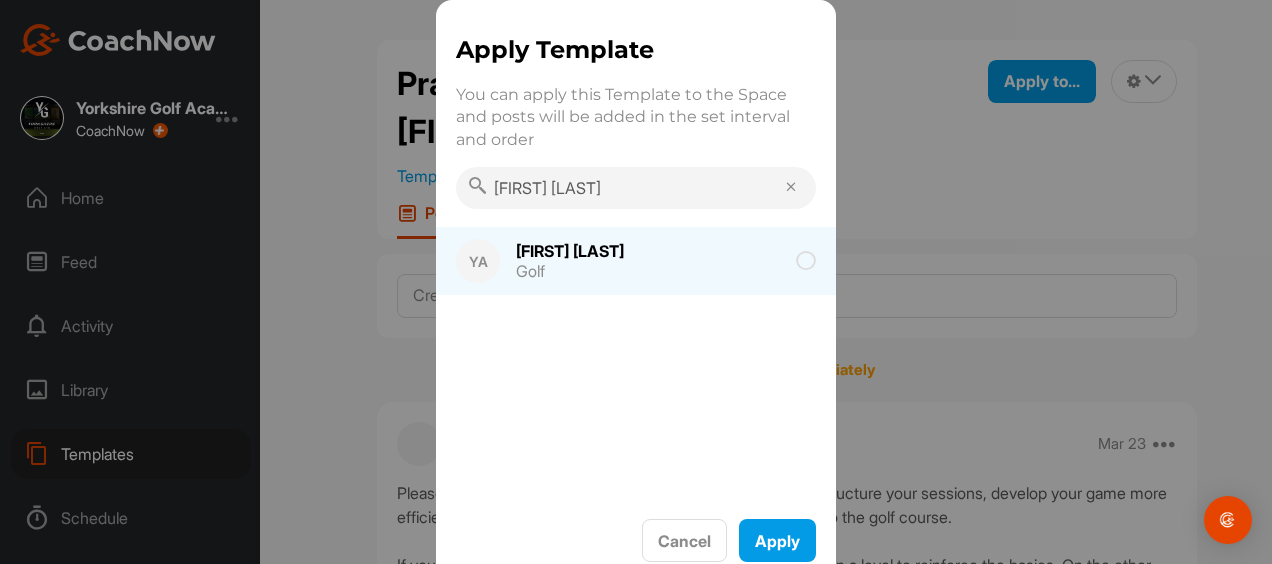 click on "YA [FIRST] [LAST] Golf" at bounding box center [636, 261] 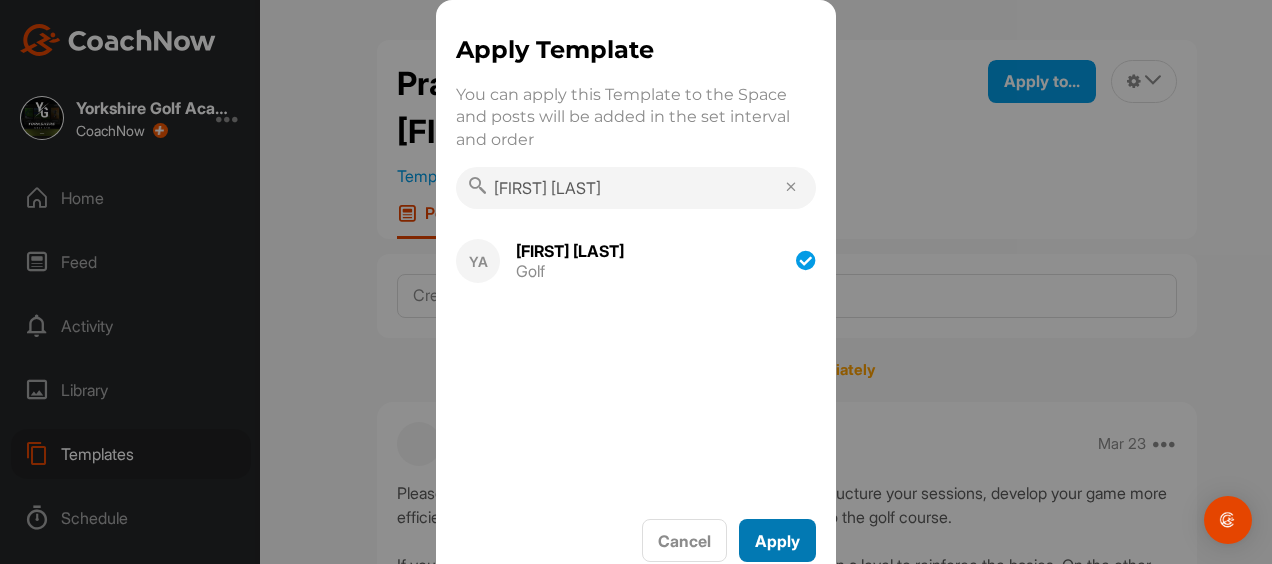 click on "Apply" at bounding box center [777, 540] 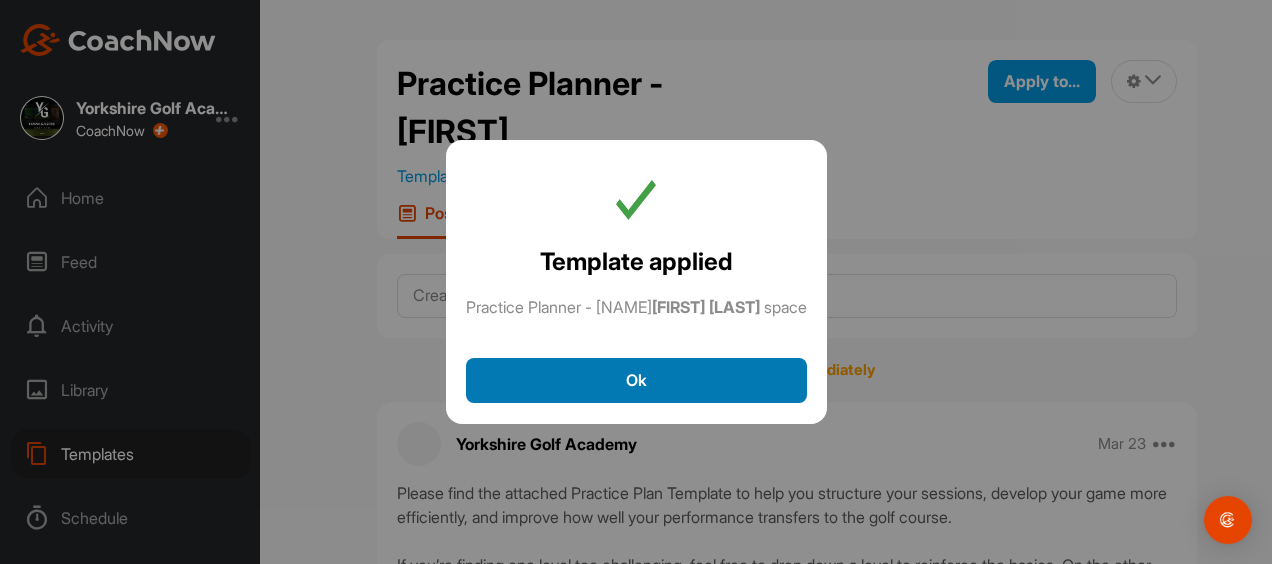 drag, startPoint x: 686, startPoint y: 392, endPoint x: 708, endPoint y: 433, distance: 46.52956 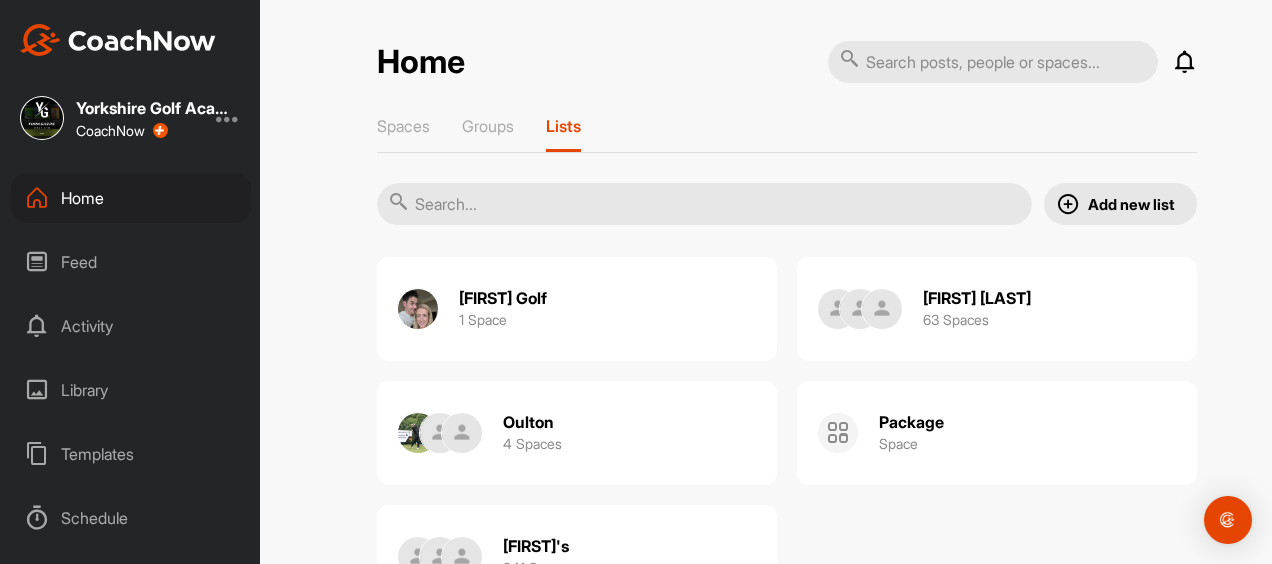click on "63 Spaces" at bounding box center [956, 319] 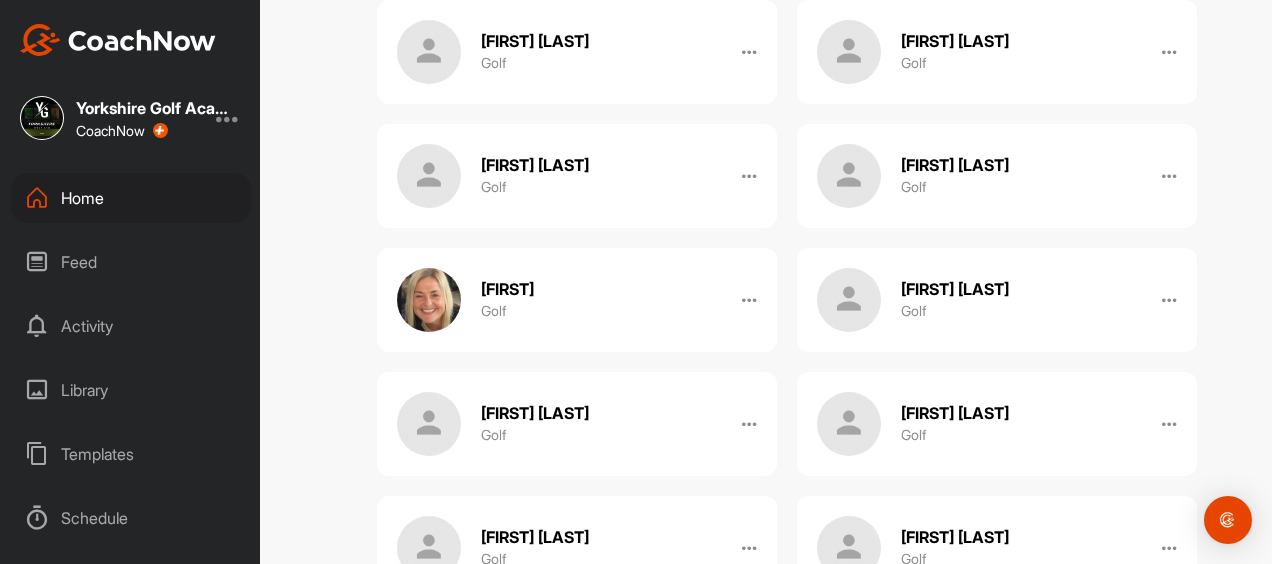 scroll, scrollTop: 2400, scrollLeft: 0, axis: vertical 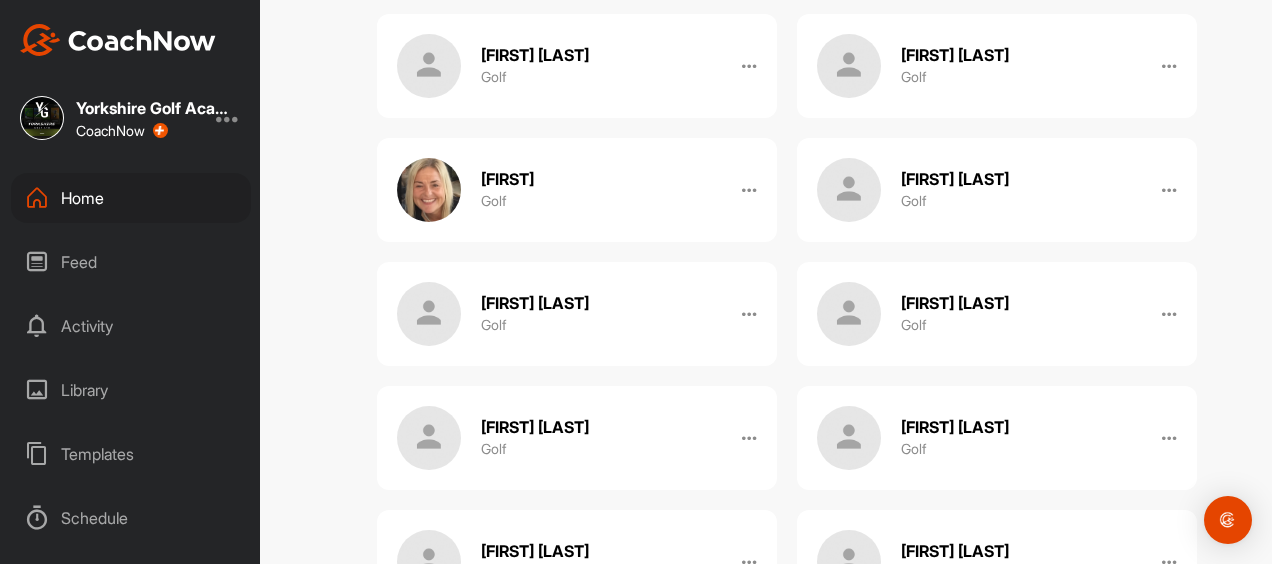 click on "[FIRST] [LAST]" at bounding box center (535, 427) 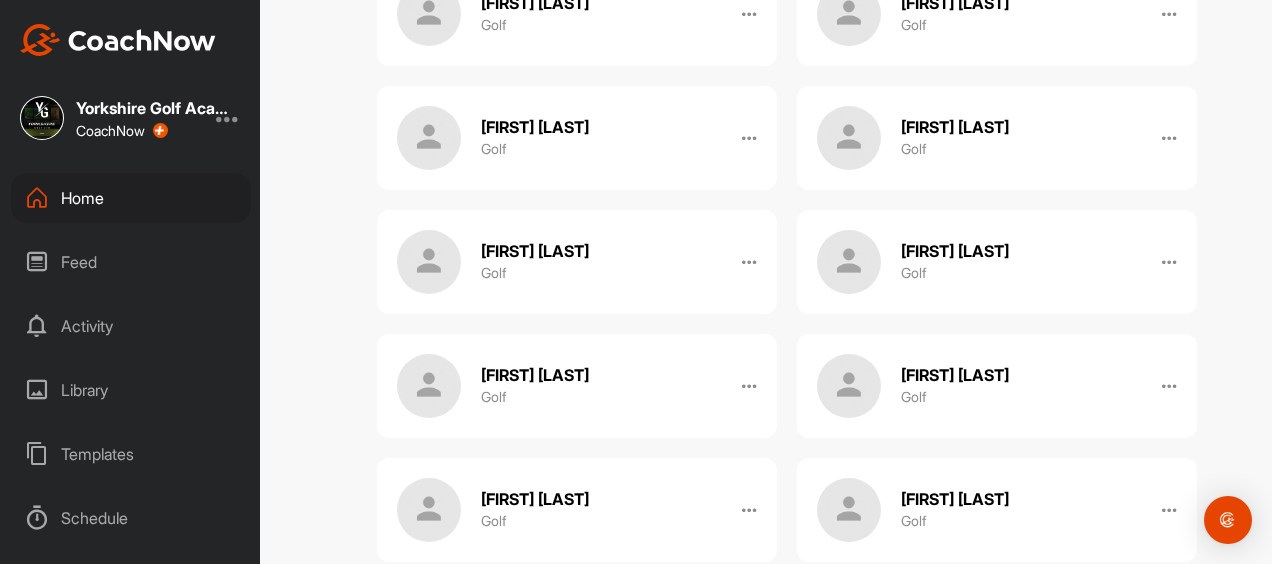 scroll, scrollTop: 2900, scrollLeft: 0, axis: vertical 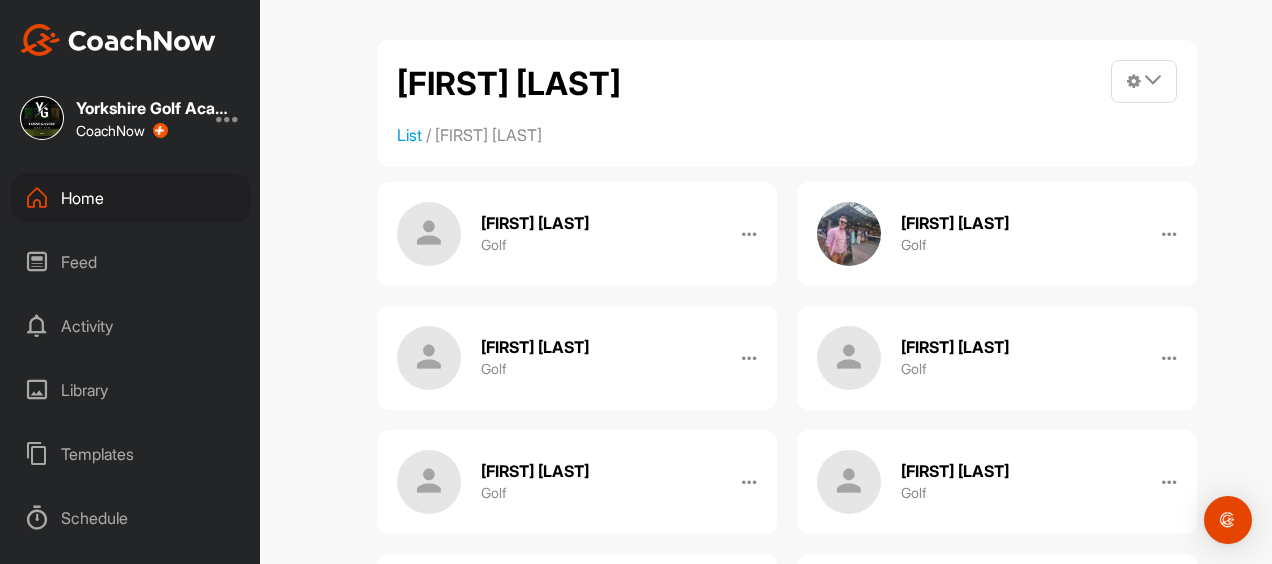 click on "Home" at bounding box center (131, 198) 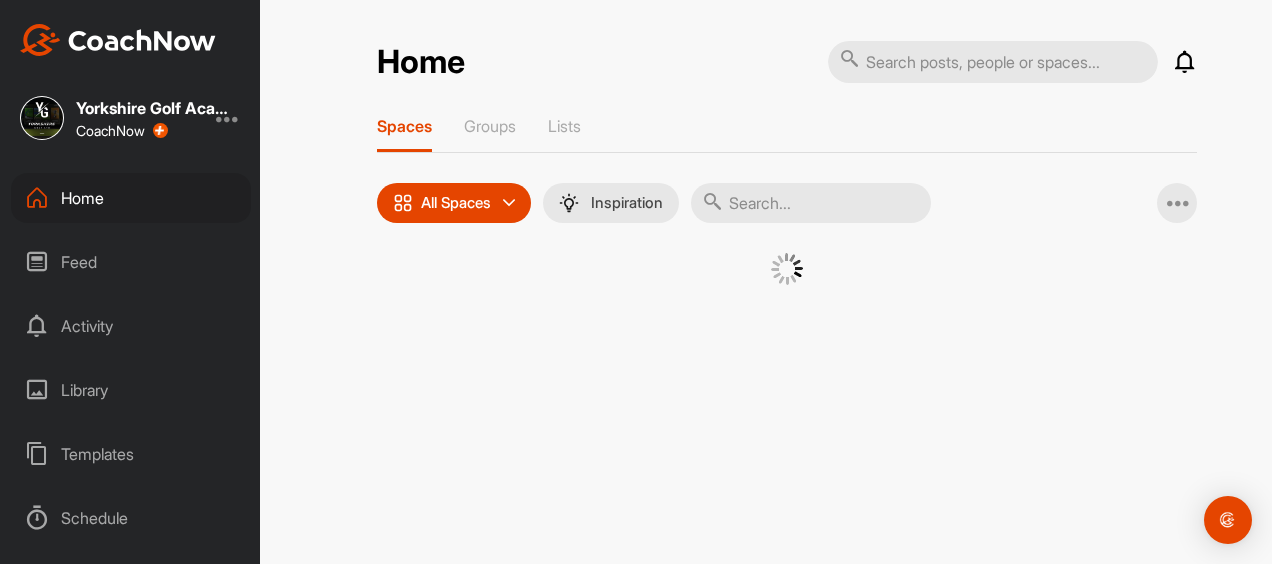 click at bounding box center (993, 62) 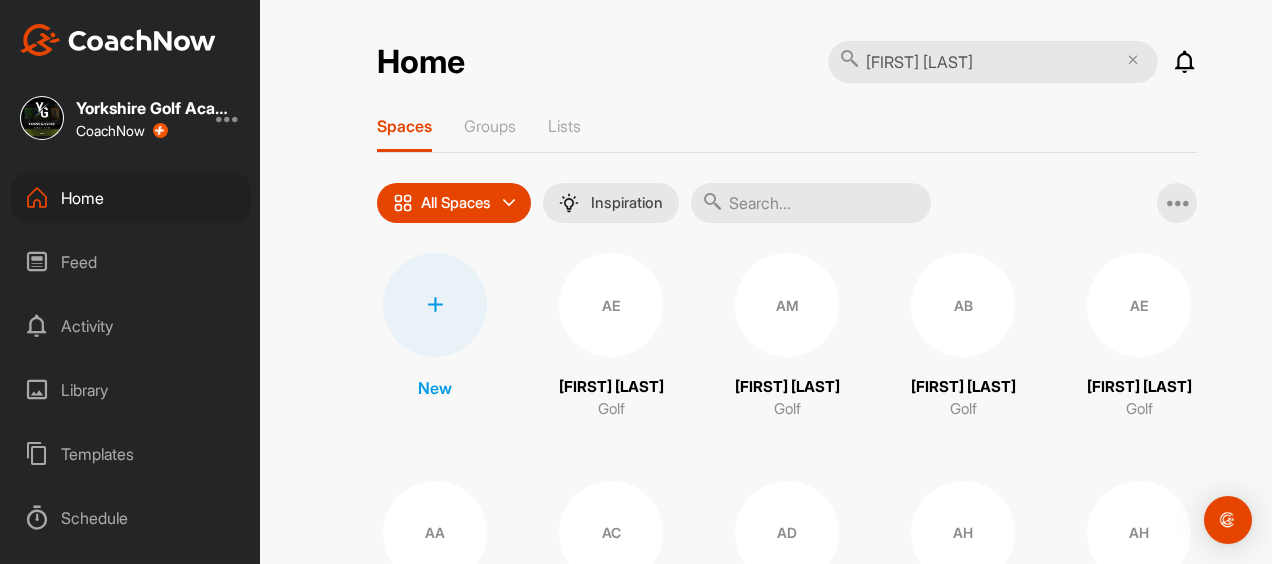 type on "[FIRST] [LAST]" 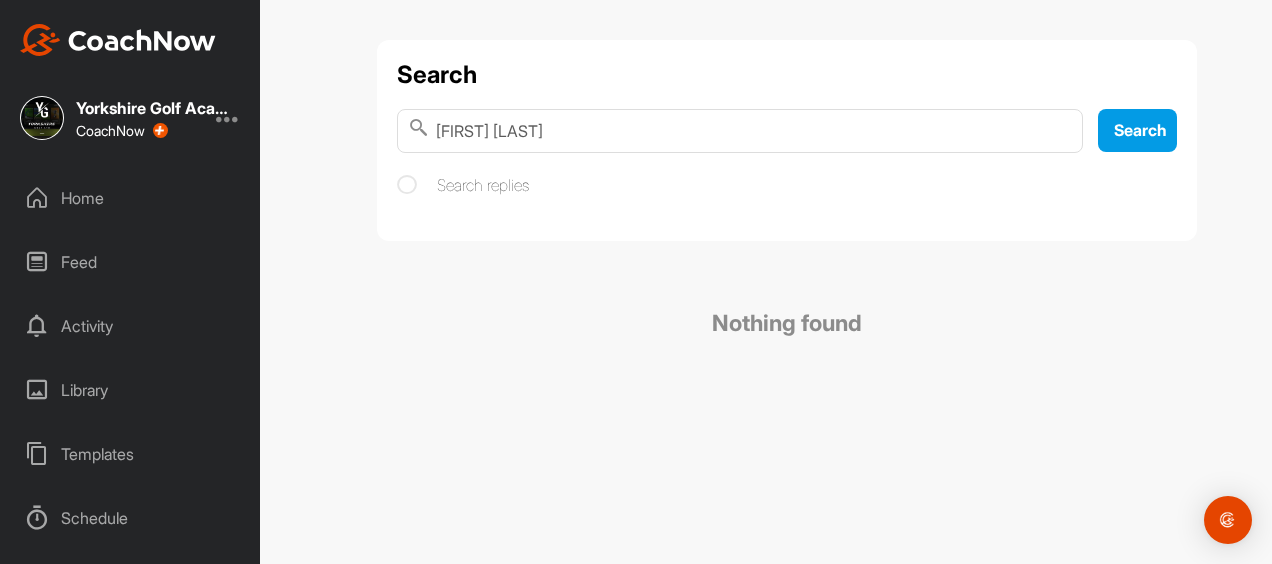 click on "[FIRST] [LAST]" at bounding box center (740, 131) 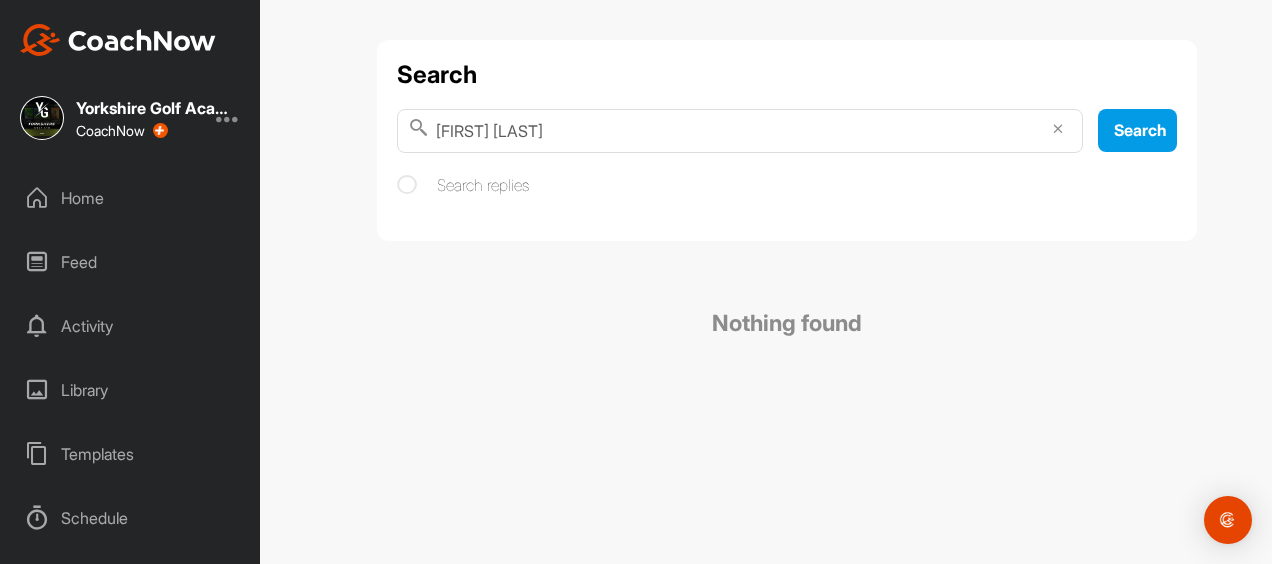 type on "[FIRST] [LAST]" 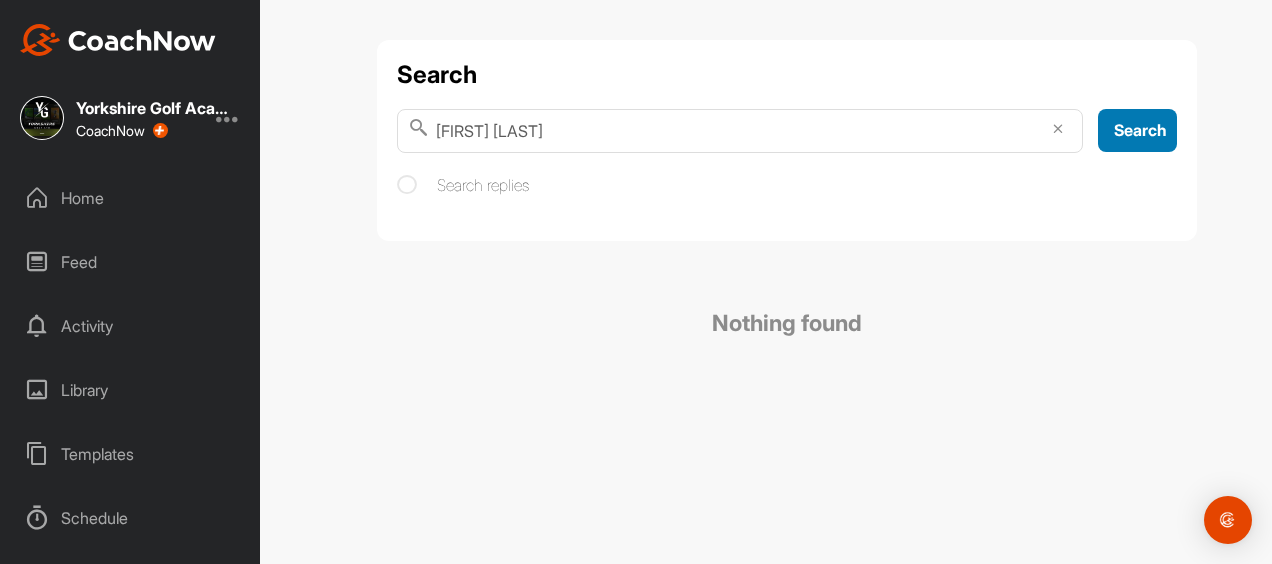 click on "Search" at bounding box center [1137, 130] 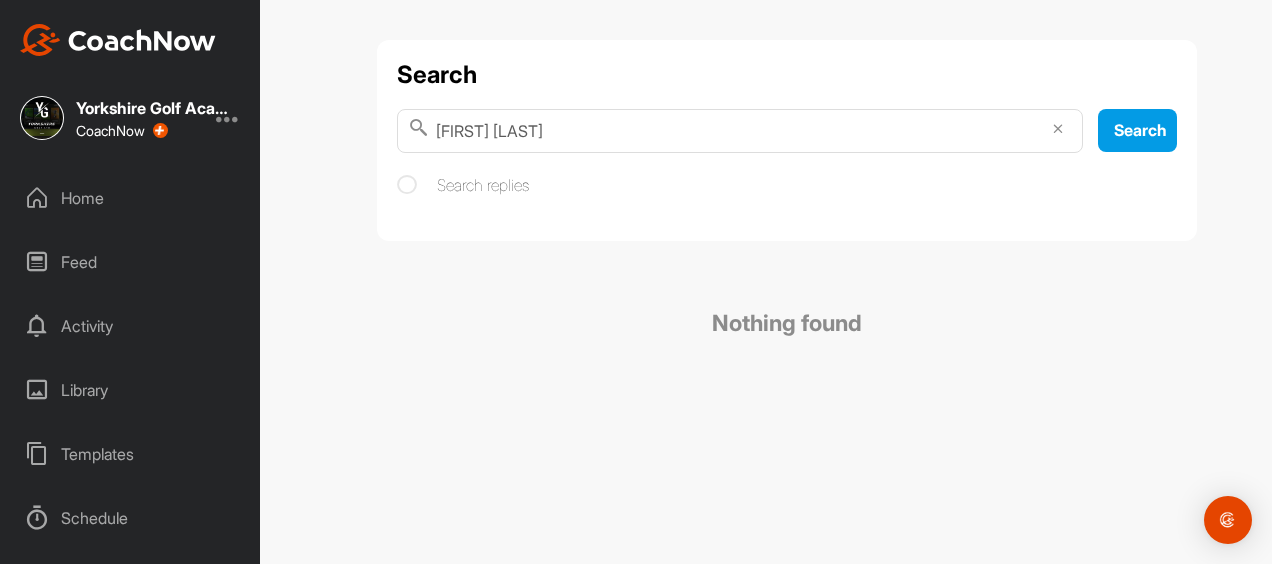 drag, startPoint x: 544, startPoint y: 137, endPoint x: 216, endPoint y: 130, distance: 328.07468 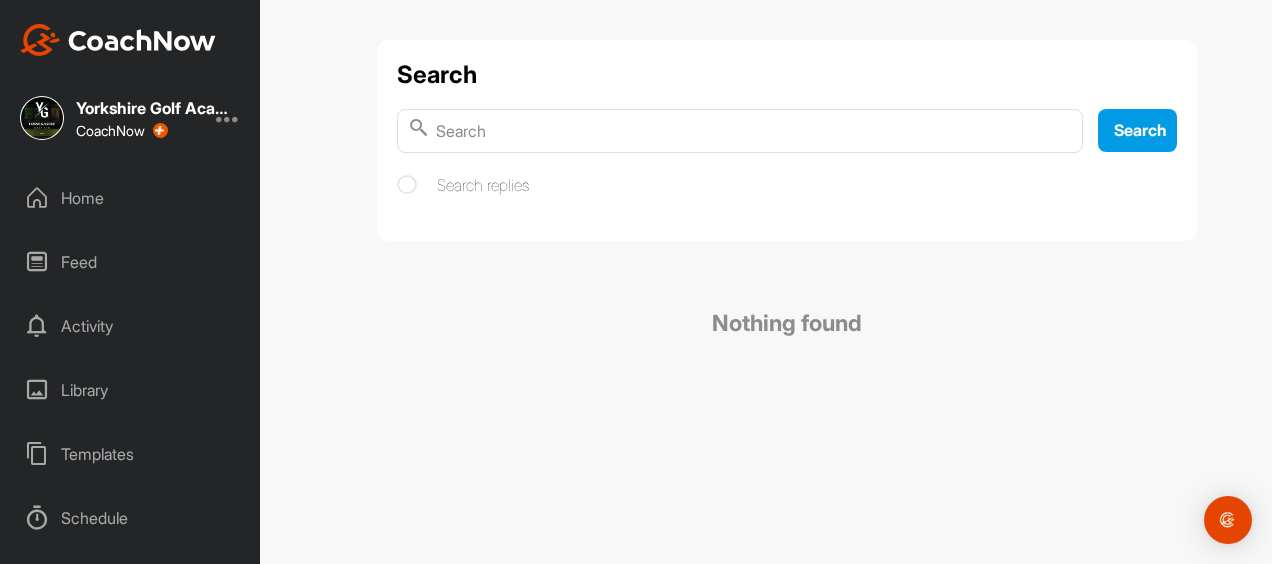 type 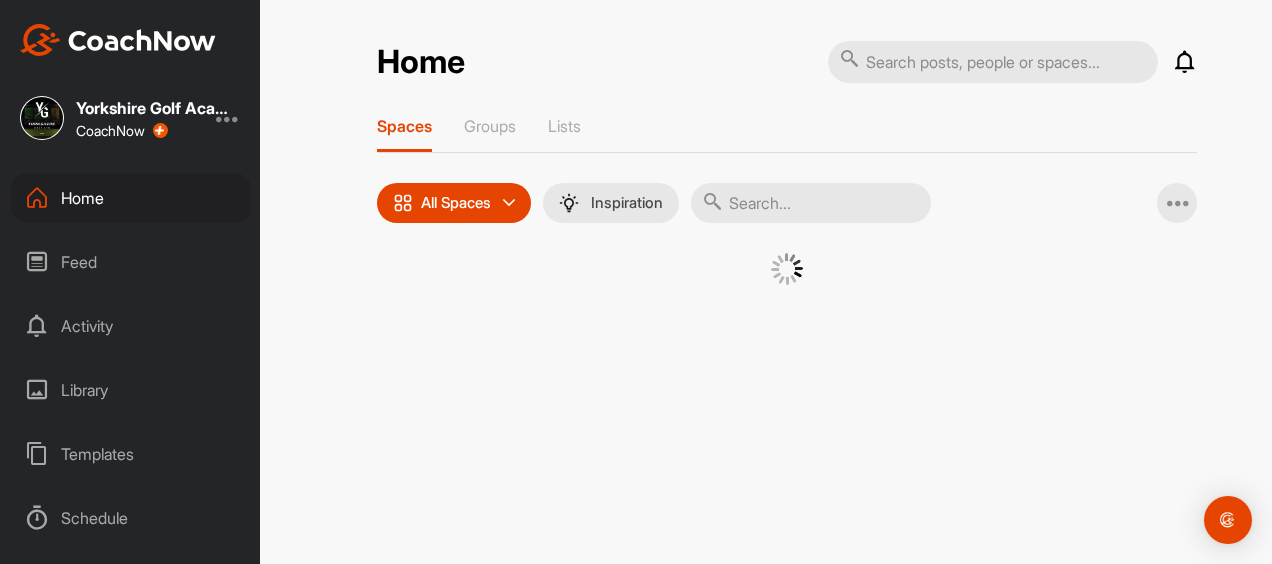click on "Home" at bounding box center (131, 198) 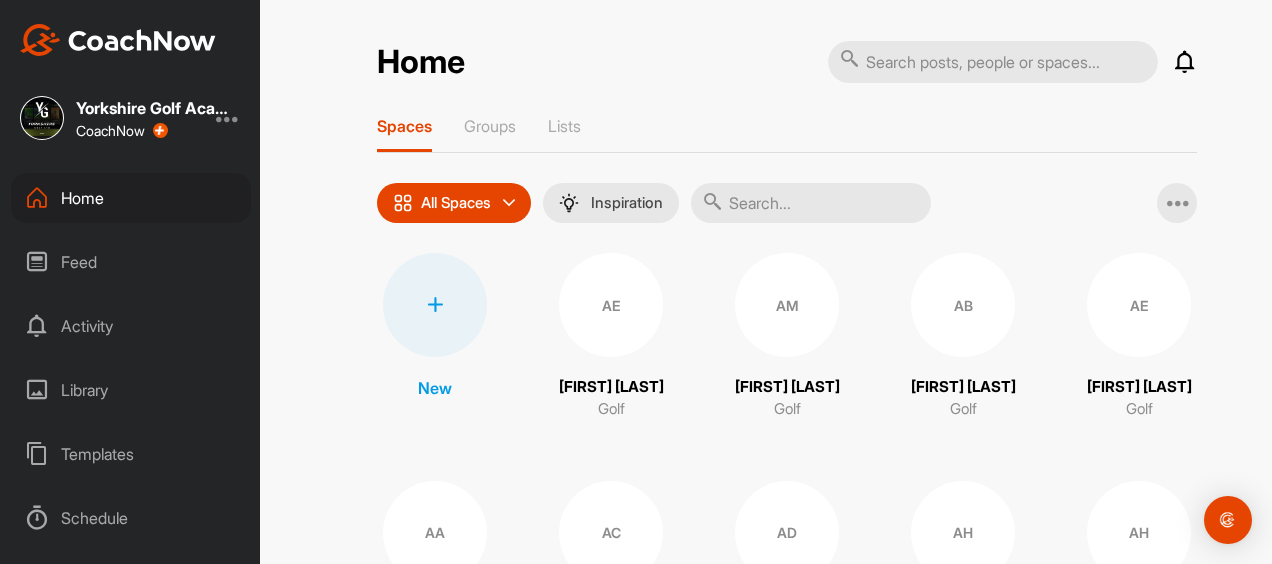 click at bounding box center [993, 62] 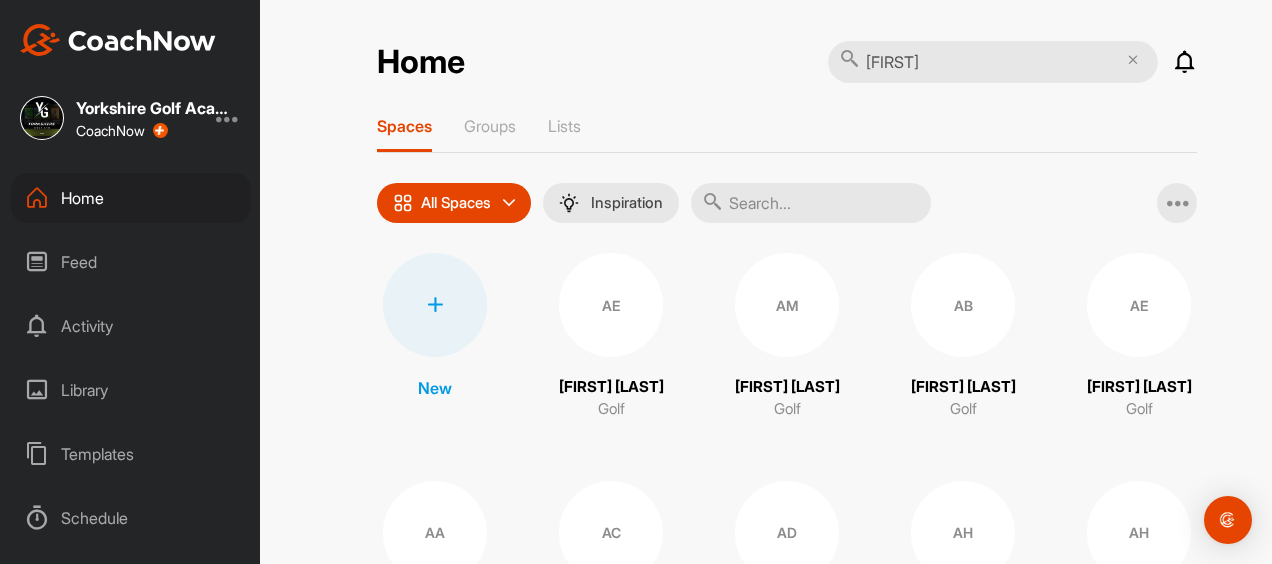 type on "[FIRST]" 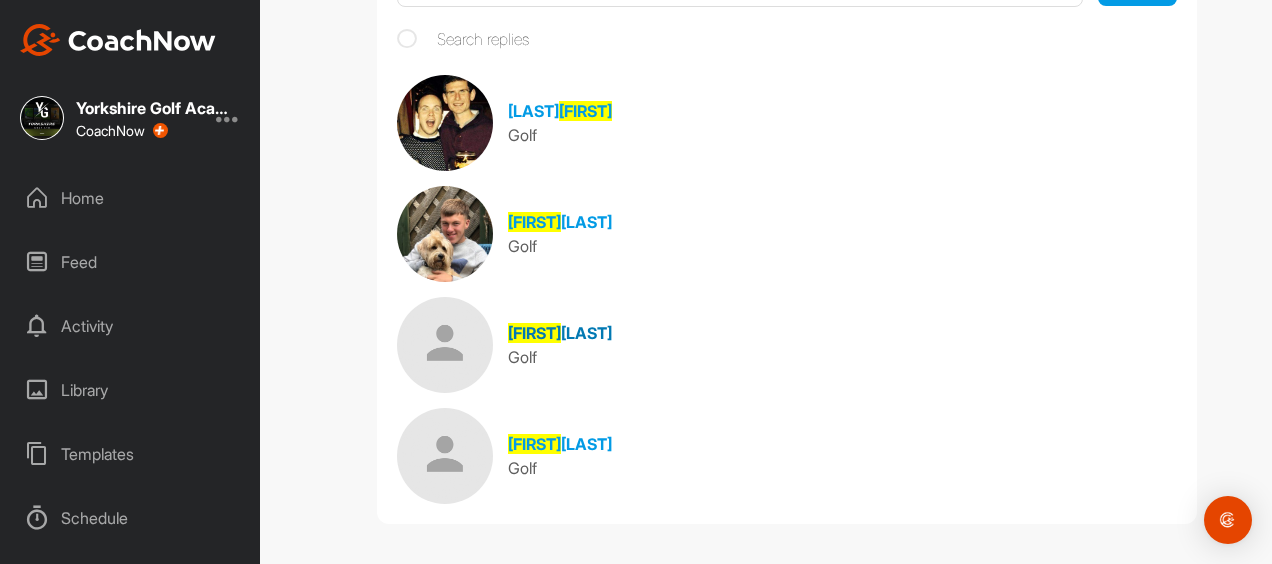 scroll, scrollTop: 172, scrollLeft: 0, axis: vertical 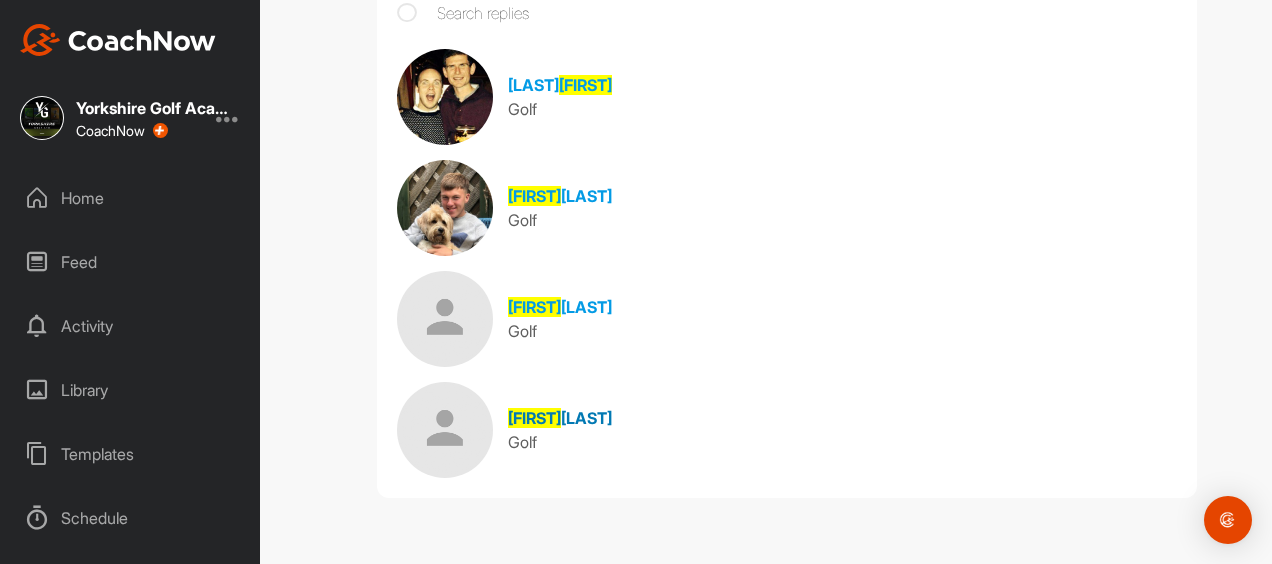 click on "[LAST]" at bounding box center (586, 418) 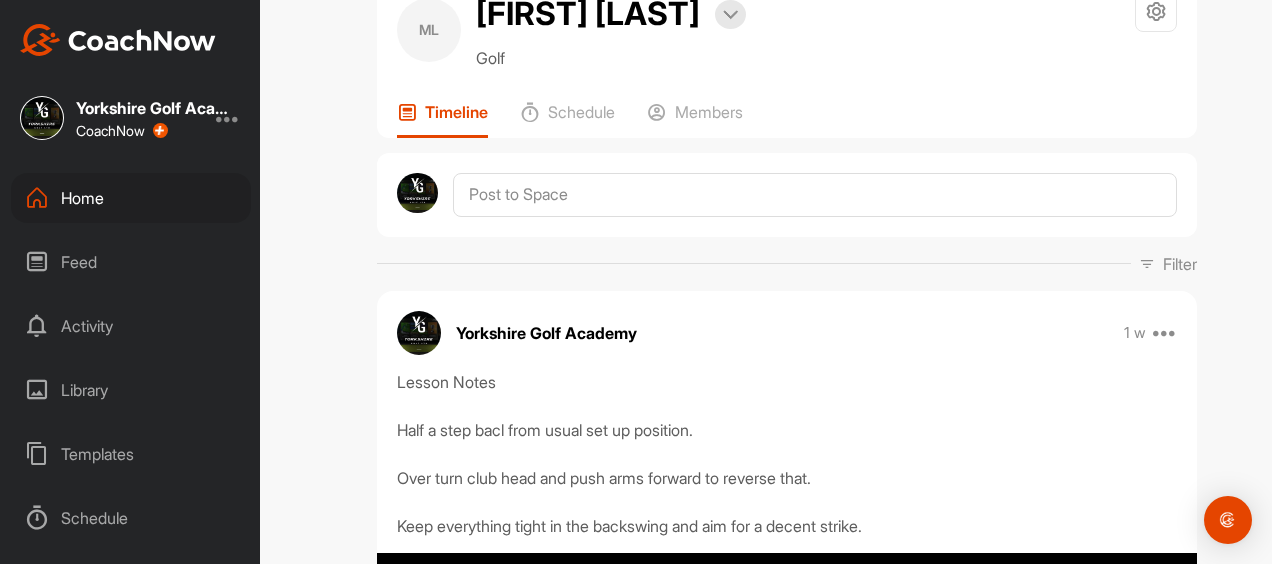 scroll, scrollTop: 0, scrollLeft: 0, axis: both 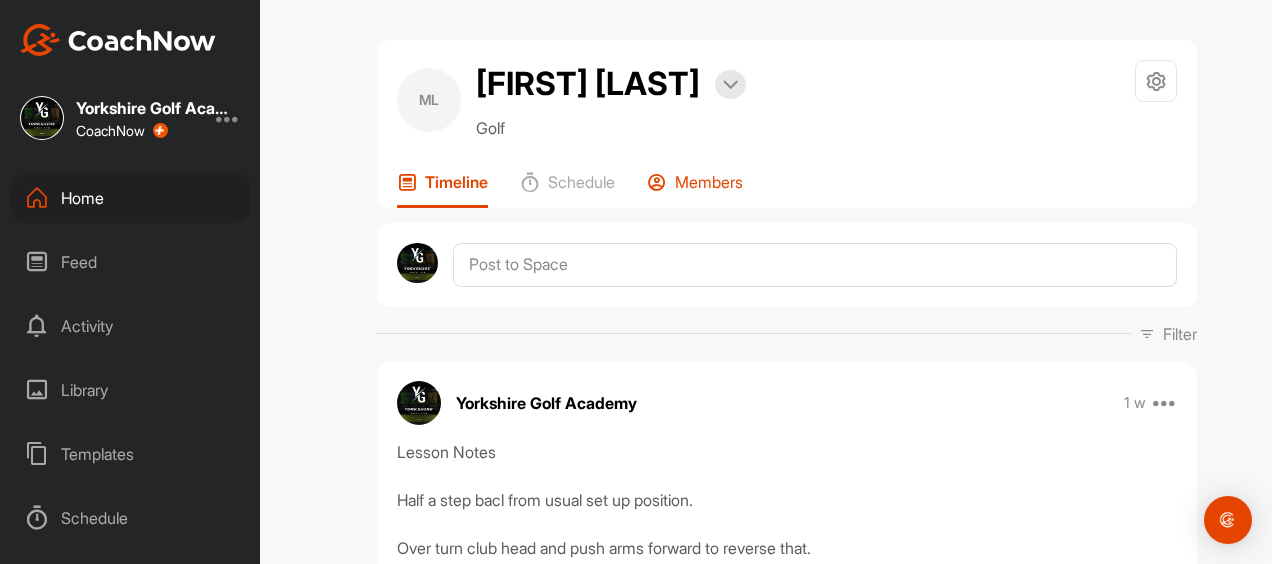 click on "Members" at bounding box center [709, 182] 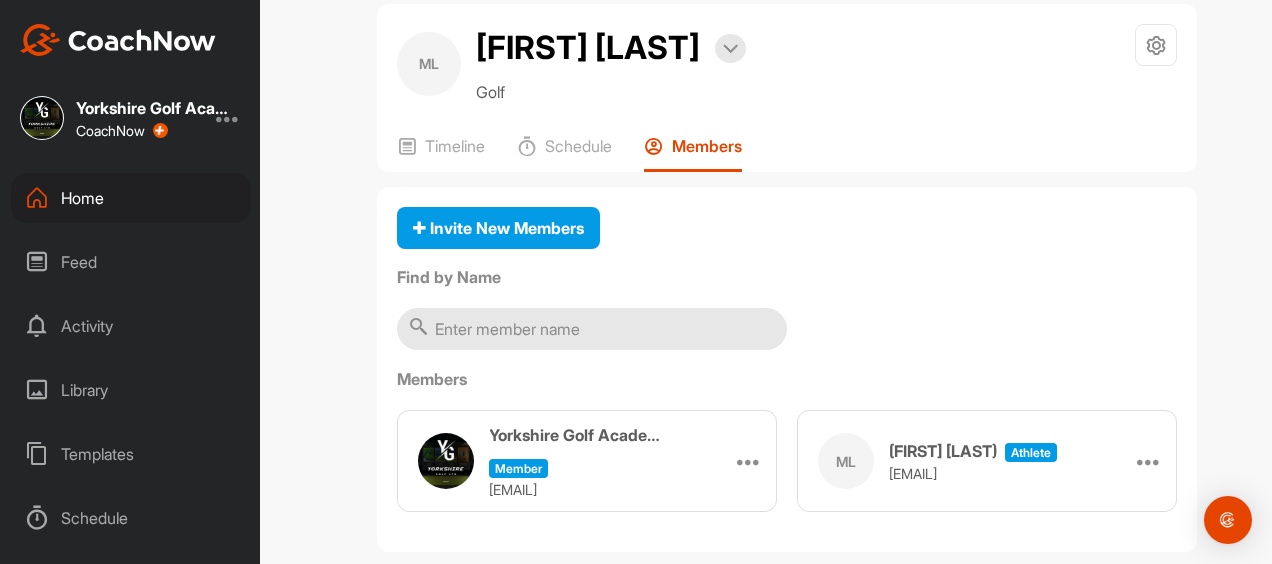 scroll, scrollTop: 68, scrollLeft: 0, axis: vertical 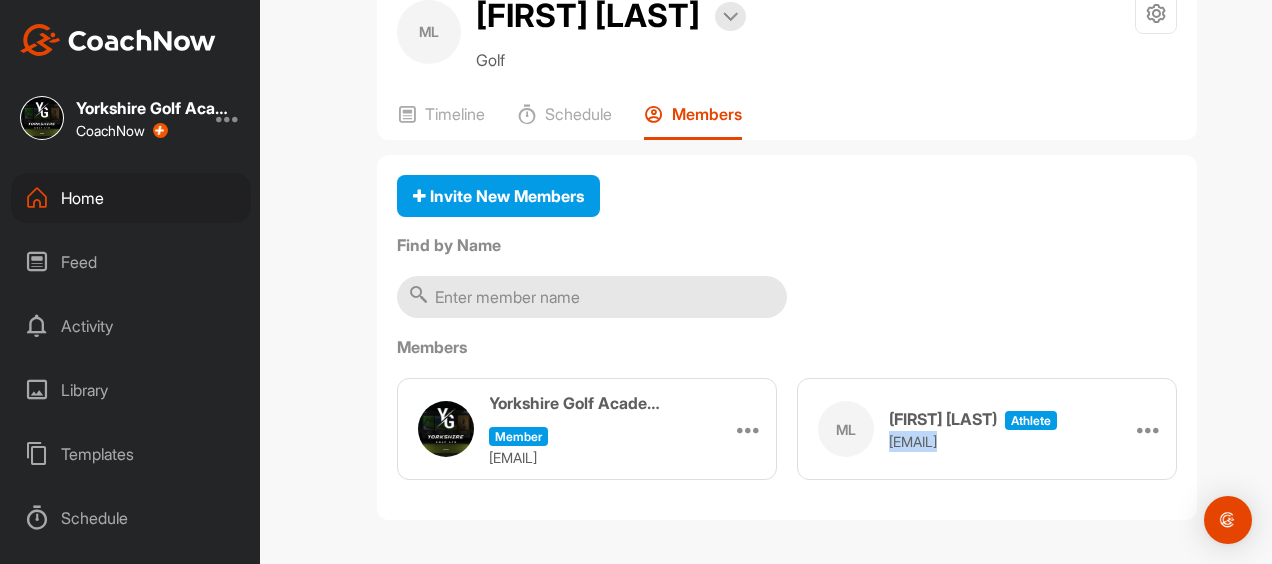 drag, startPoint x: 881, startPoint y: 438, endPoint x: 1117, endPoint y: 443, distance: 236.05296 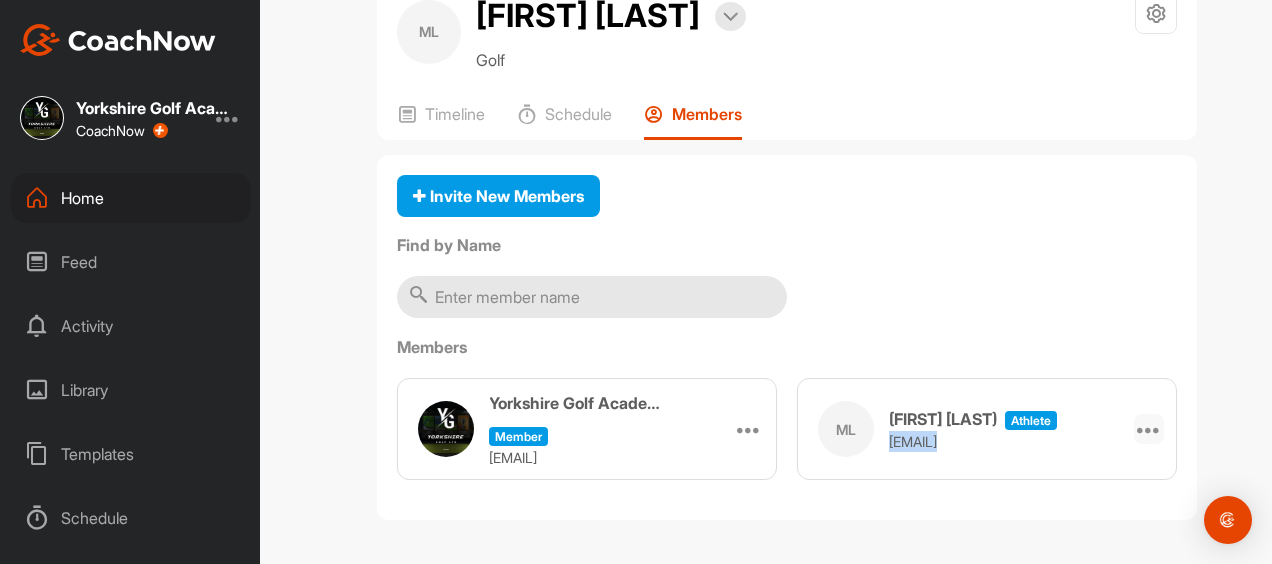 click at bounding box center (1149, 429) 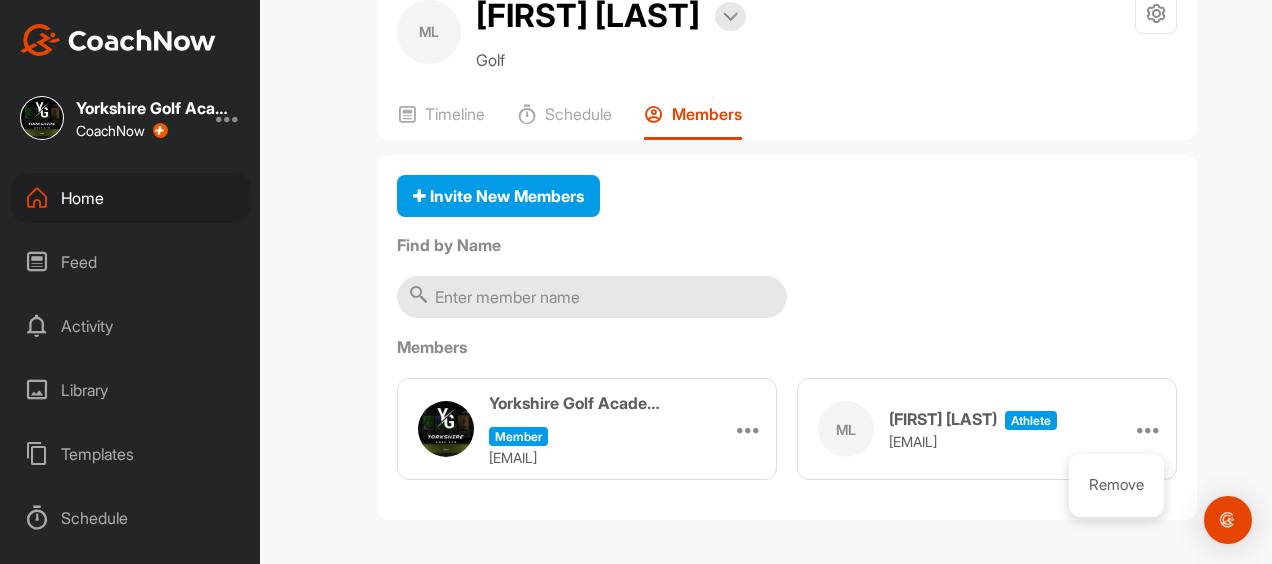 click on "[EMAIL]" at bounding box center (973, 441) 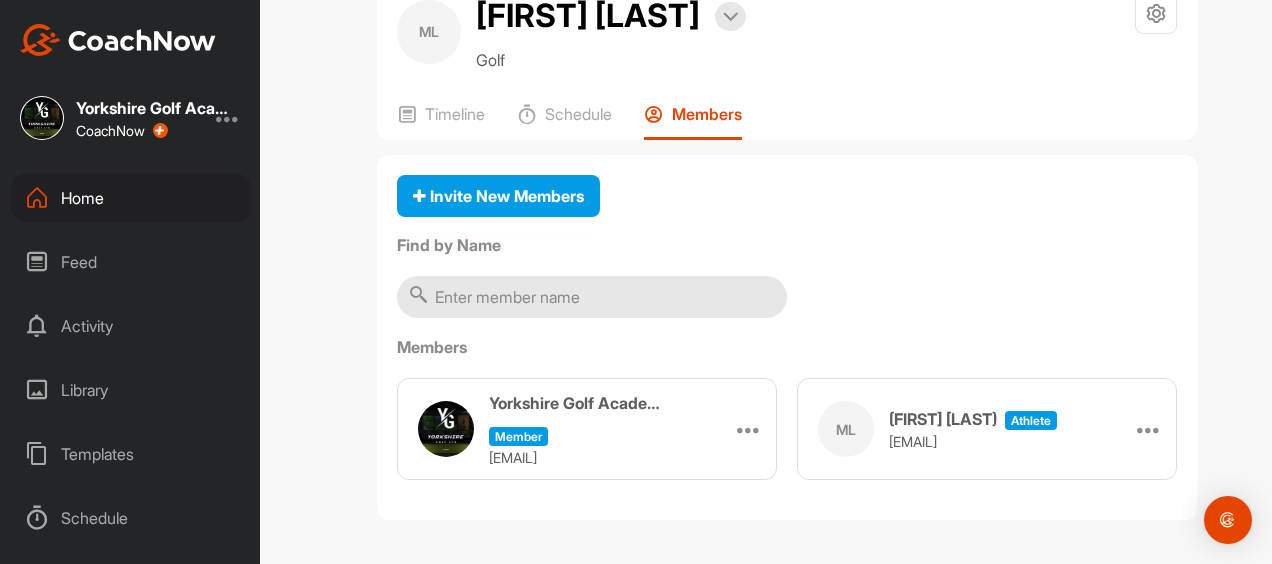 click on "[EMAIL]" at bounding box center (973, 441) 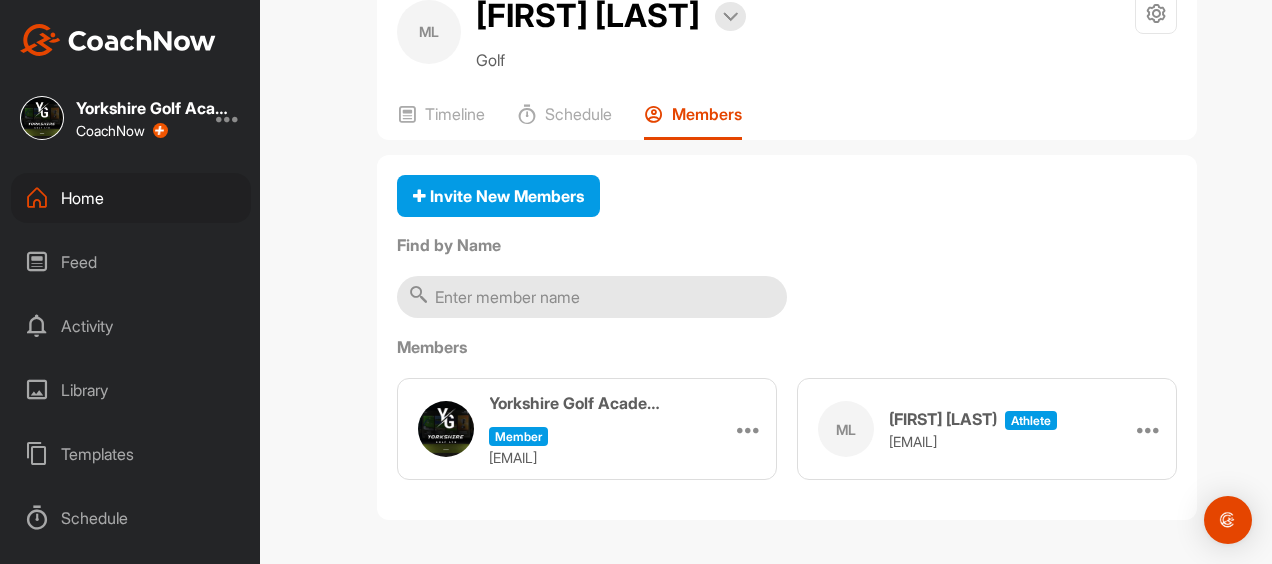 drag, startPoint x: 879, startPoint y: 441, endPoint x: 1075, endPoint y: 457, distance: 196.65198 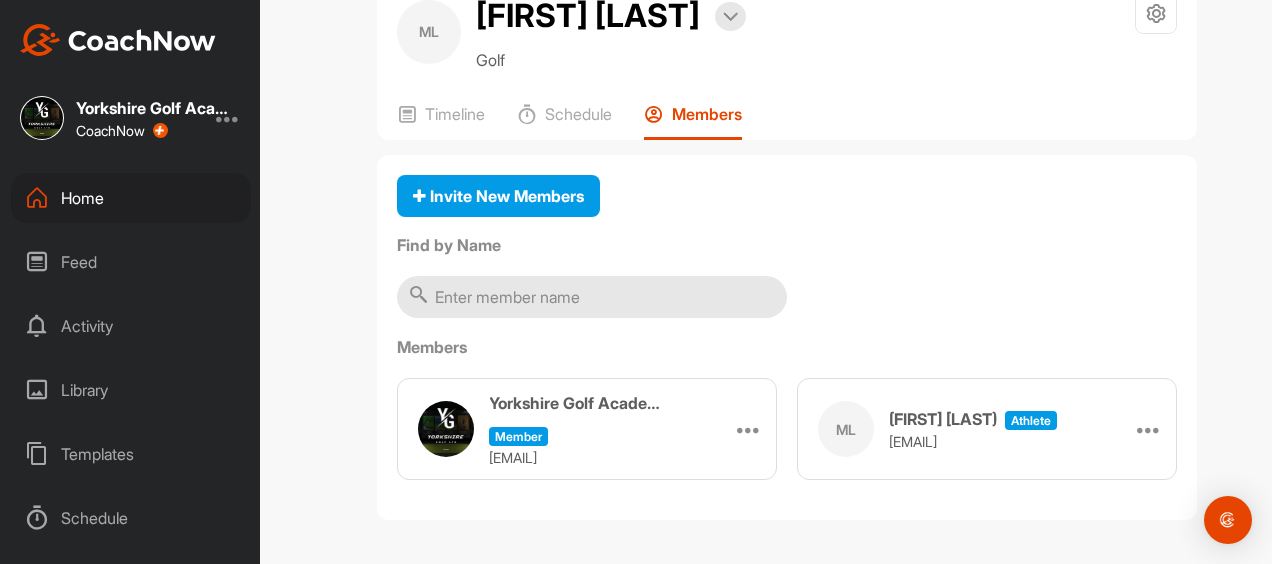 copy on "[EMAIL]" 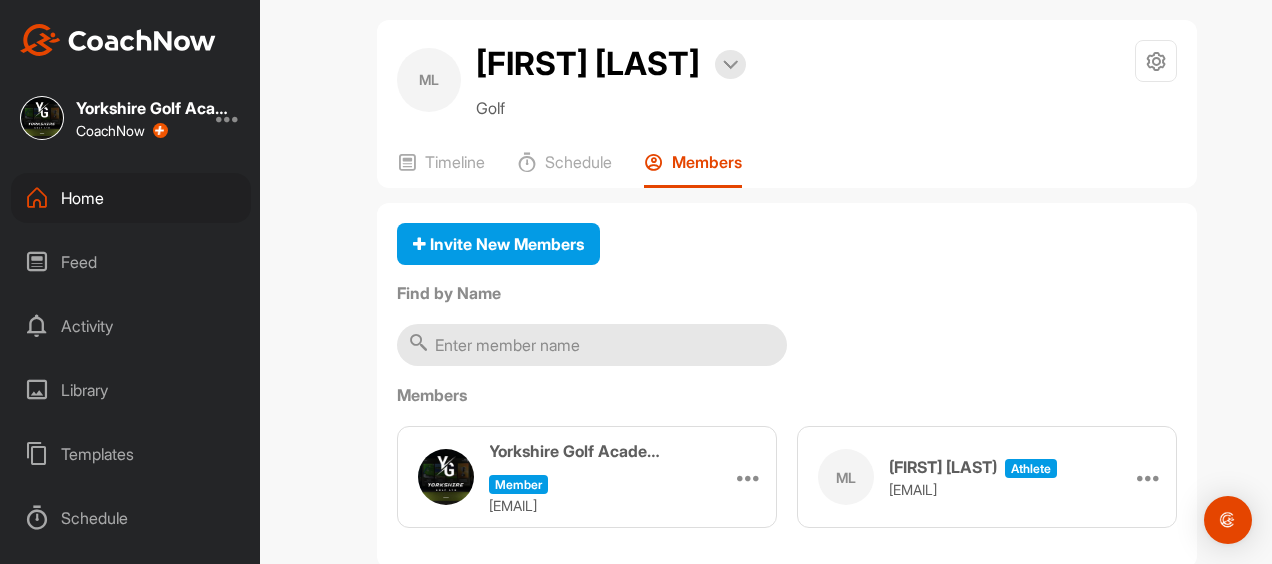 scroll, scrollTop: 0, scrollLeft: 0, axis: both 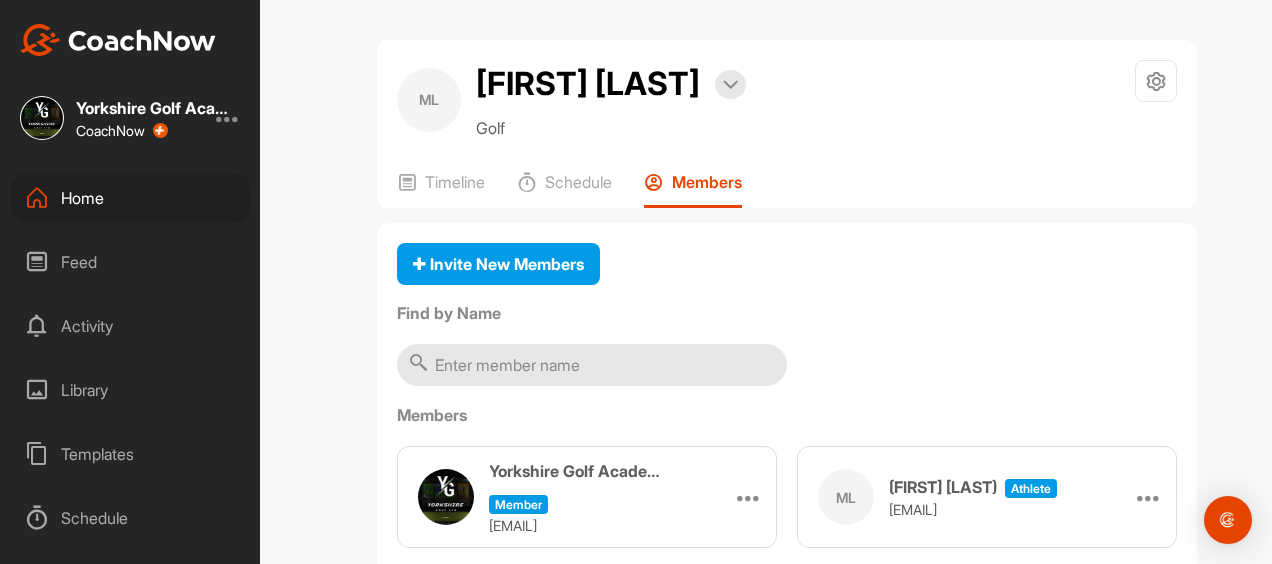 click on "Home" at bounding box center (131, 198) 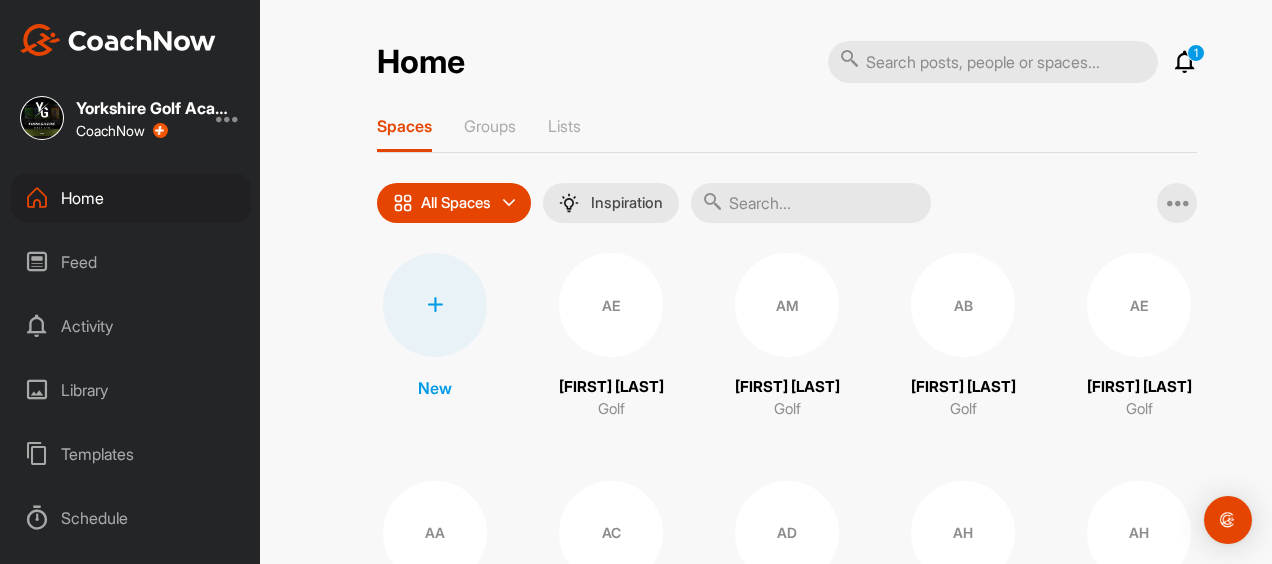 click on "Home 1 Notifications Invitations Today DS [FIRST] [LAST] accepted your invitation . Just now • [FIRST] [LAST] / Golf This Week [FIRST] [LAST] created a post : "Thanks for today mate![FIRST]..." 2 d • [FIRST] [LAST] / Golf ML [FIRST] [LAST] accepted your invitation . 2 d • [FIRST] [LAST] / Golf VT [FIRST] [LAST] accepted your invitation . 2 d • [FIRST] / Golf JA [FIRST] [LAST] accepted your invitation . 2 d • [FIRST] [LAST] / Golf [FIRST] [LAST] posted an image : " Shot dispersion. Friday 1st... " 3 d • [FIRST] [LAST] / Golf LC [FIRST] [LAST] replied to a post : "Really helpful lesson thank..." 4 d • [FIRST] [LAST] / Golf LC [FIRST] [LAST] liked your video . 4 d • [FIRST] [LAST] / Golf JW [FIRST] [LAST] accepted your invitation . 4 d • [FIRST] [LAST] / Golf LC [FIRST] [LAST] liked your video . 4 d • [FIRST] [LAST] / Golf LC [FIRST] [LAST] accepted your invitation . 4 d • [FIRST] [LAST] / Golf [FIRST] [LAST] accepted your invitation . 4 d • [FIRST] [LAST] / Golf [FIRST] [LAST] posted an image : " 3rd in his 3rd junior open! " 5 d • [FIRST] [LAST] / Golf [FIRST] [LAST] posted a video . 5 d CW [FIRST]" at bounding box center [787, 2526] 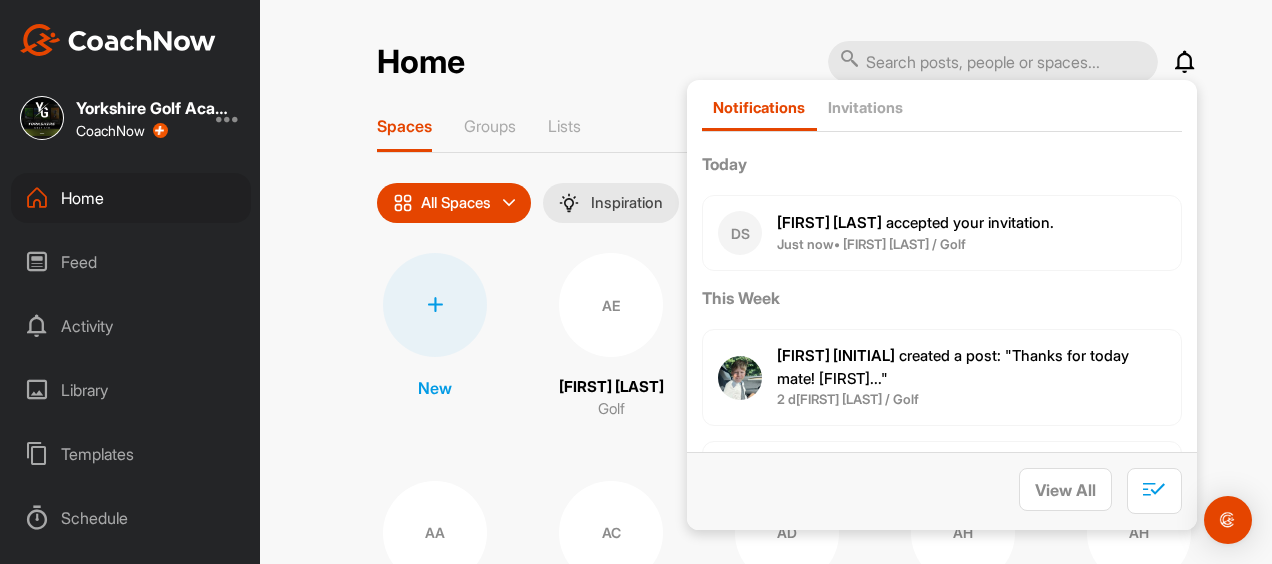 click on "Templates" at bounding box center [131, 454] 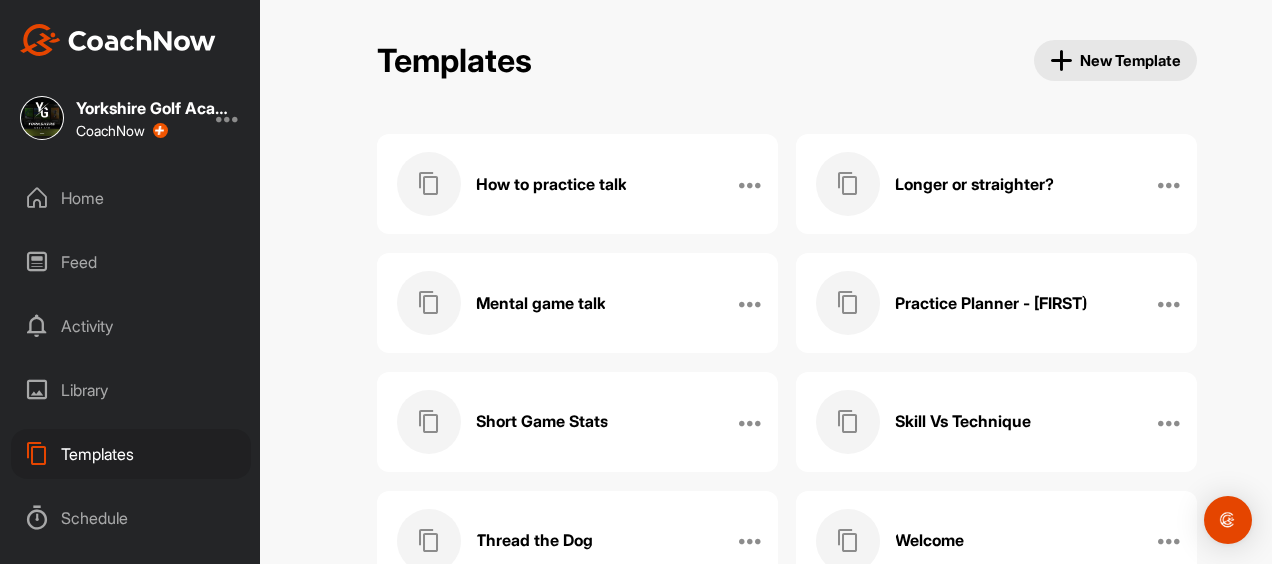 scroll, scrollTop: 72, scrollLeft: 0, axis: vertical 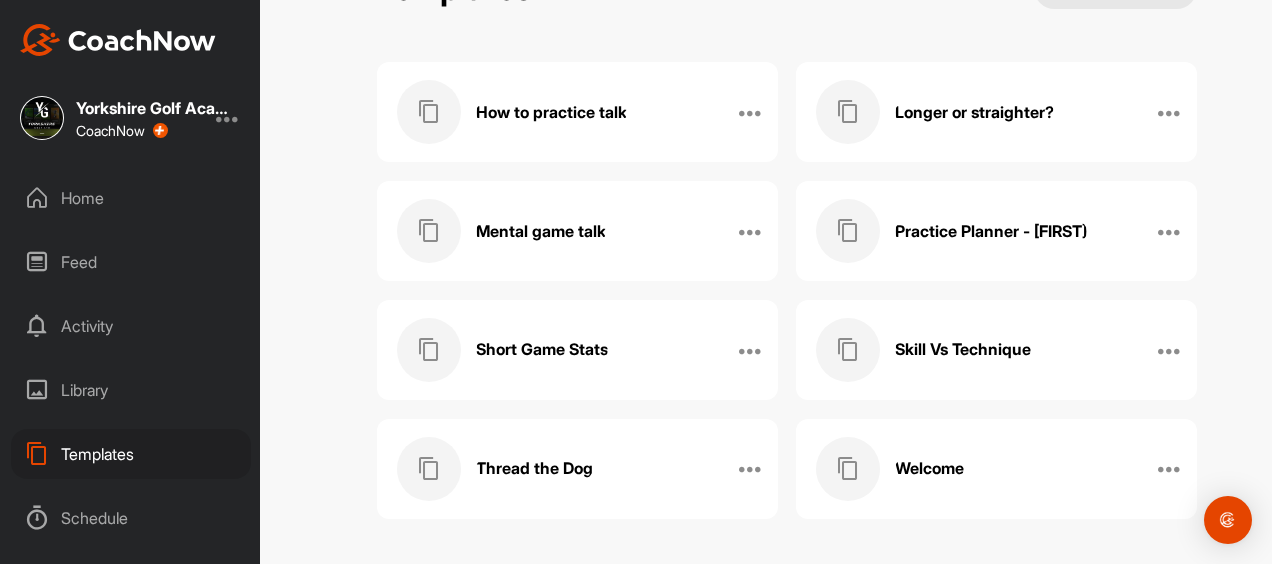 click on "Thread the Dog" at bounding box center (534, 468) 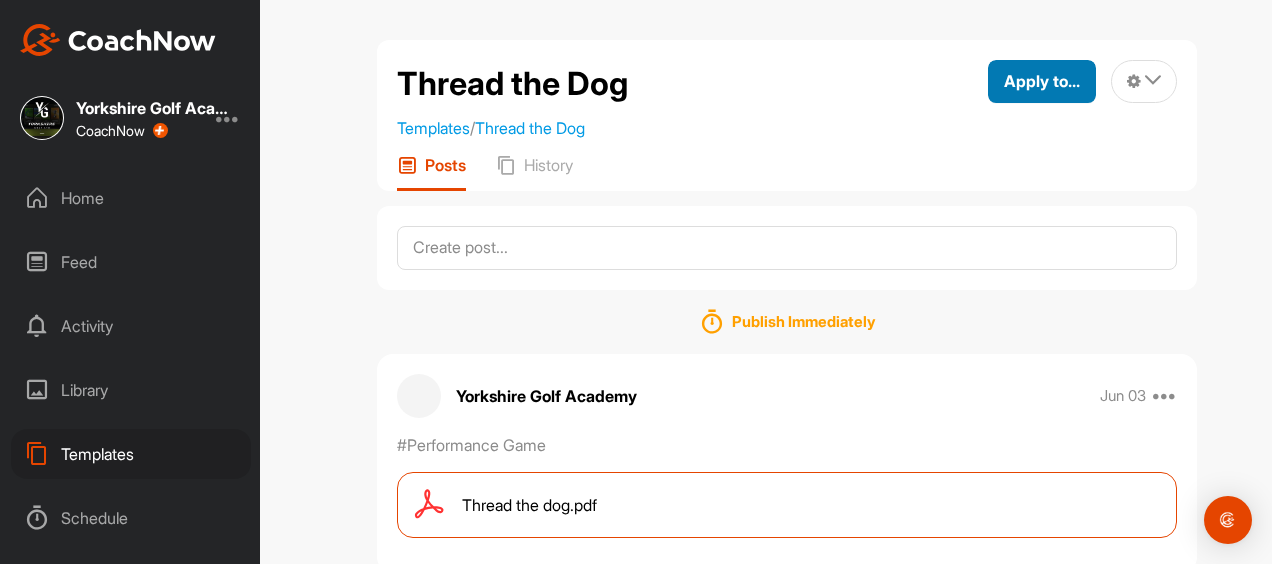 click on "Apply to..." at bounding box center (1042, 81) 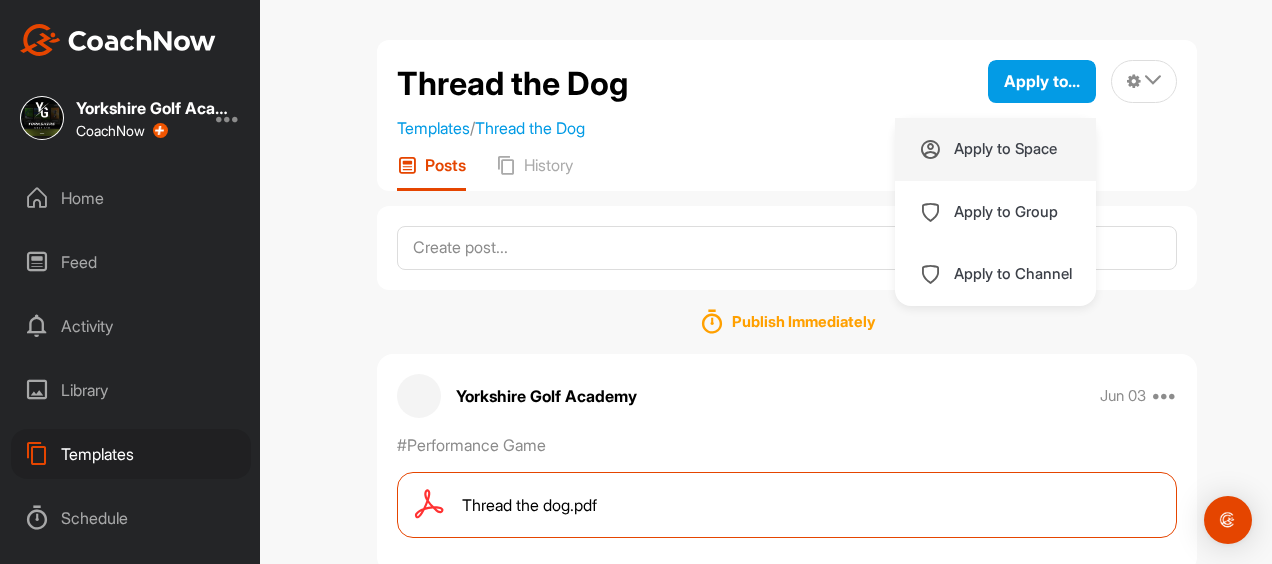 click on "Apply to Space" at bounding box center (995, 149) 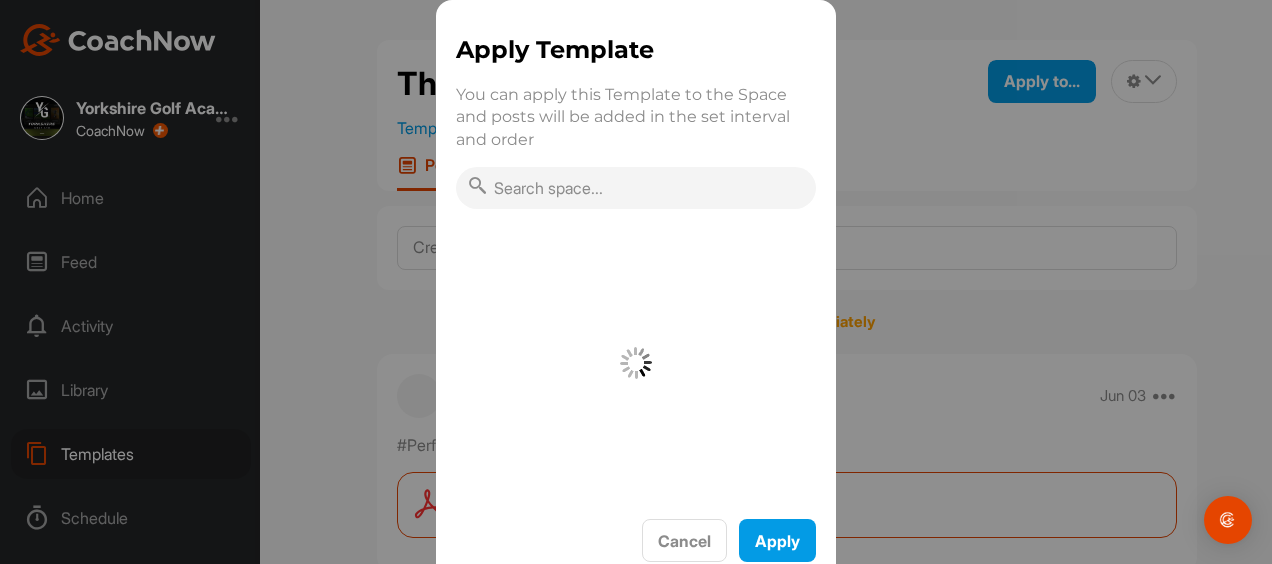 click at bounding box center [636, 188] 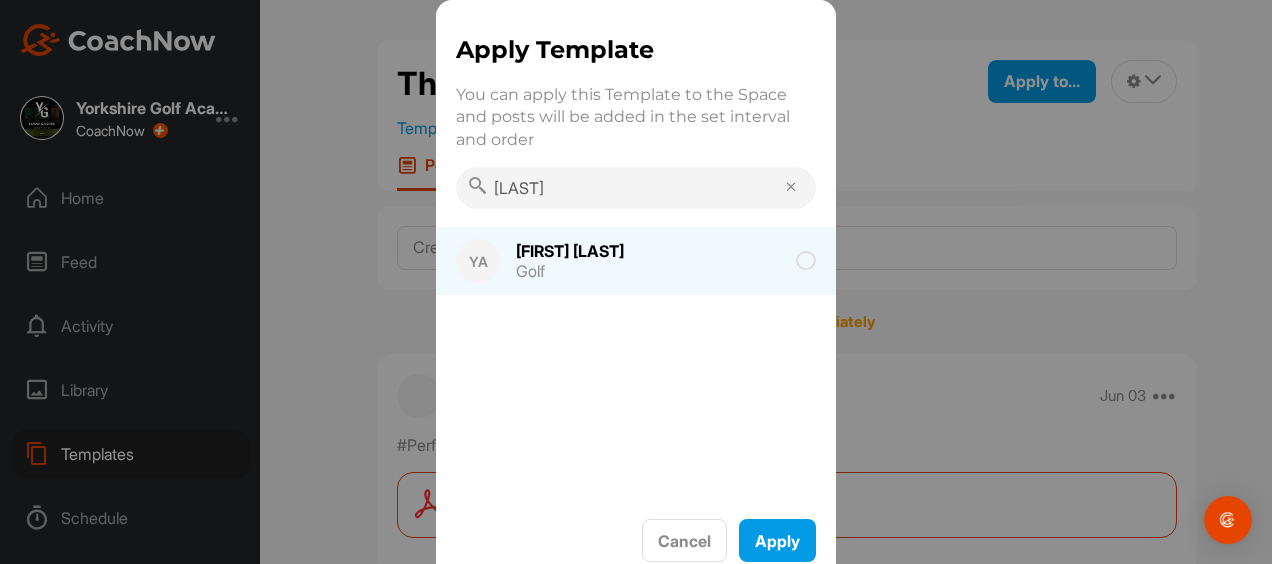 type on "[LAST]" 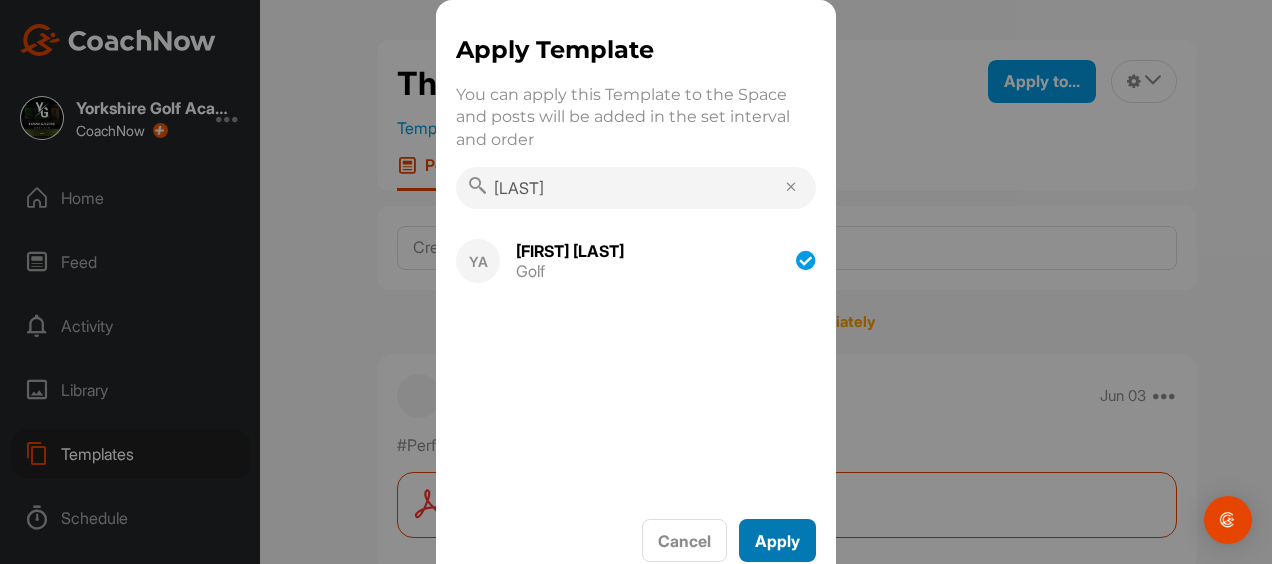click on "Apply" at bounding box center (777, 540) 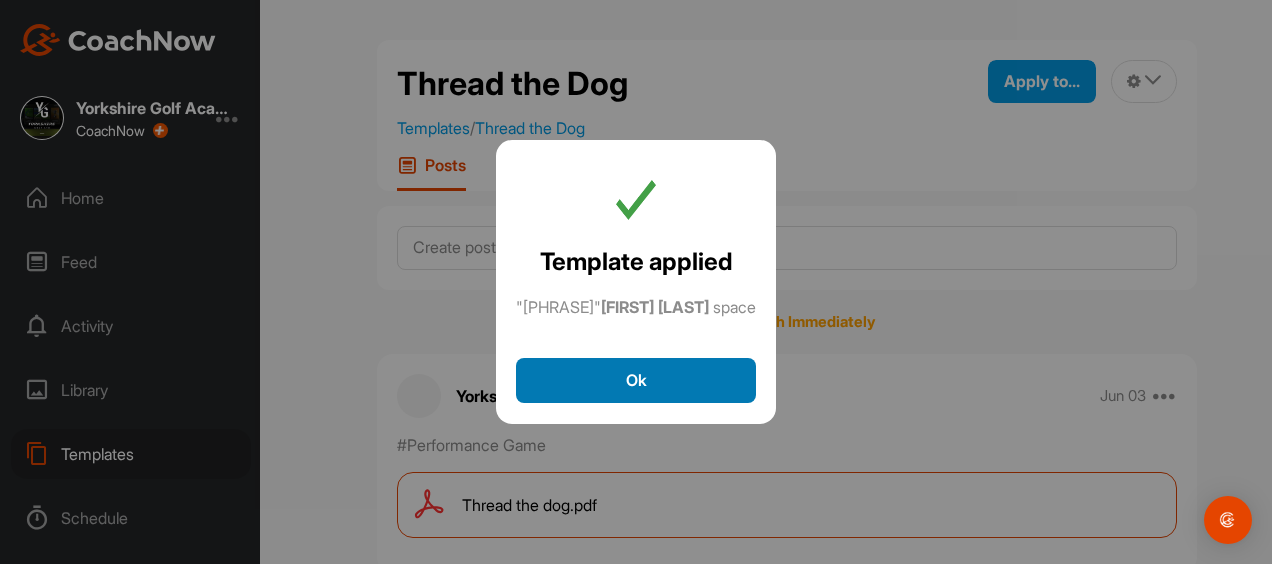 click on "Ok" at bounding box center (636, 380) 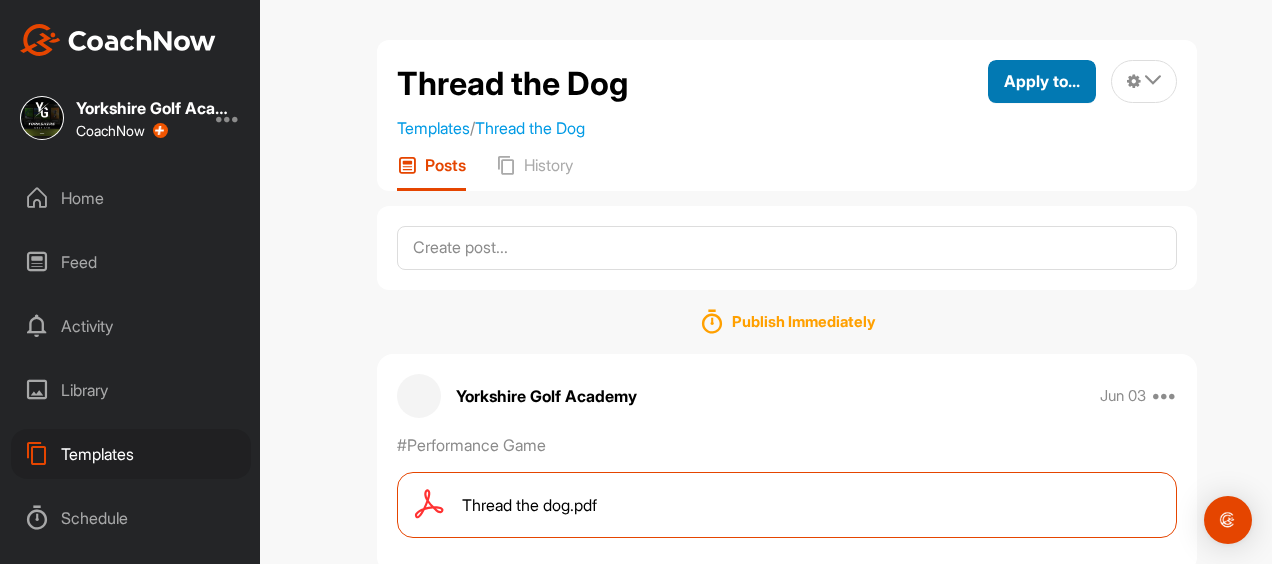 click on "Apply to..." at bounding box center [1042, 81] 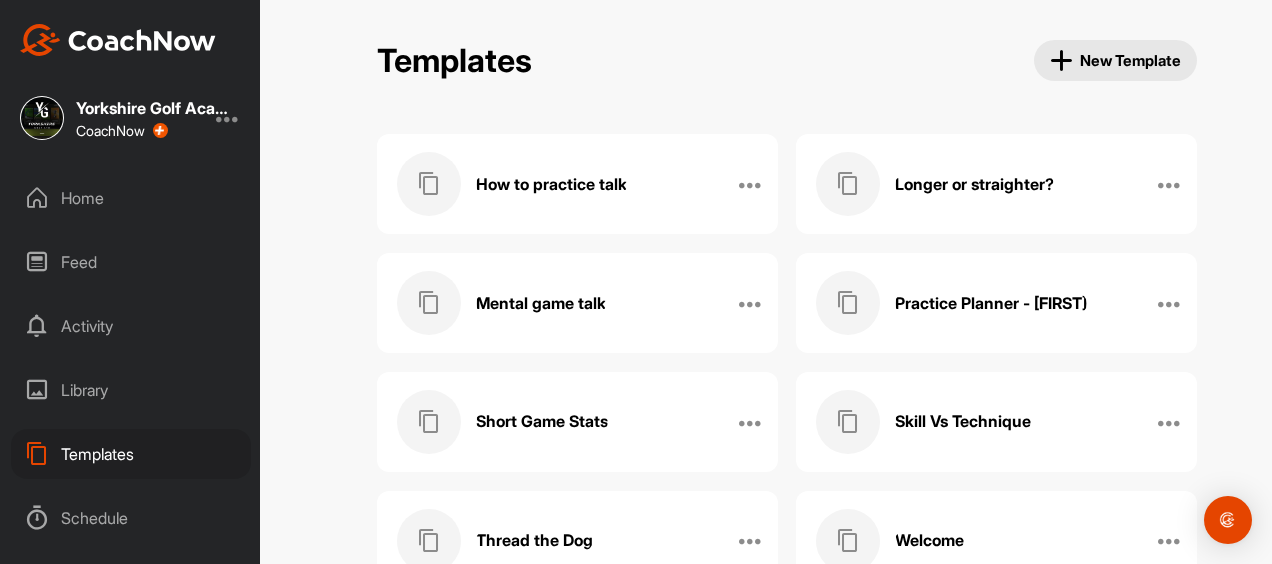 scroll, scrollTop: 72, scrollLeft: 0, axis: vertical 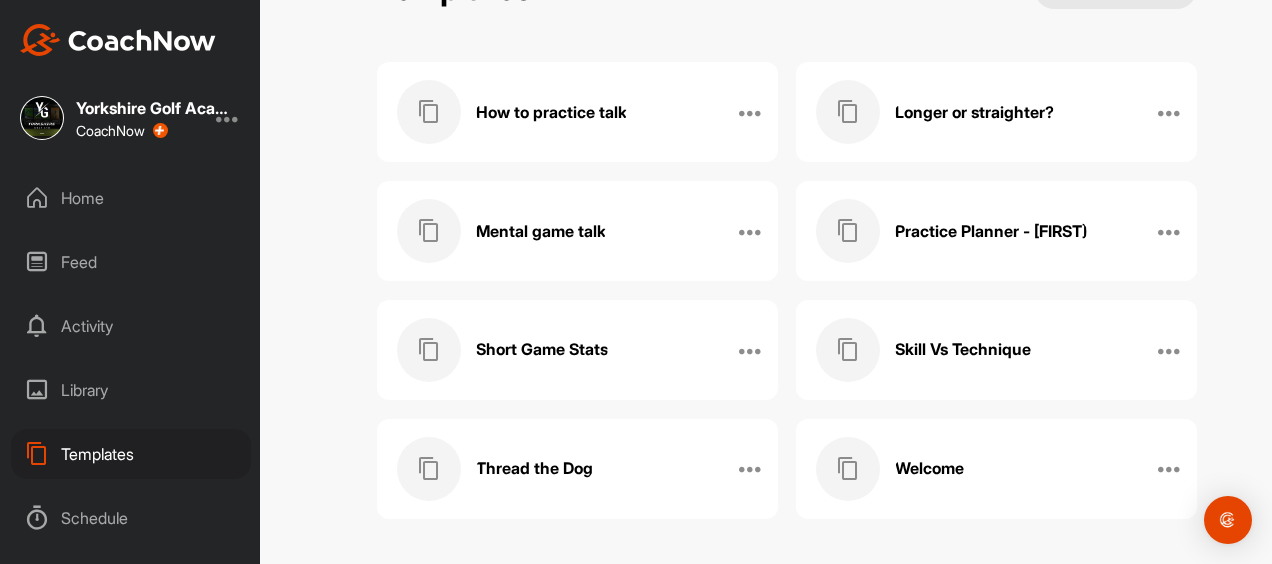 click on "Practice Planner - [FIRST]" at bounding box center (975, 231) 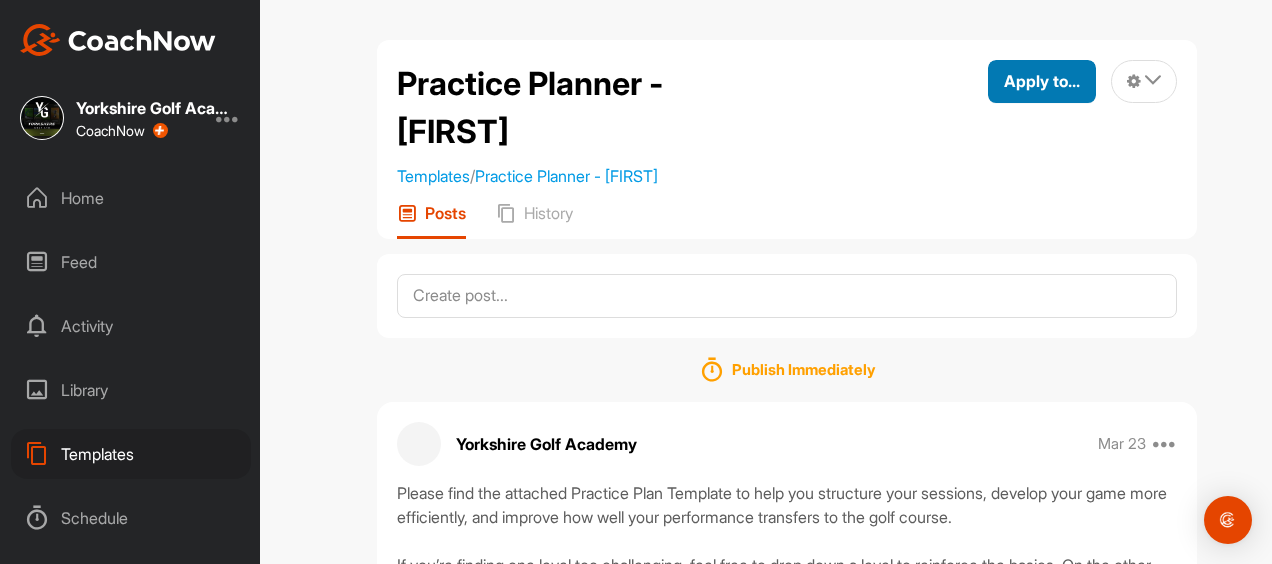 click on "Apply to..." at bounding box center (1042, 81) 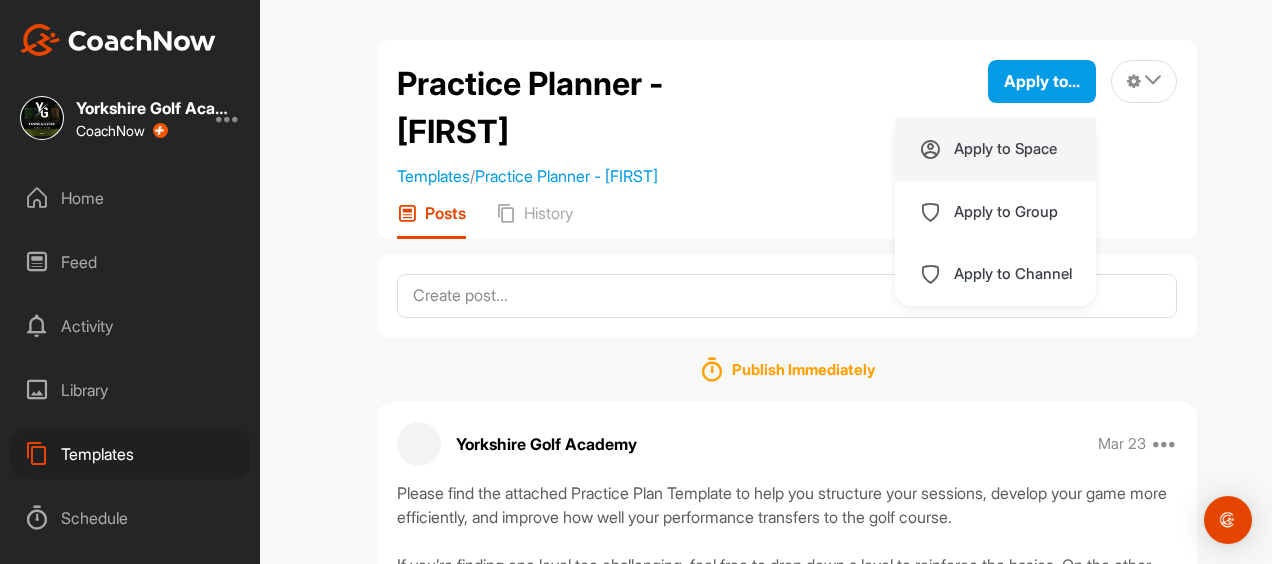 click on "Apply to Space" at bounding box center (995, 149) 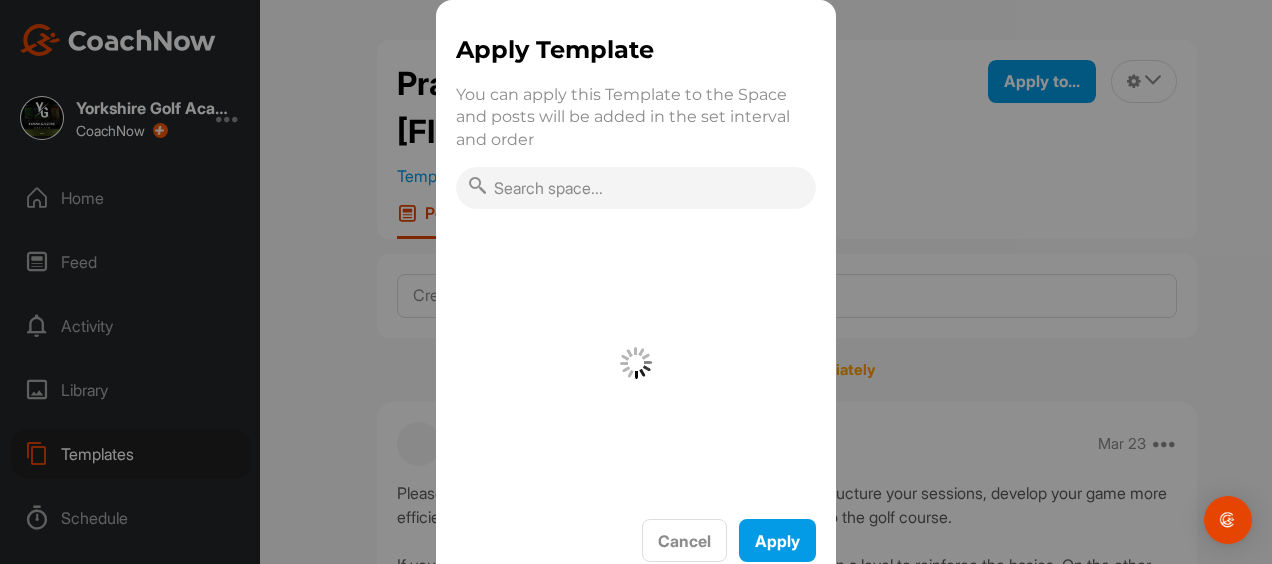 click at bounding box center [636, 188] 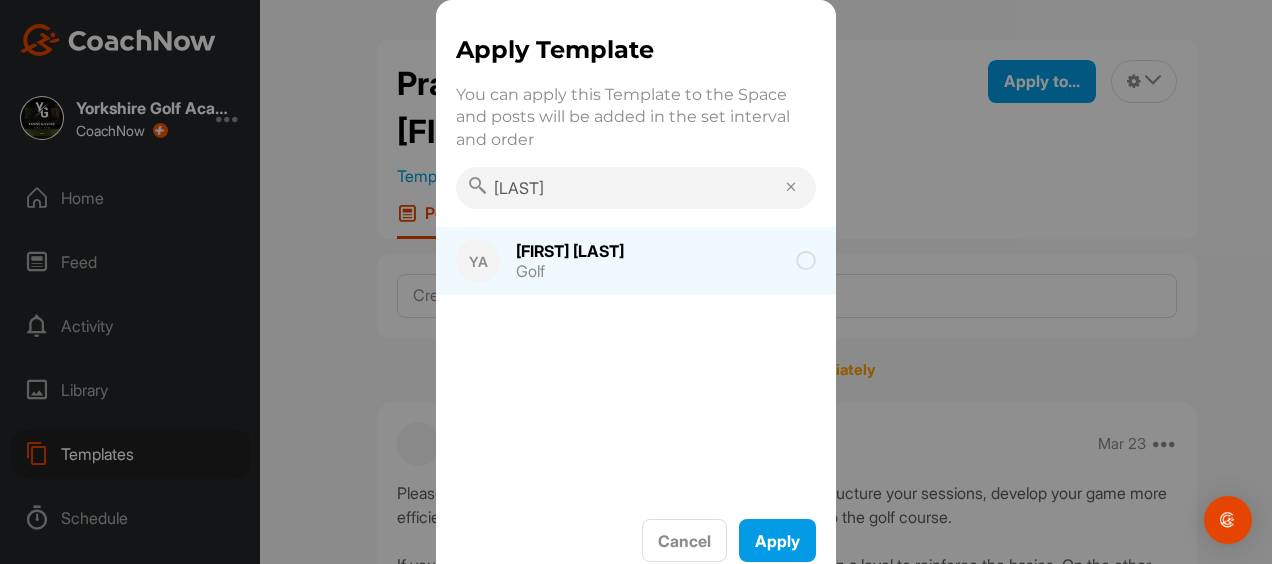 type on "[LAST]" 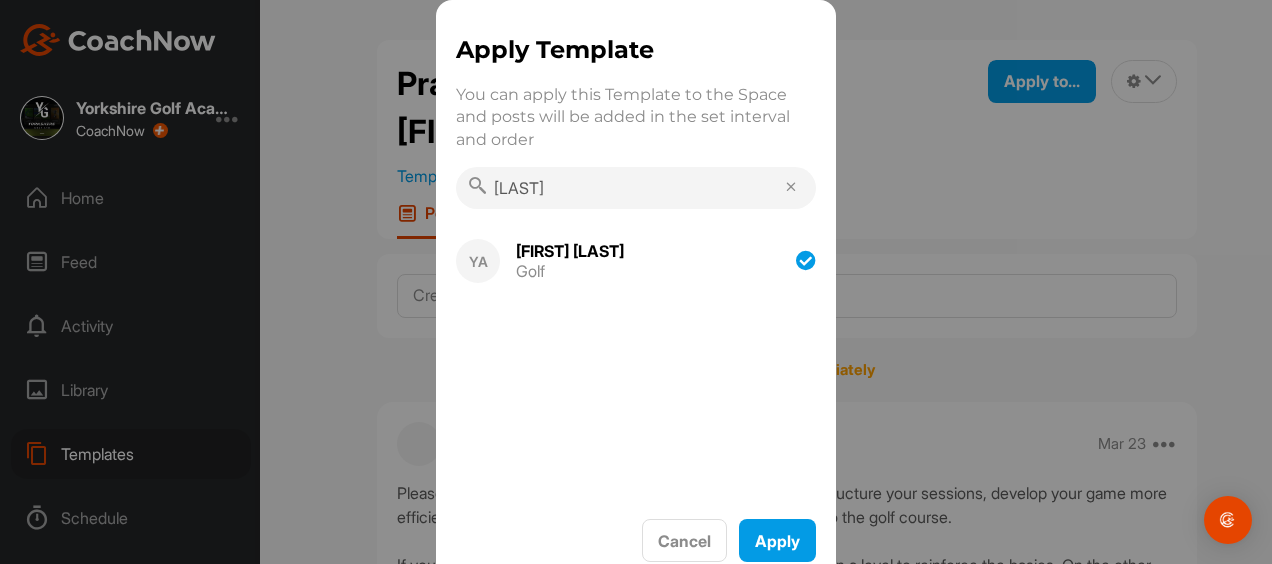 click on "Apply Template You can apply this Template to the Space and posts will be added in the set interval and order [LAST] YA [FIRST] [LAST] Golf Cancel Apply" at bounding box center (636, 291) 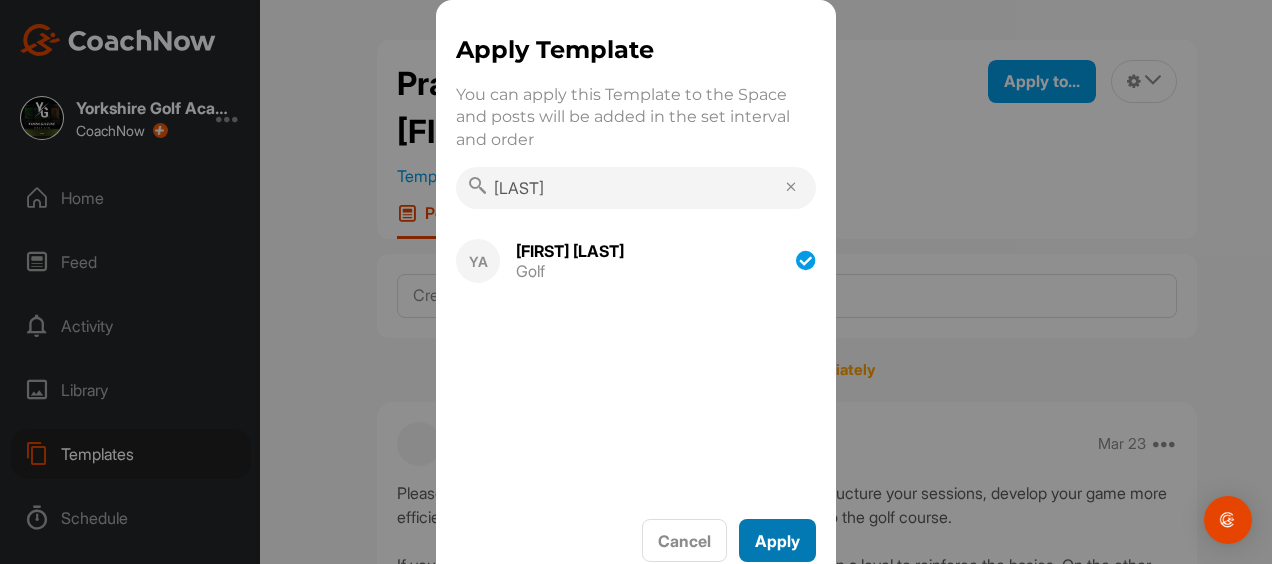 click on "Apply" at bounding box center (777, 540) 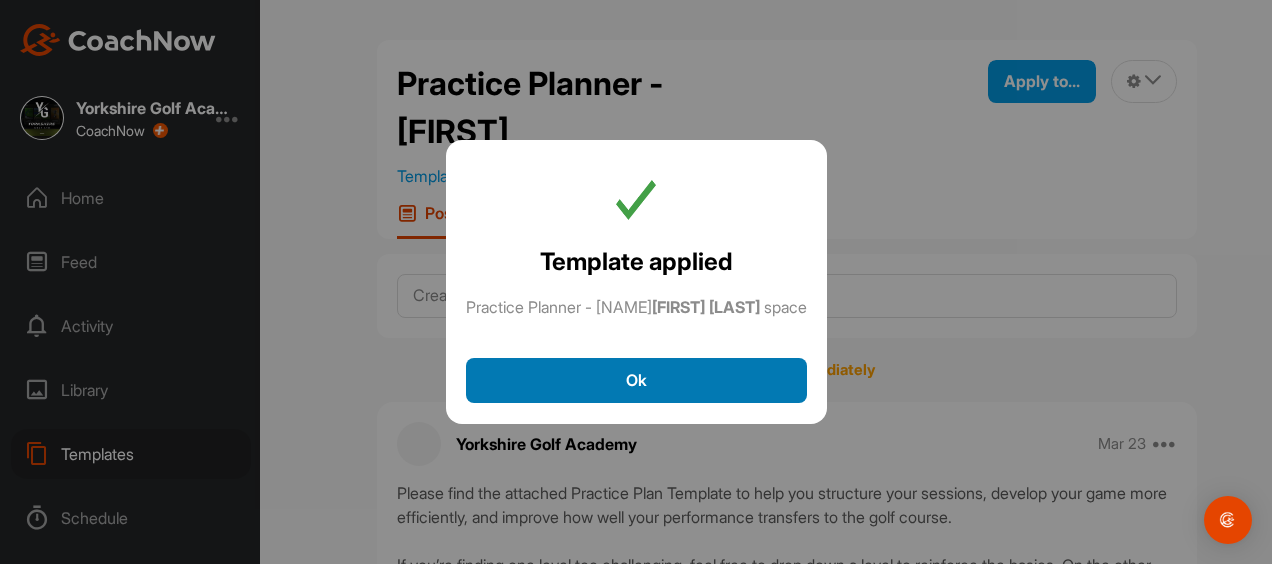 click on "Ok" at bounding box center [636, 380] 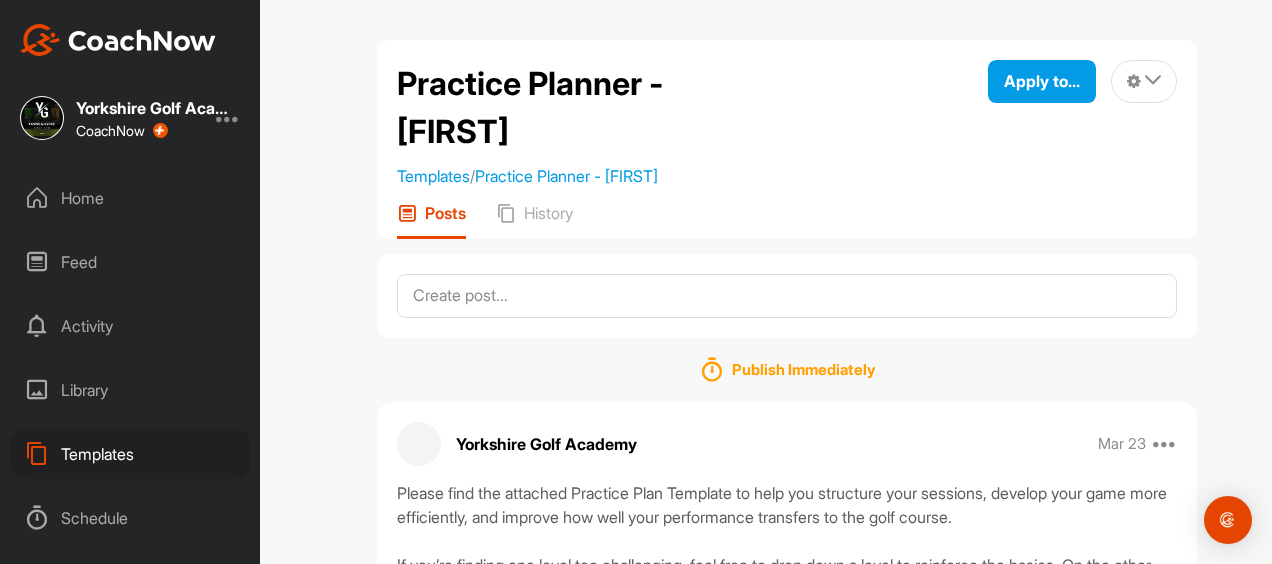 click on "Home" at bounding box center (131, 198) 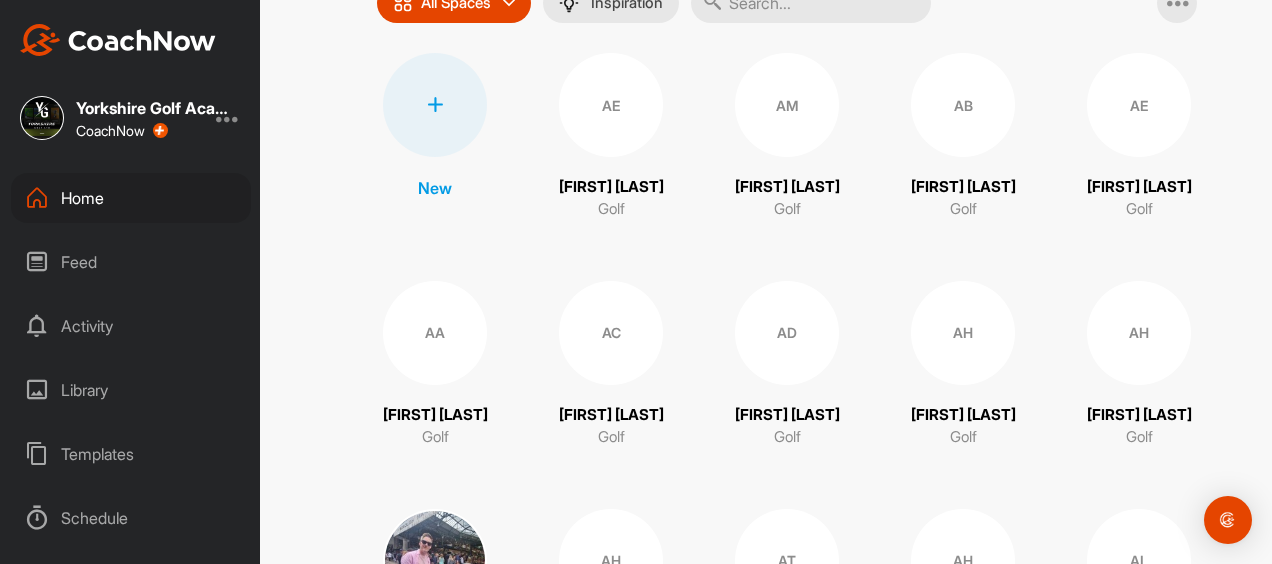 scroll, scrollTop: 0, scrollLeft: 0, axis: both 